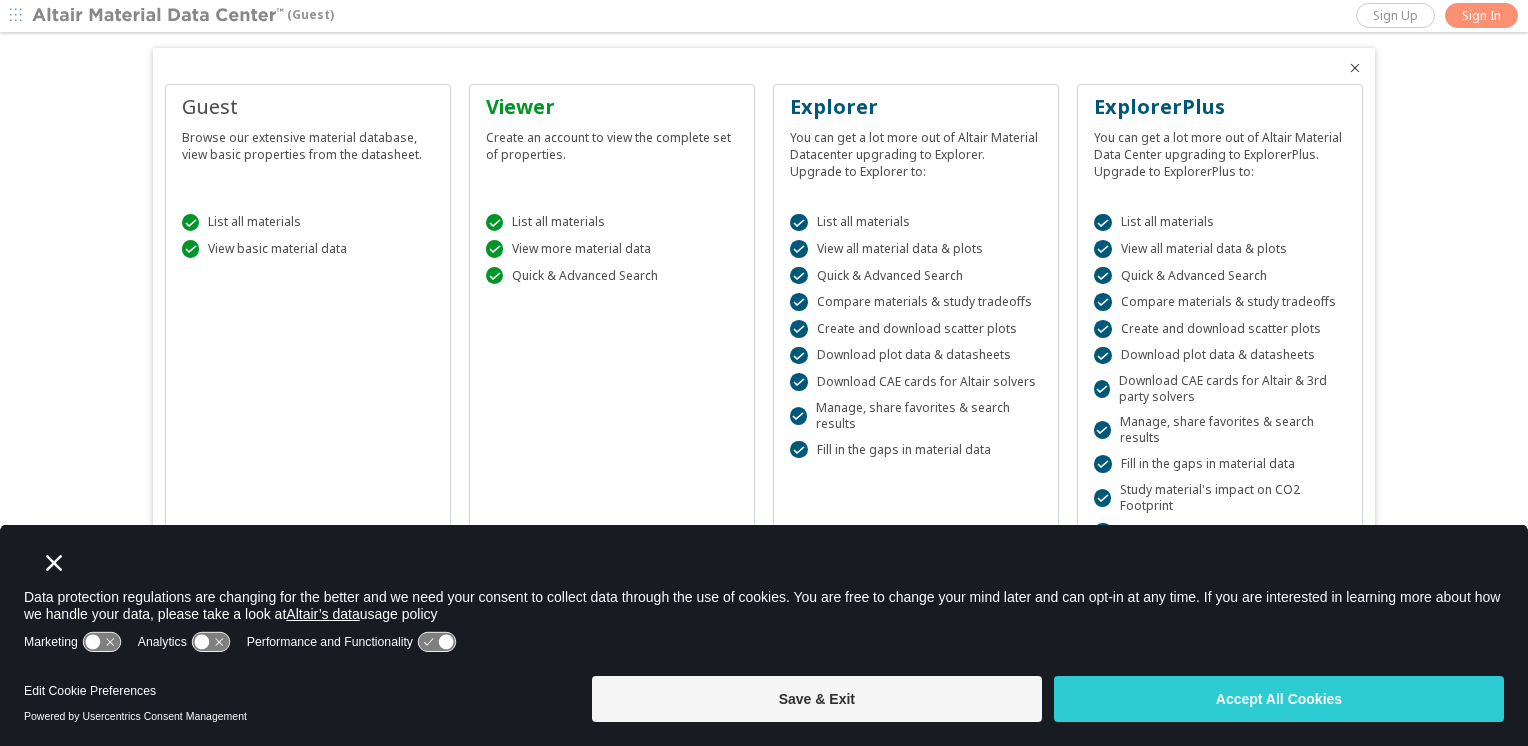 scroll, scrollTop: 0, scrollLeft: 0, axis: both 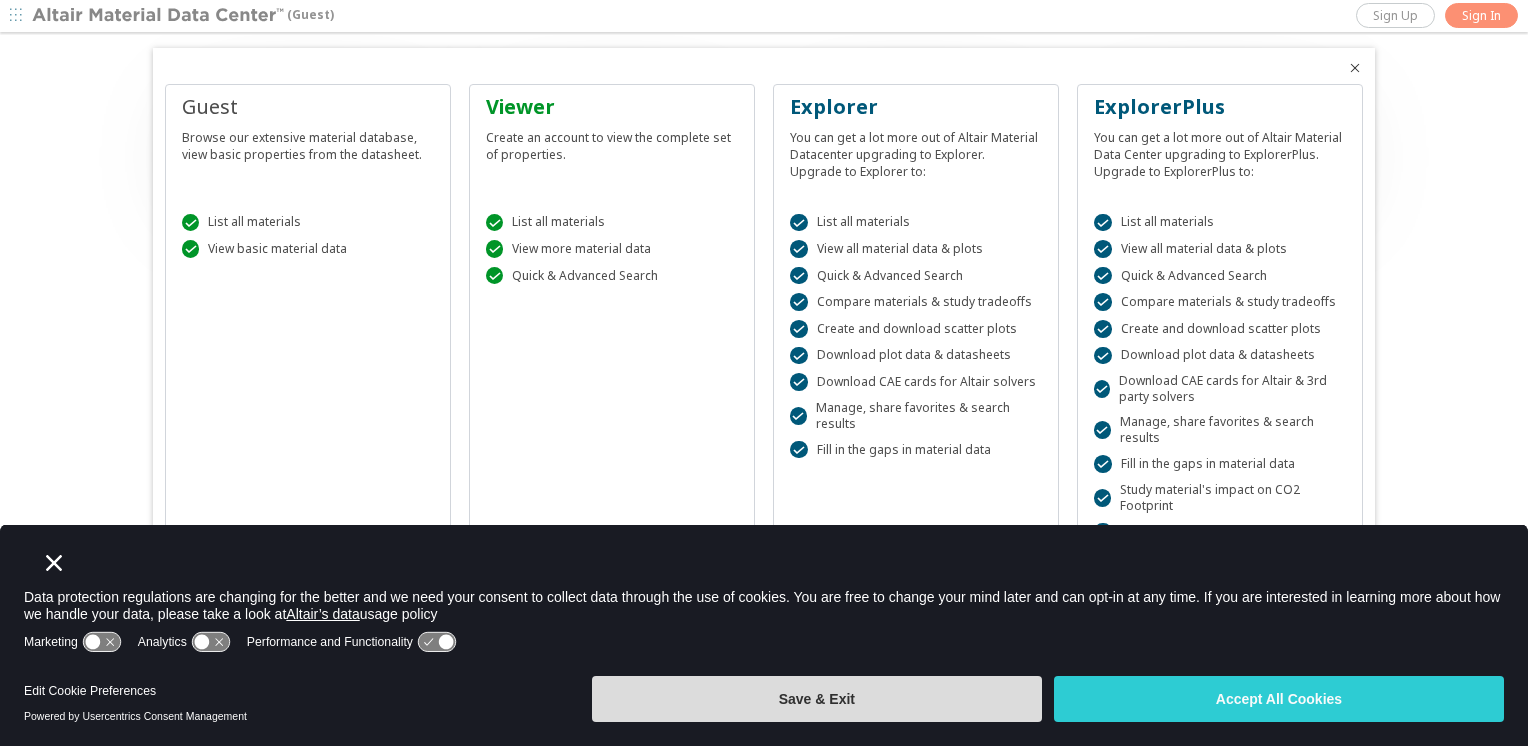 click on "Save & Exit" at bounding box center (817, 699) 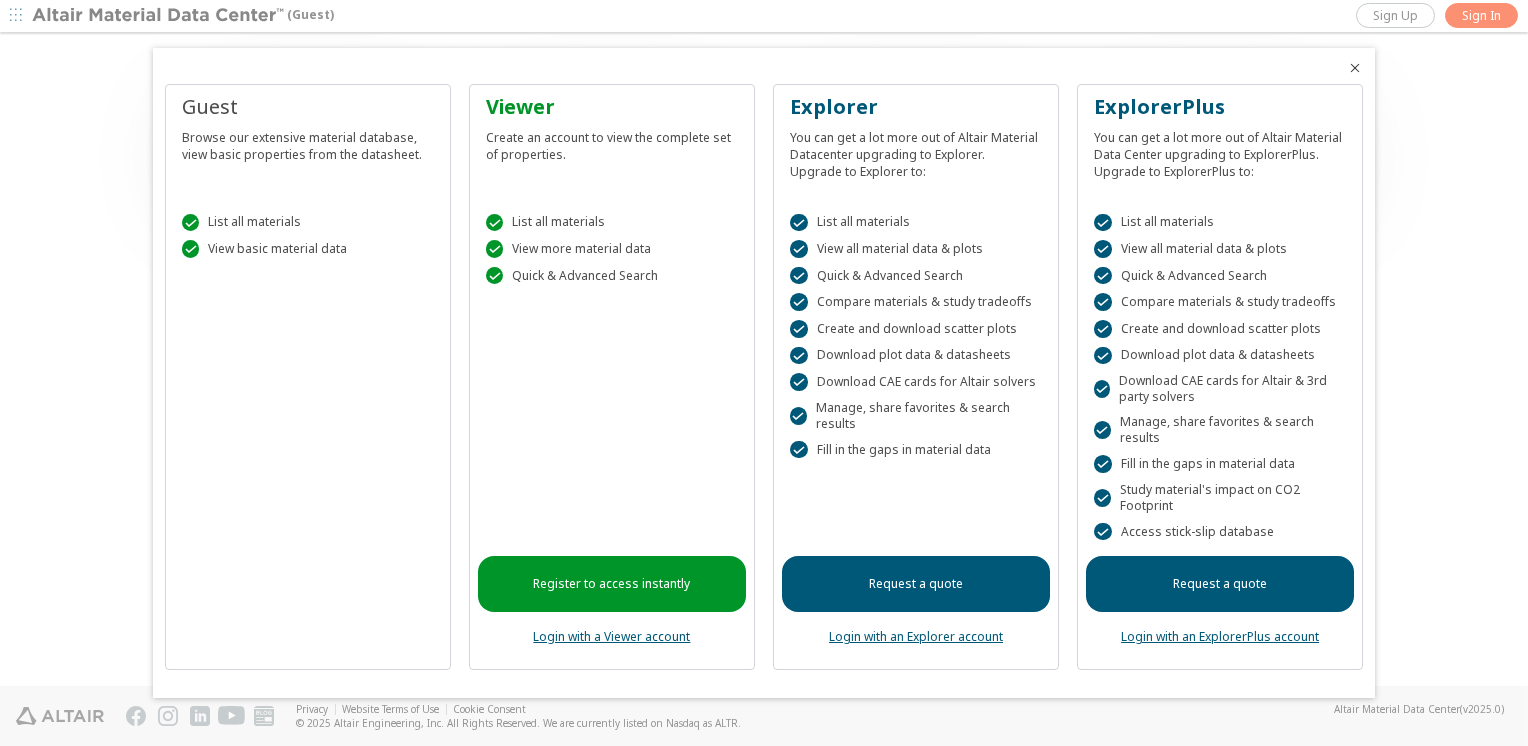 click on "Request a quote" at bounding box center (916, 584) 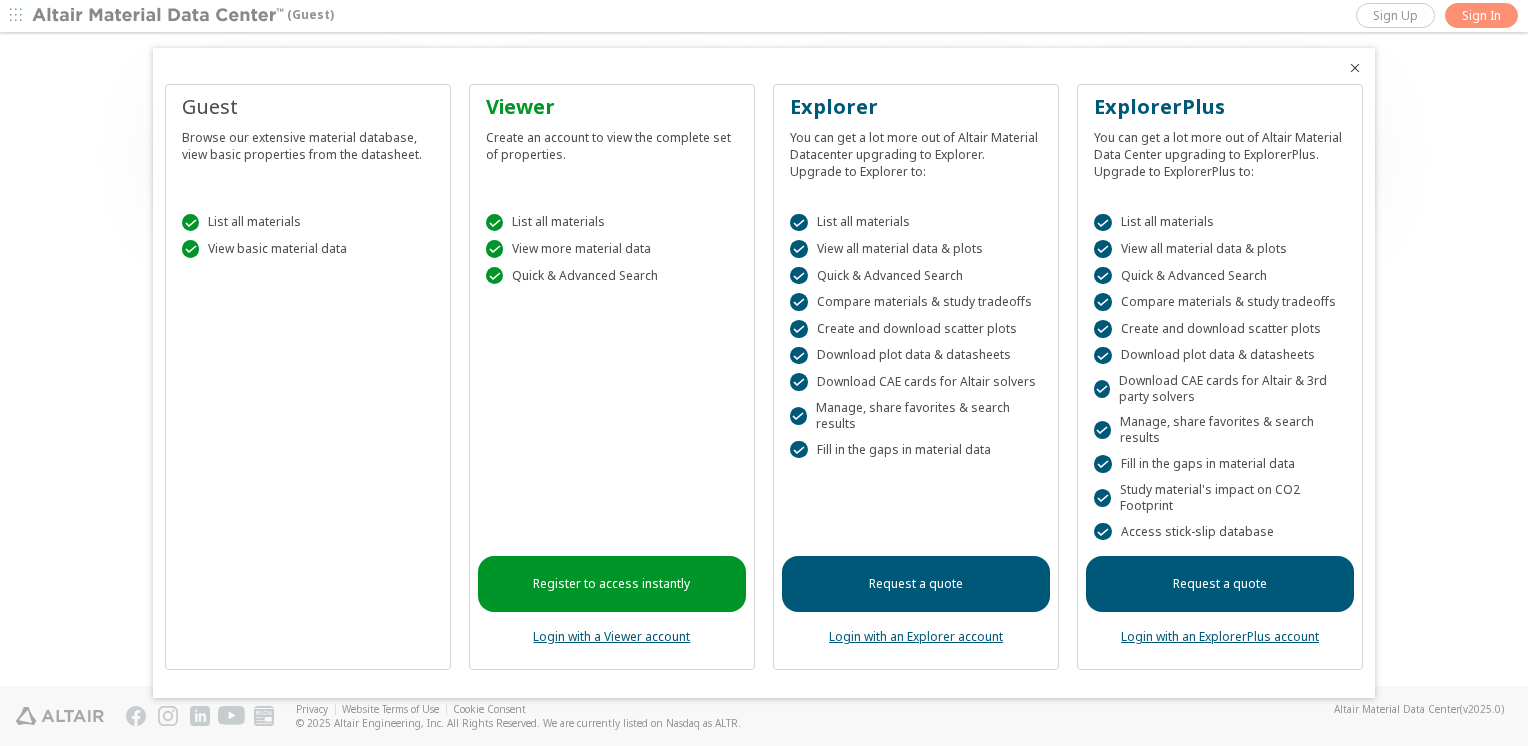 click at bounding box center (764, 373) 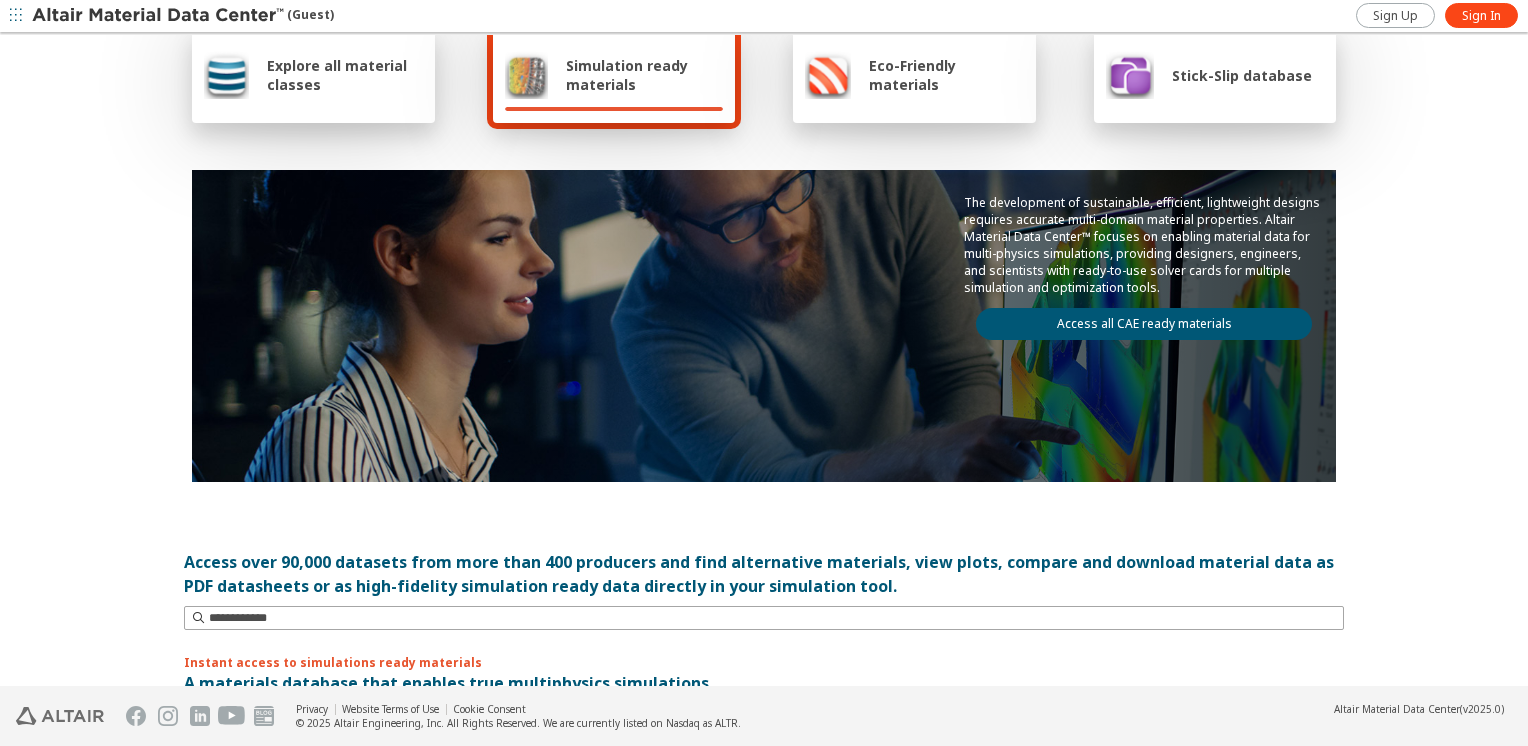 scroll, scrollTop: 0, scrollLeft: 0, axis: both 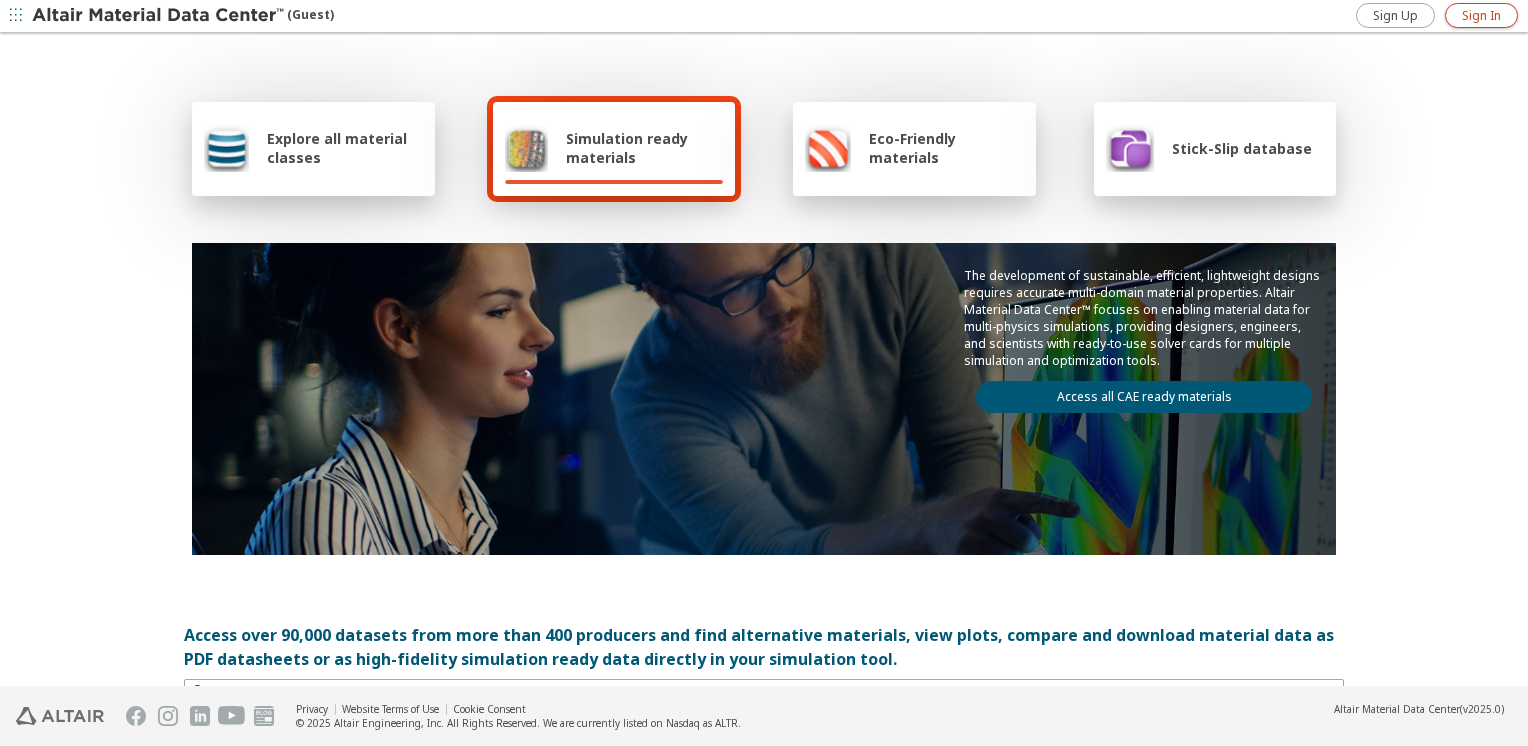 click on "Sign In" at bounding box center [1481, 16] 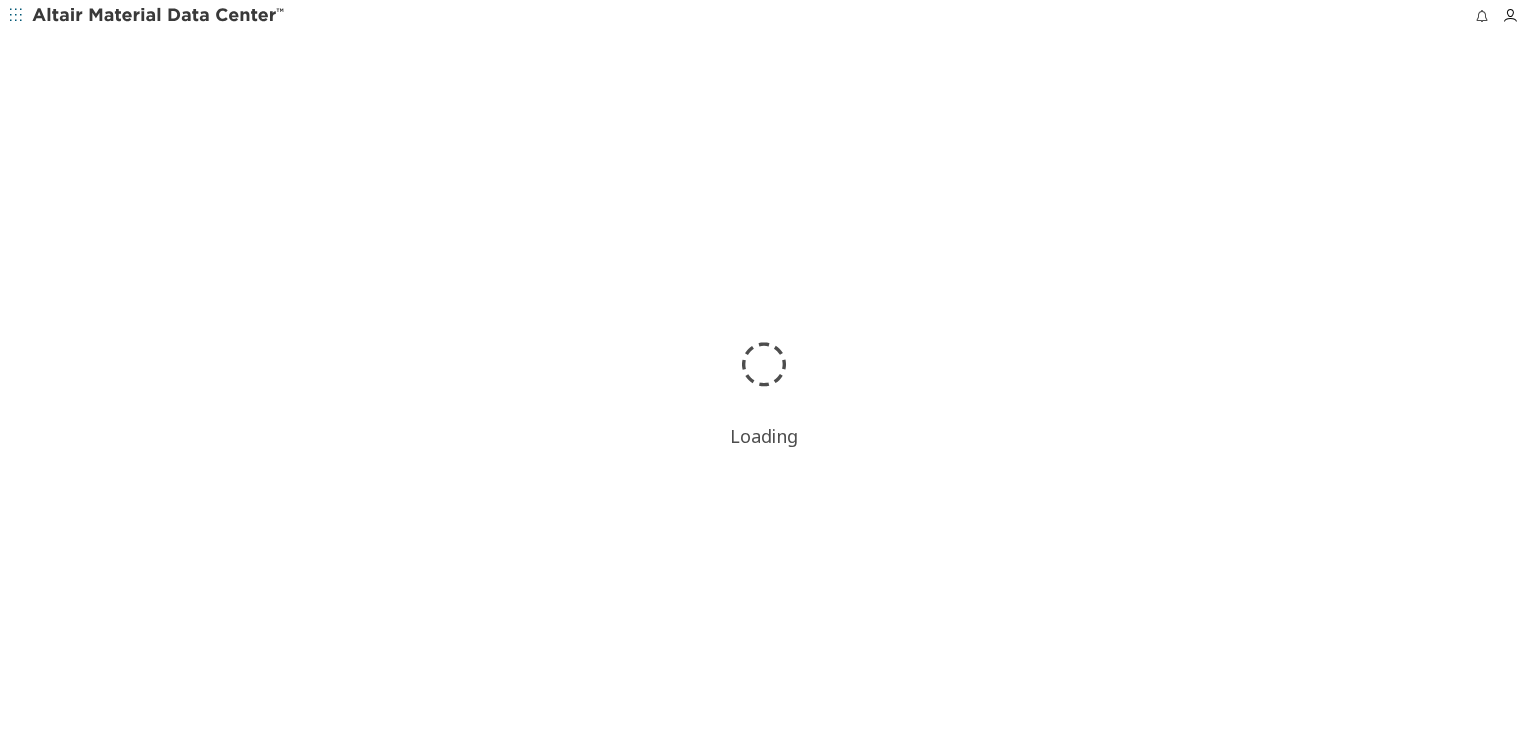scroll, scrollTop: 0, scrollLeft: 0, axis: both 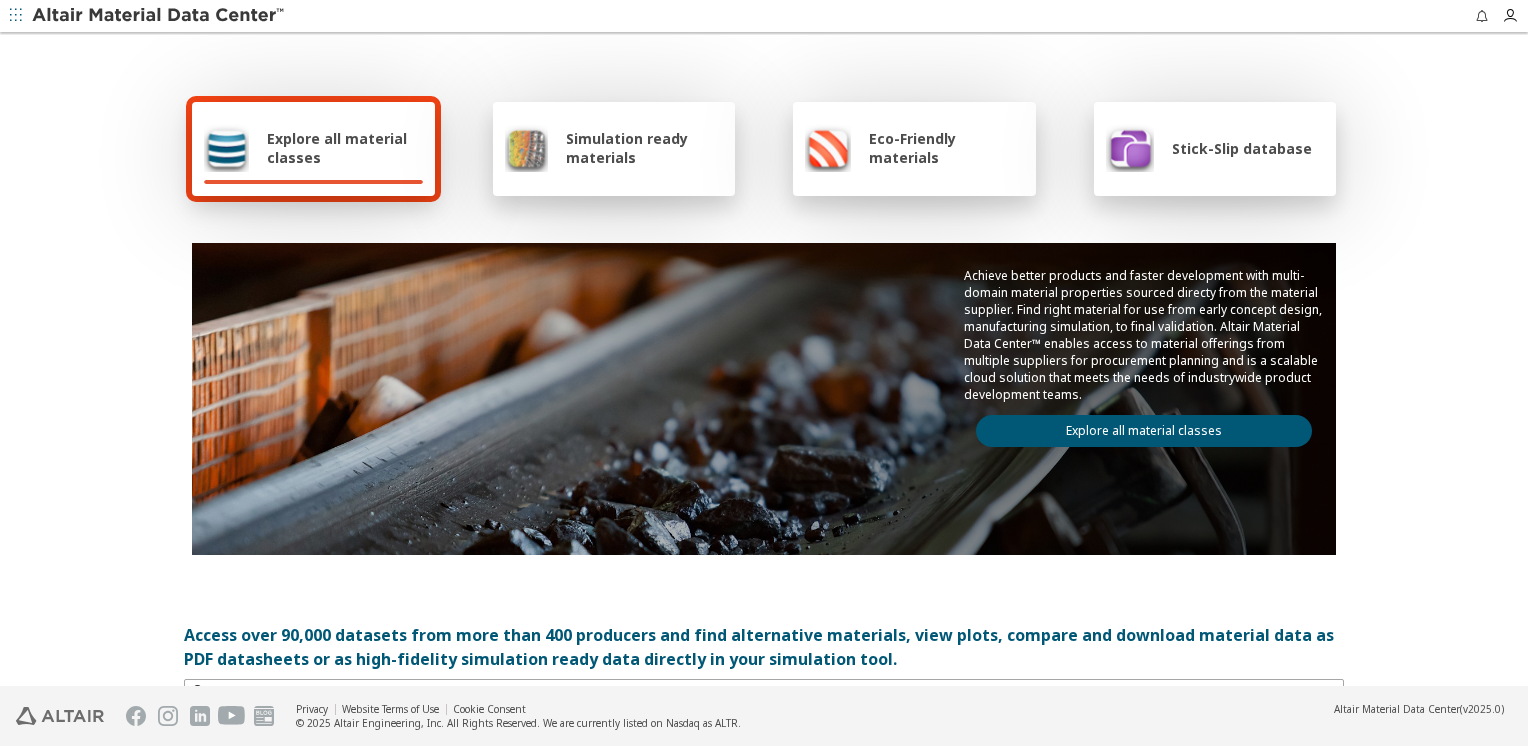 click on "Explore all material classes Simulation ready materials Eco-Friendly materials Stick-Slip database Achieve better products and faster development with multi-domain material properties sourced directy from the material supplier. Find right material for use from early concept design, manufacturing simulation, to final validation. Altair Material Data Center™ enables access to material offerings from multiple suppliers for procurement planning and is a scalable cloud solution that meets the needs of industrywide product development teams. Explore all material classes Access over 90,000 datasets from more than 400 producers and find alternative materials, view plots, compare and download material data as PDF datasheets or as high-fidelity simulation ready data directly in your simulation tool. Instant access to simulations ready materials A materials database that enables true multiphysics simulations High frequency electromagnetics Low frequency electromagnetics Structural analyses Crash analyses 3D printing" at bounding box center (764, 361) 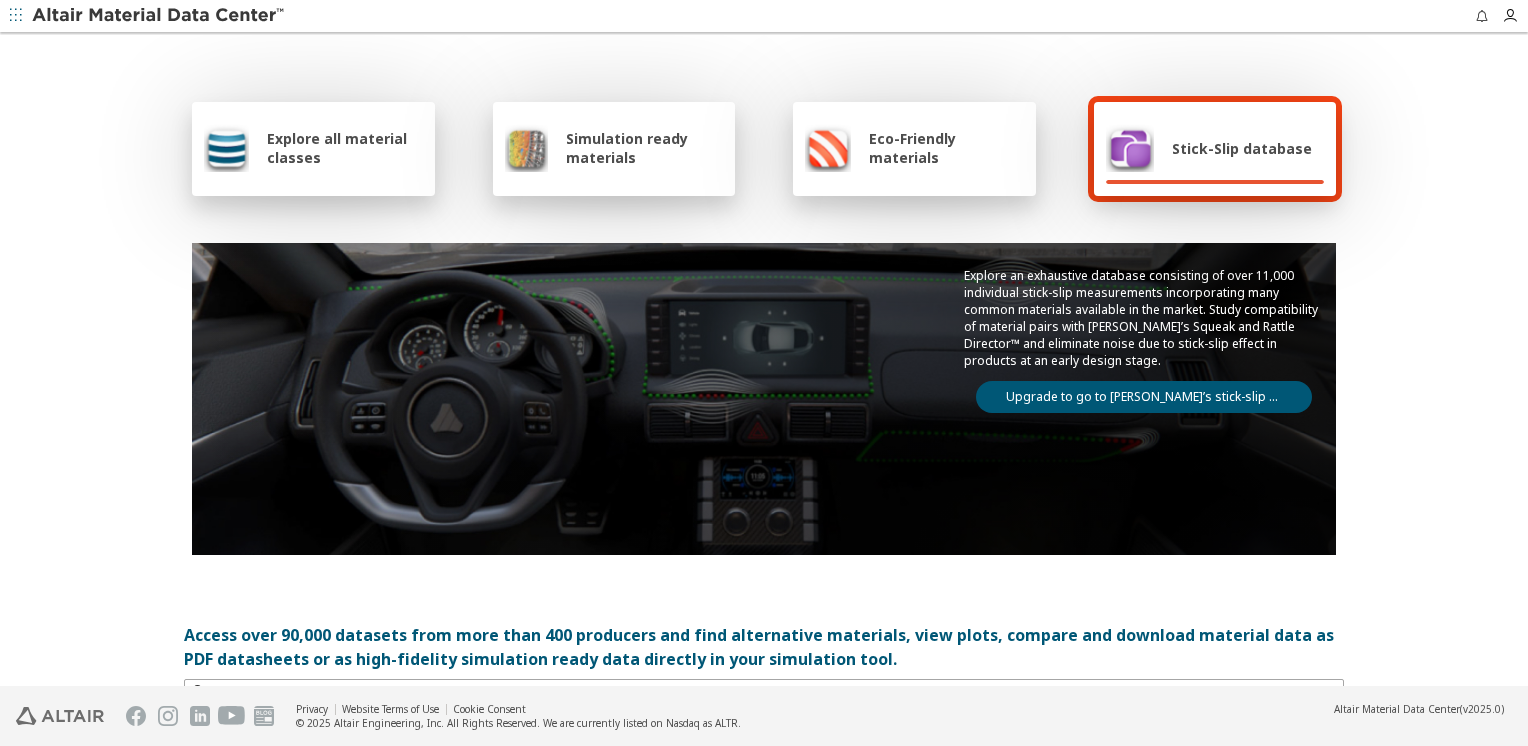 click on "Explore all material classes" at bounding box center (313, 148) 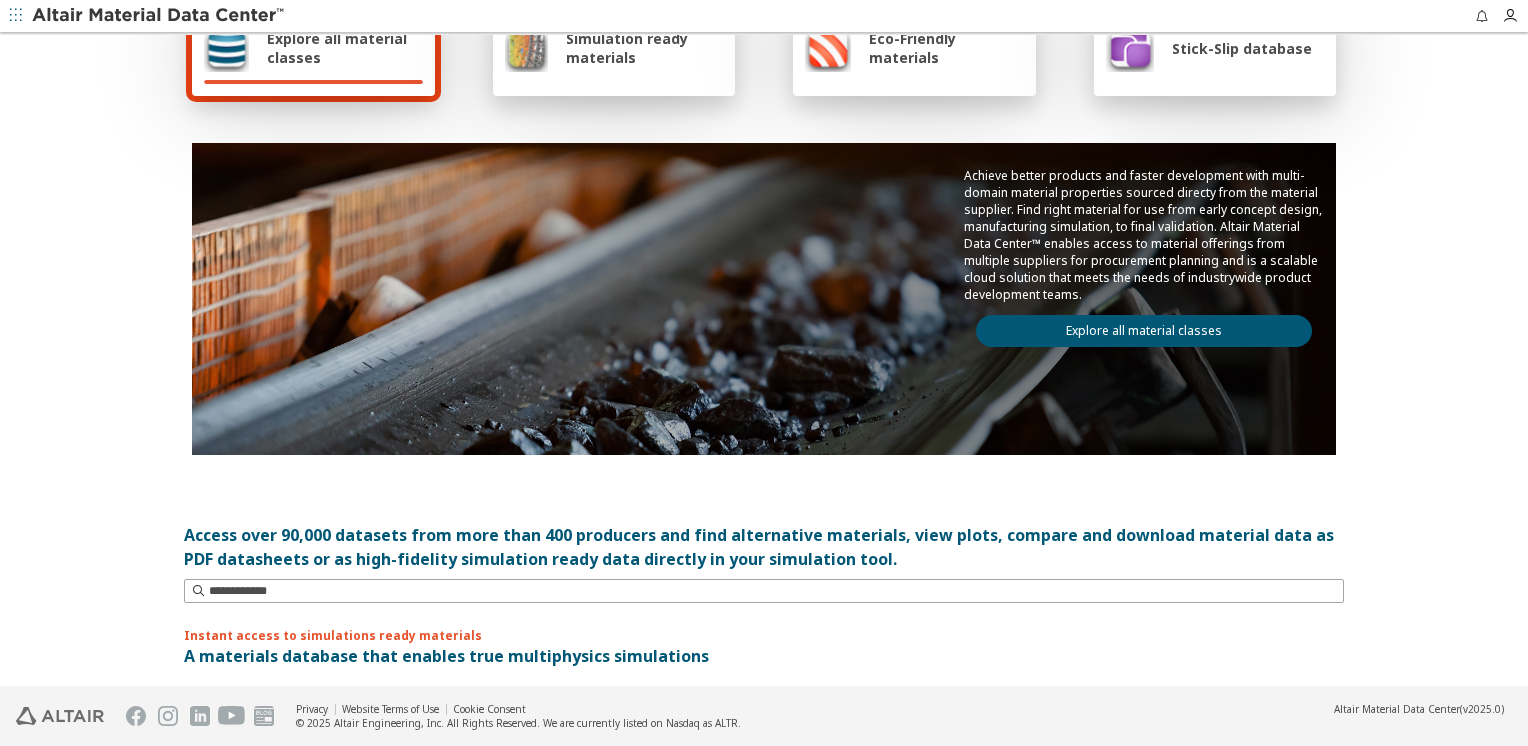 scroll, scrollTop: 0, scrollLeft: 0, axis: both 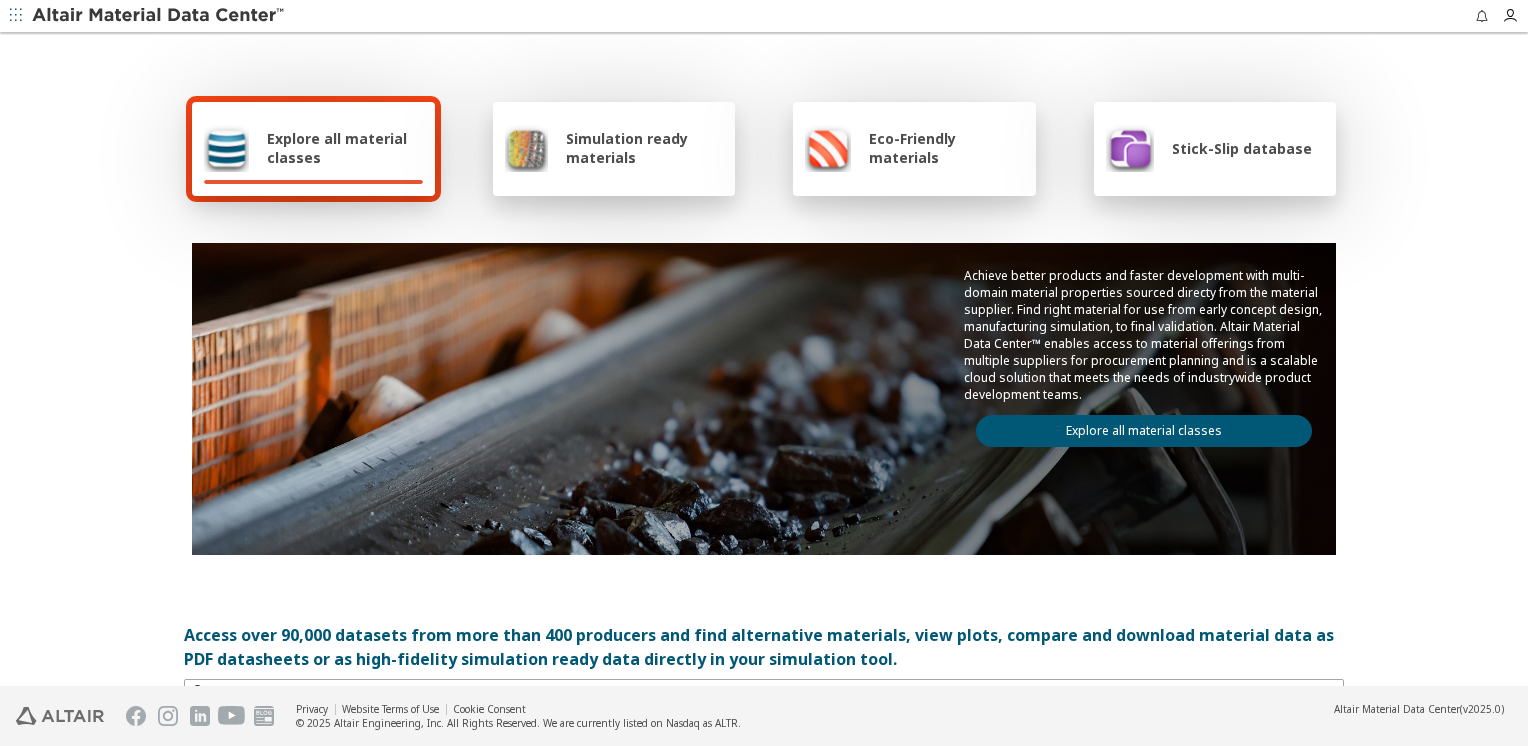 click on "Explore all material classes" at bounding box center (345, 148) 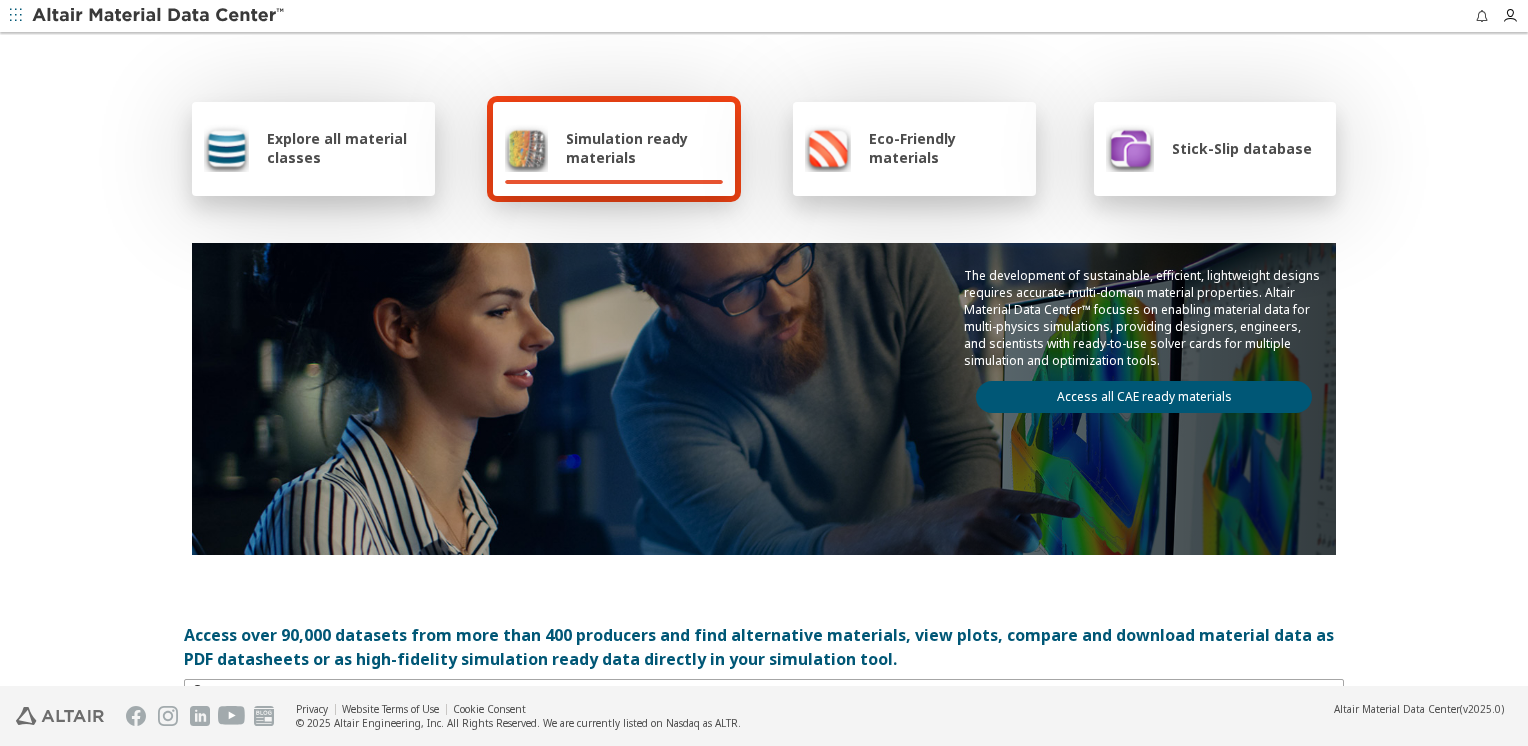 click on "Explore all material classes" at bounding box center (313, 148) 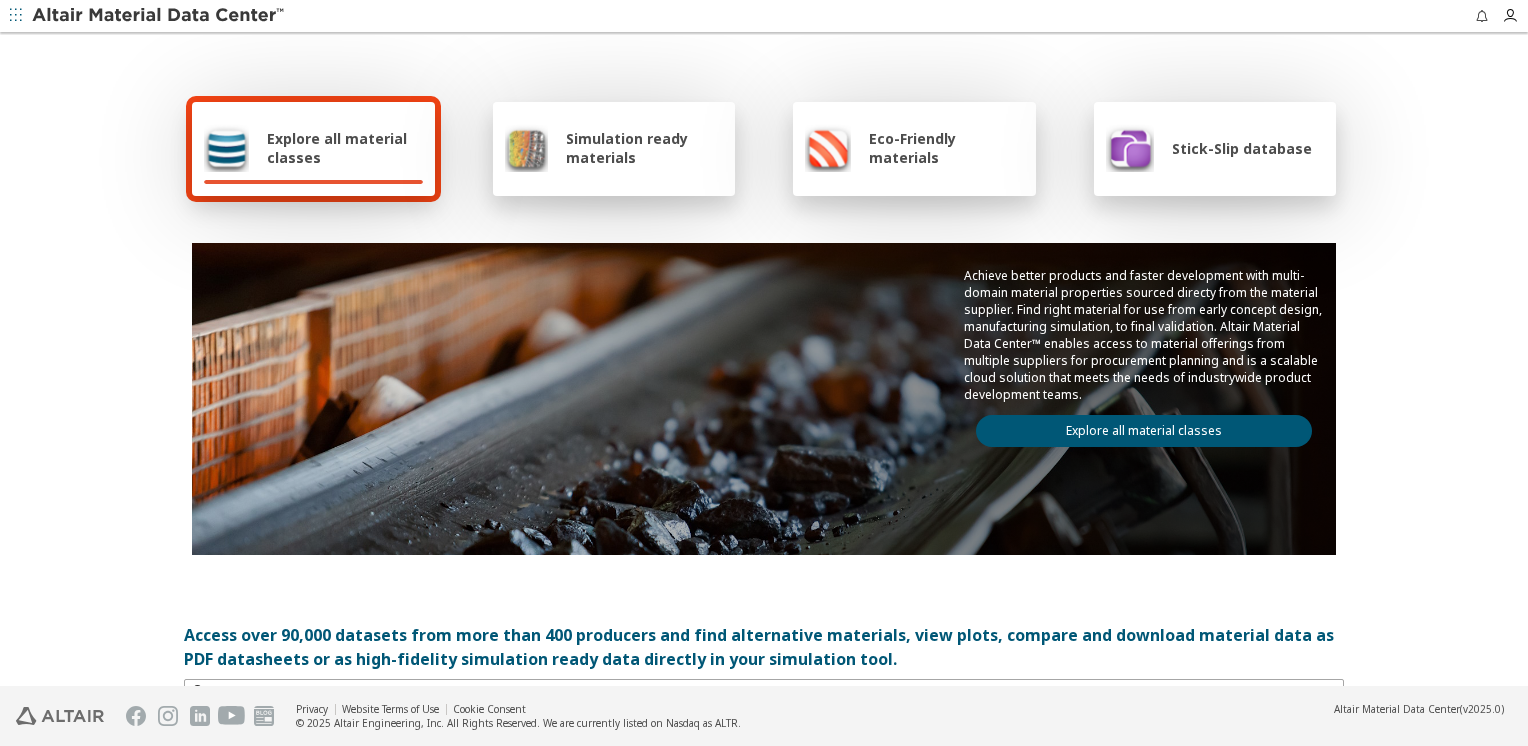 click on "Explore all material classes" at bounding box center (1144, 431) 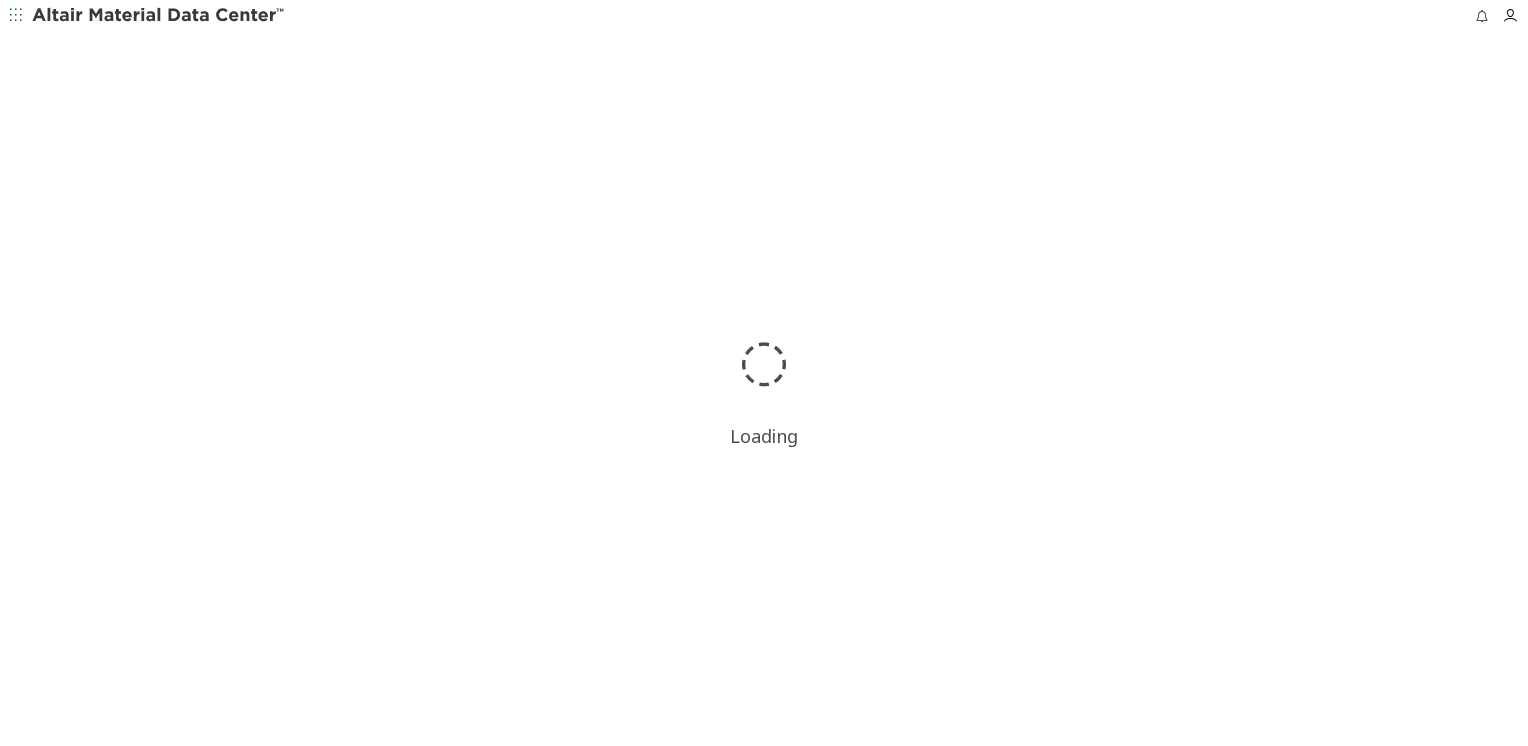 scroll, scrollTop: 0, scrollLeft: 0, axis: both 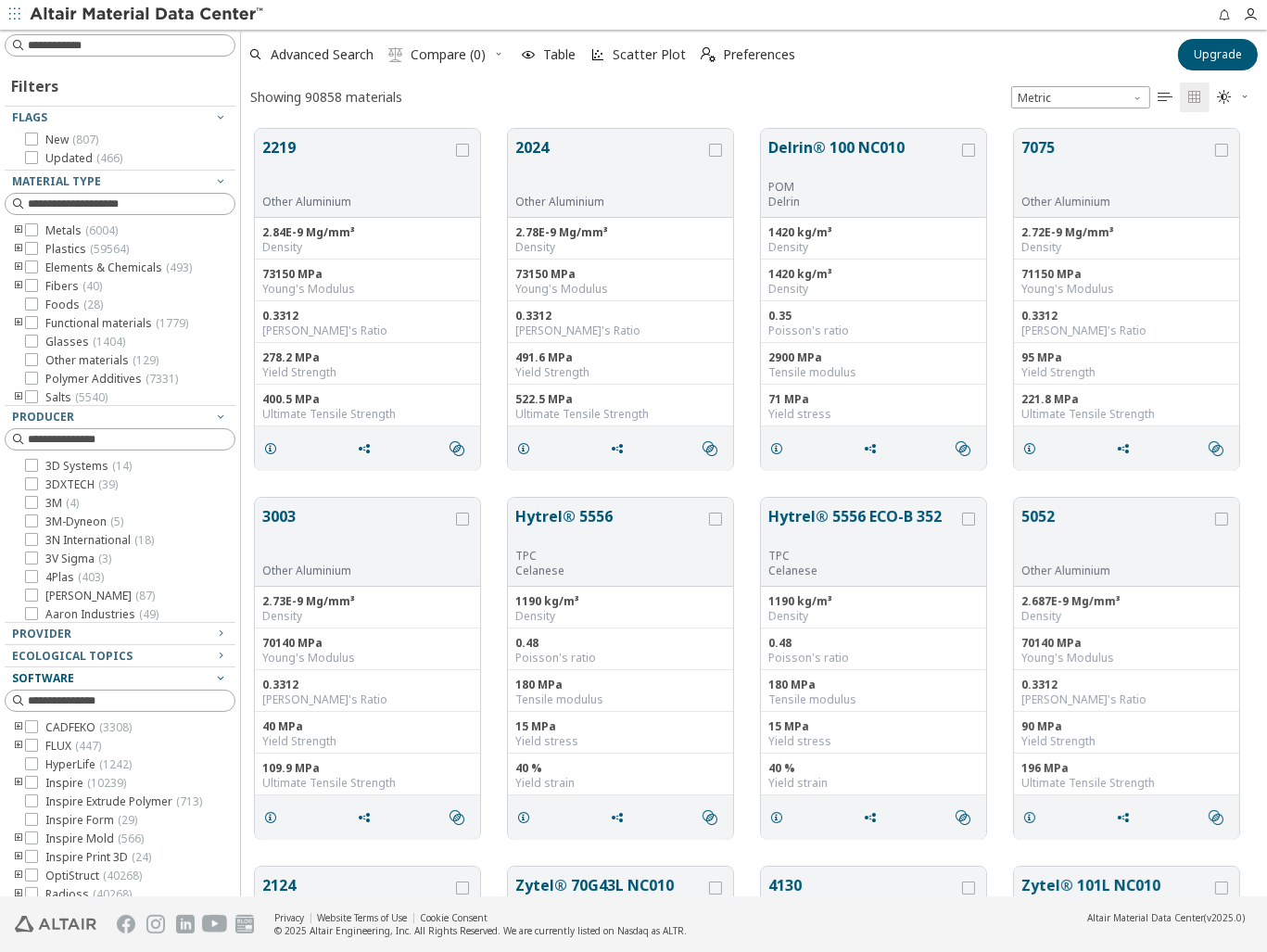 click on "Software" at bounding box center [112, 679] 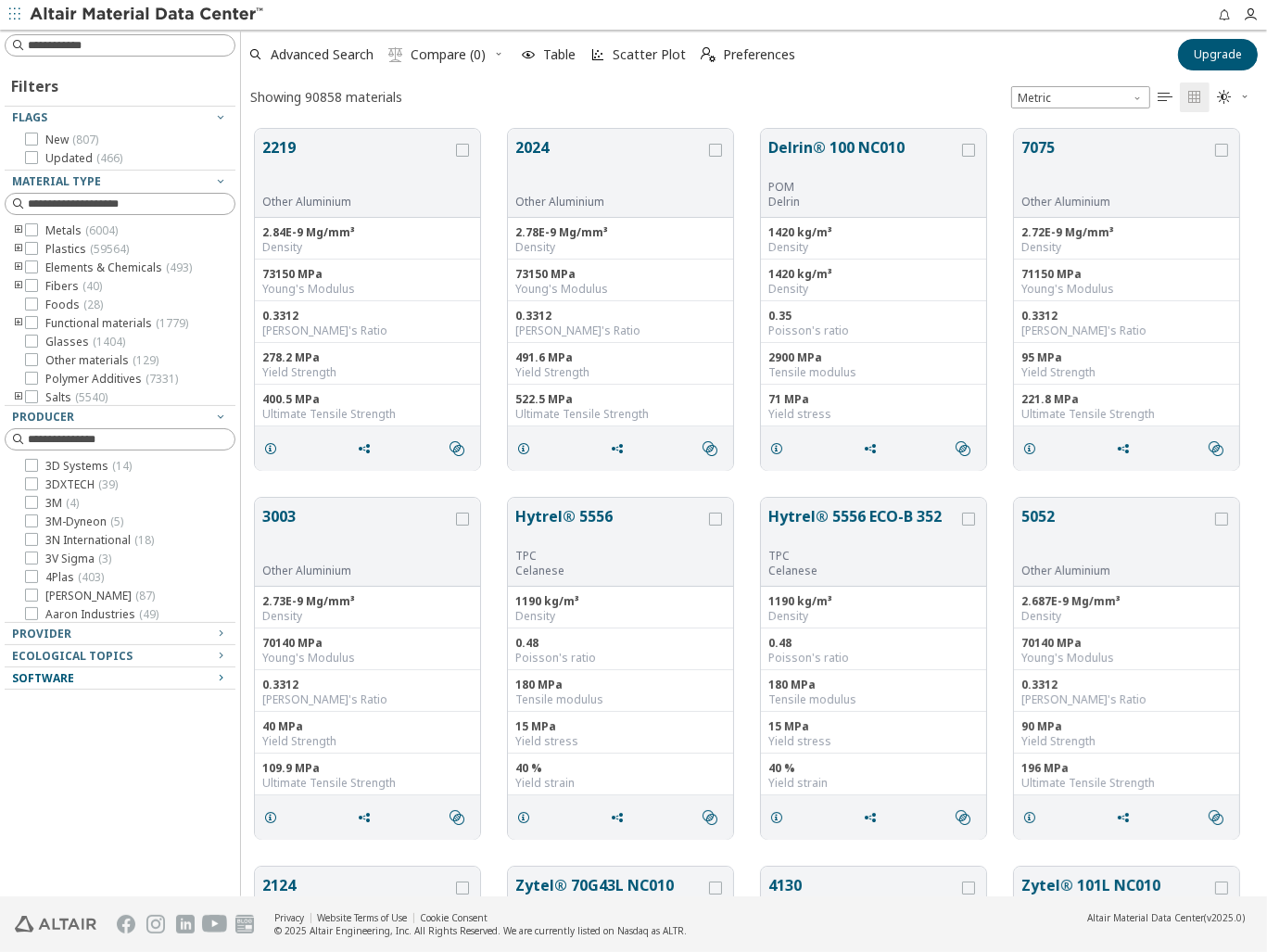 click on "Software" at bounding box center [112, 679] 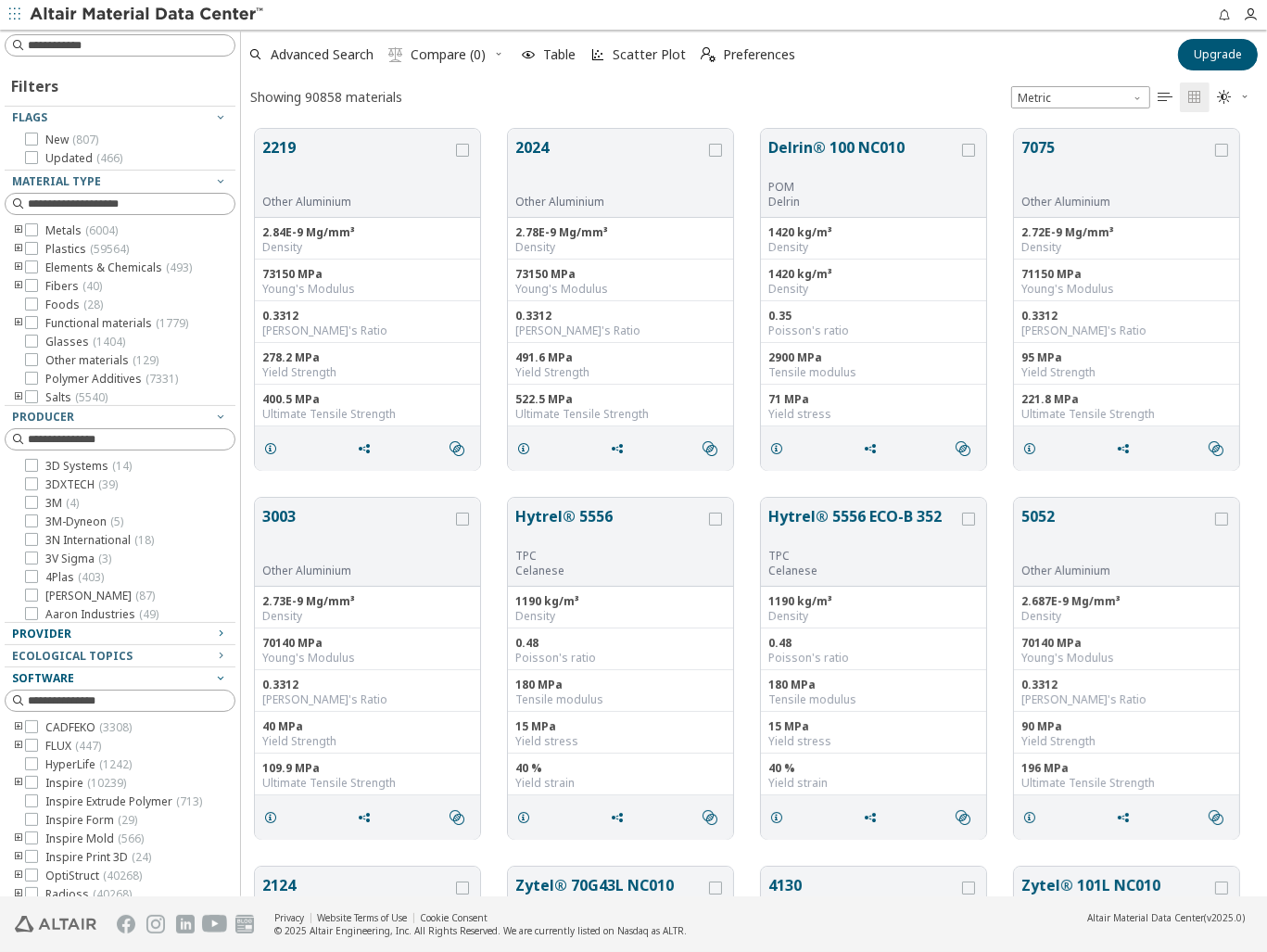click on "Provider" at bounding box center (112, 634) 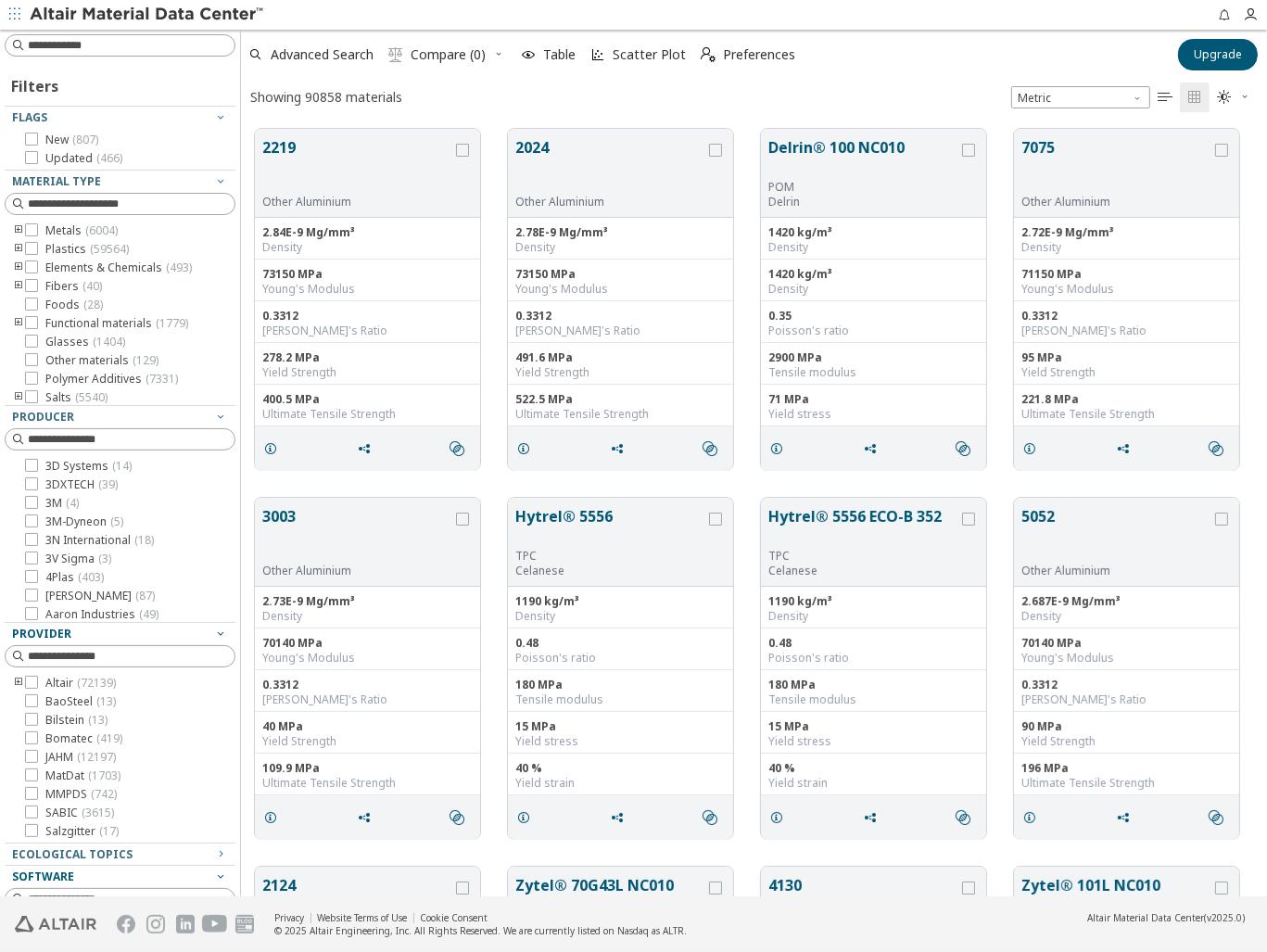 click at bounding box center (221, 876) 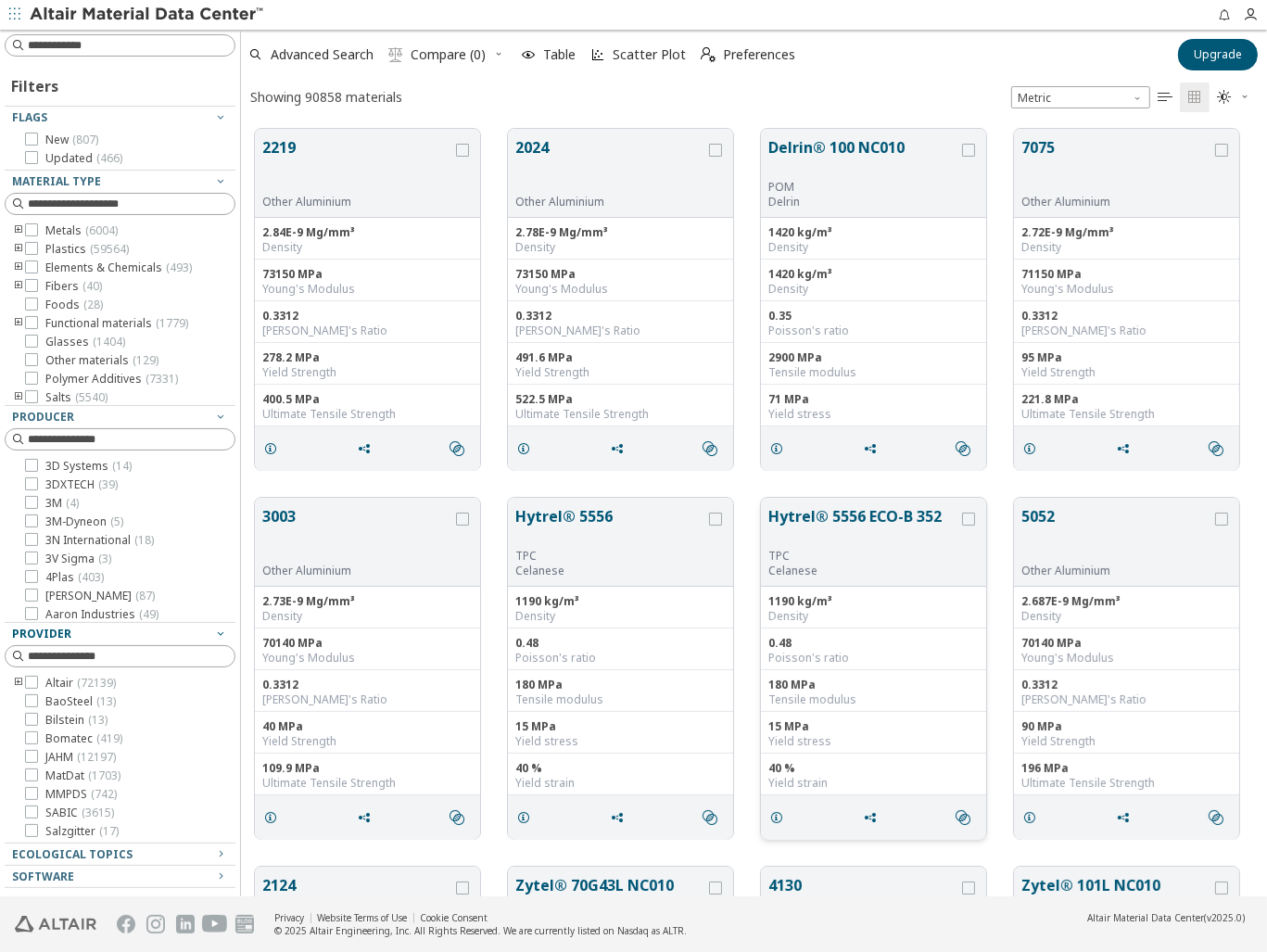 type 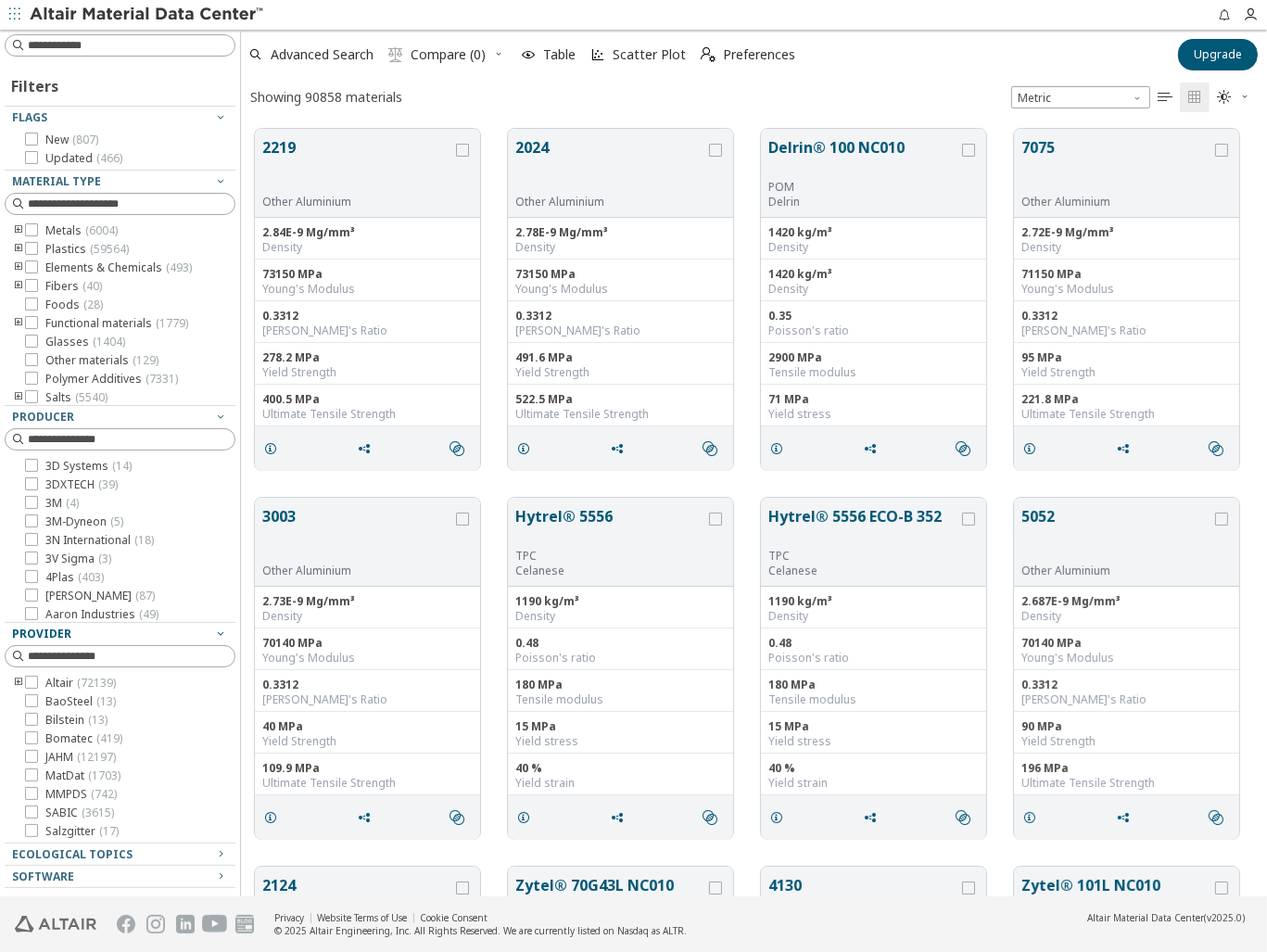 click at bounding box center (19, 249) 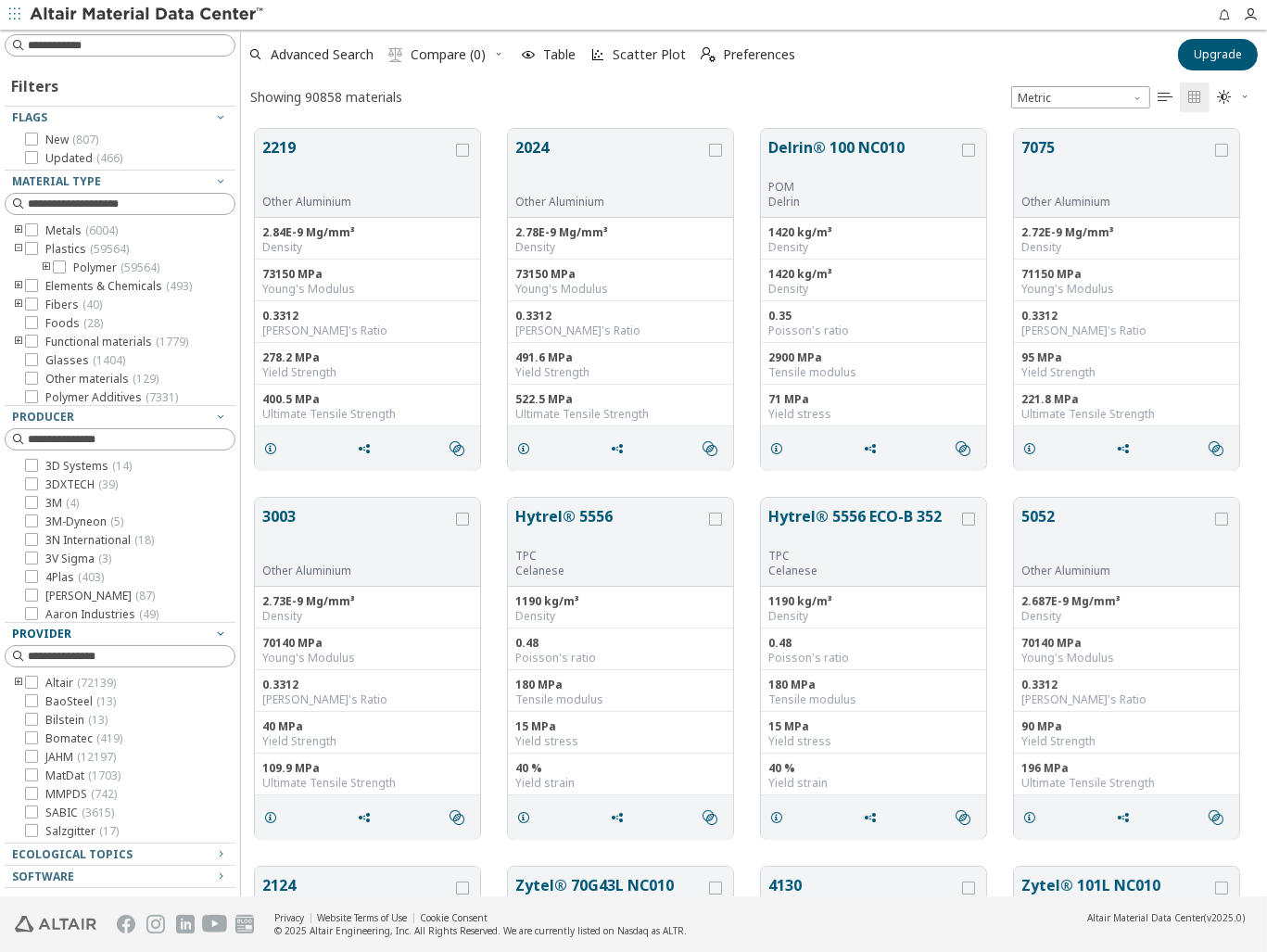 click at bounding box center [46, 268] 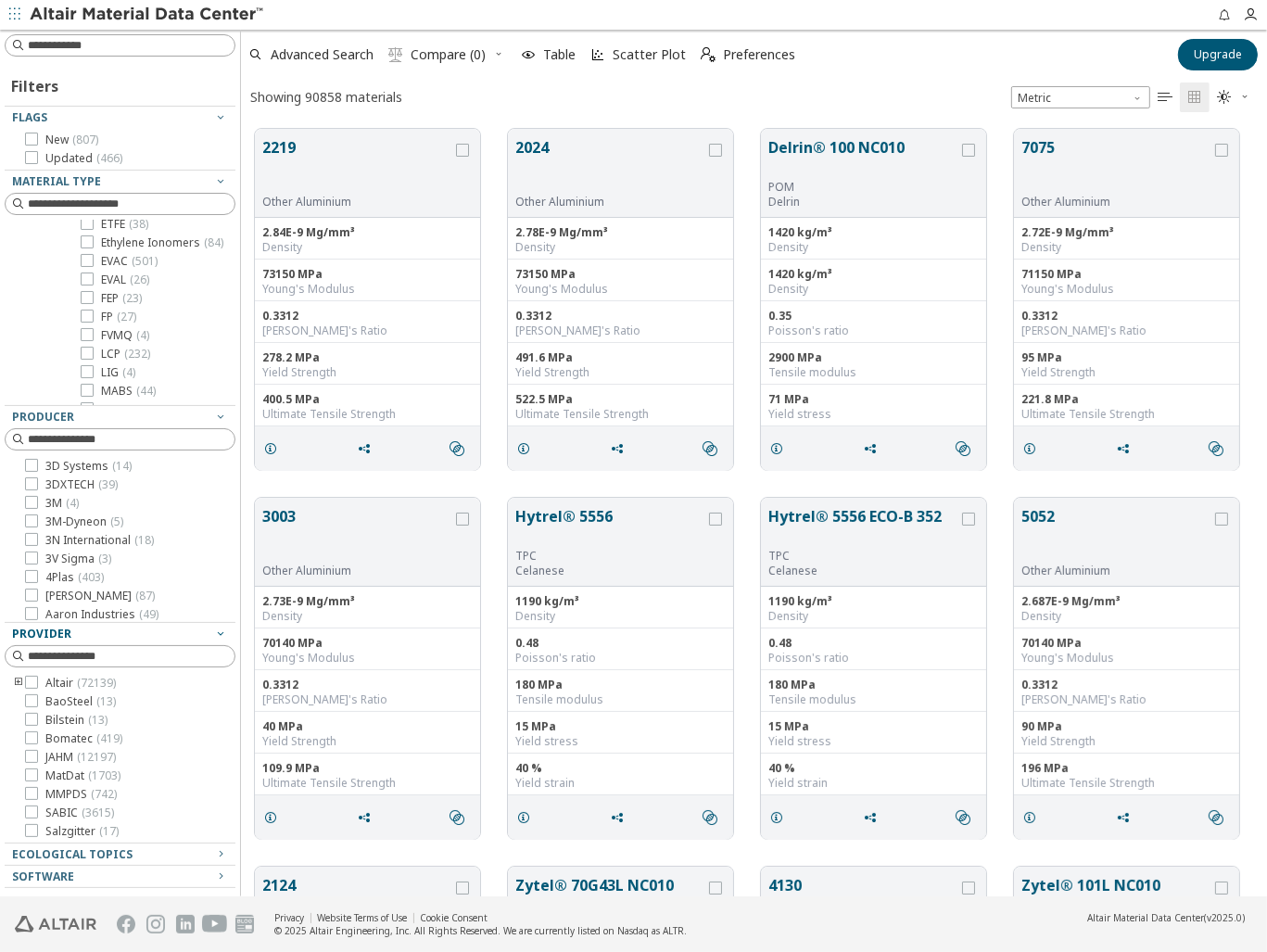 scroll, scrollTop: 649, scrollLeft: 0, axis: vertical 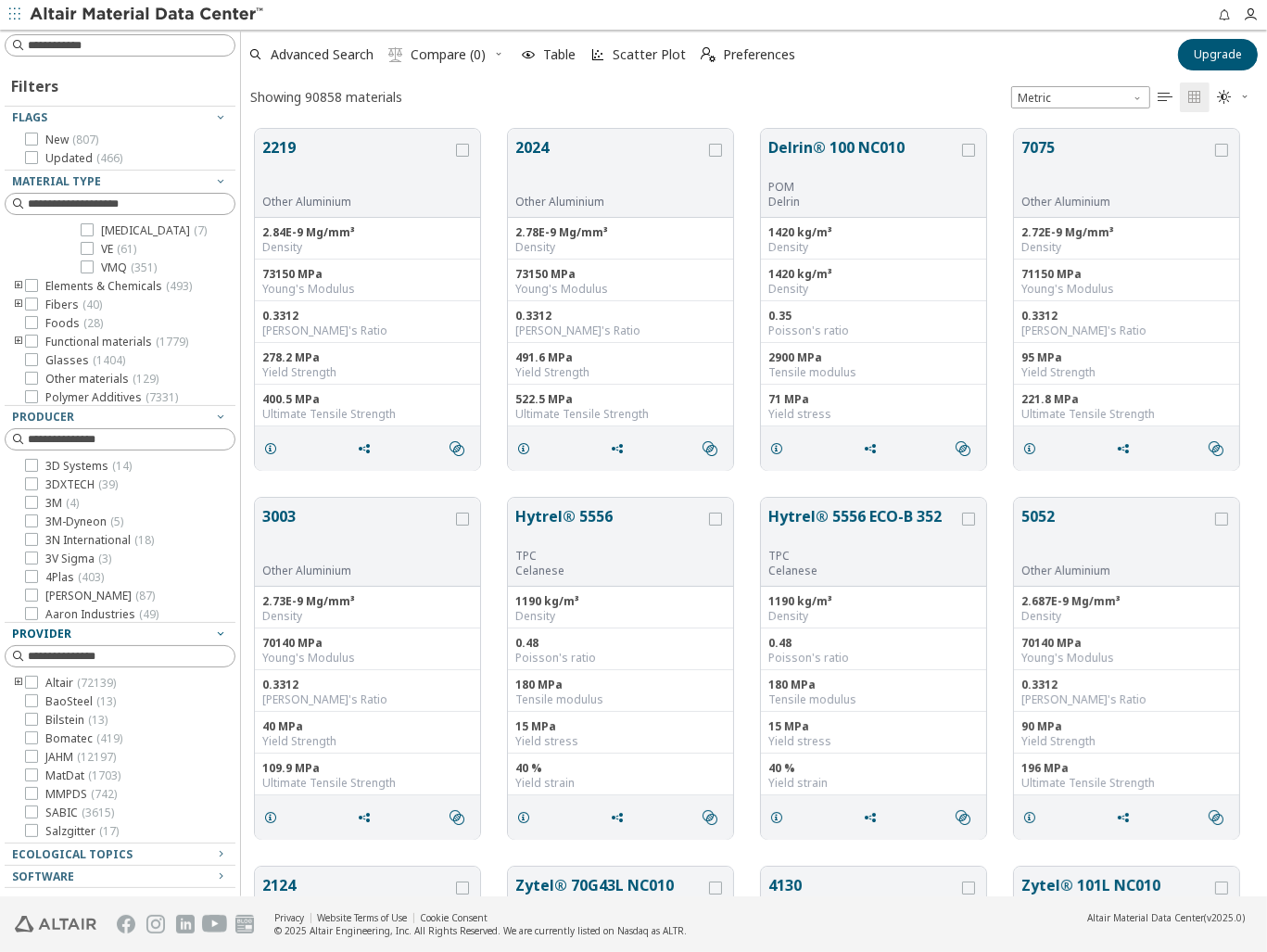 click at bounding box center (87, 248) 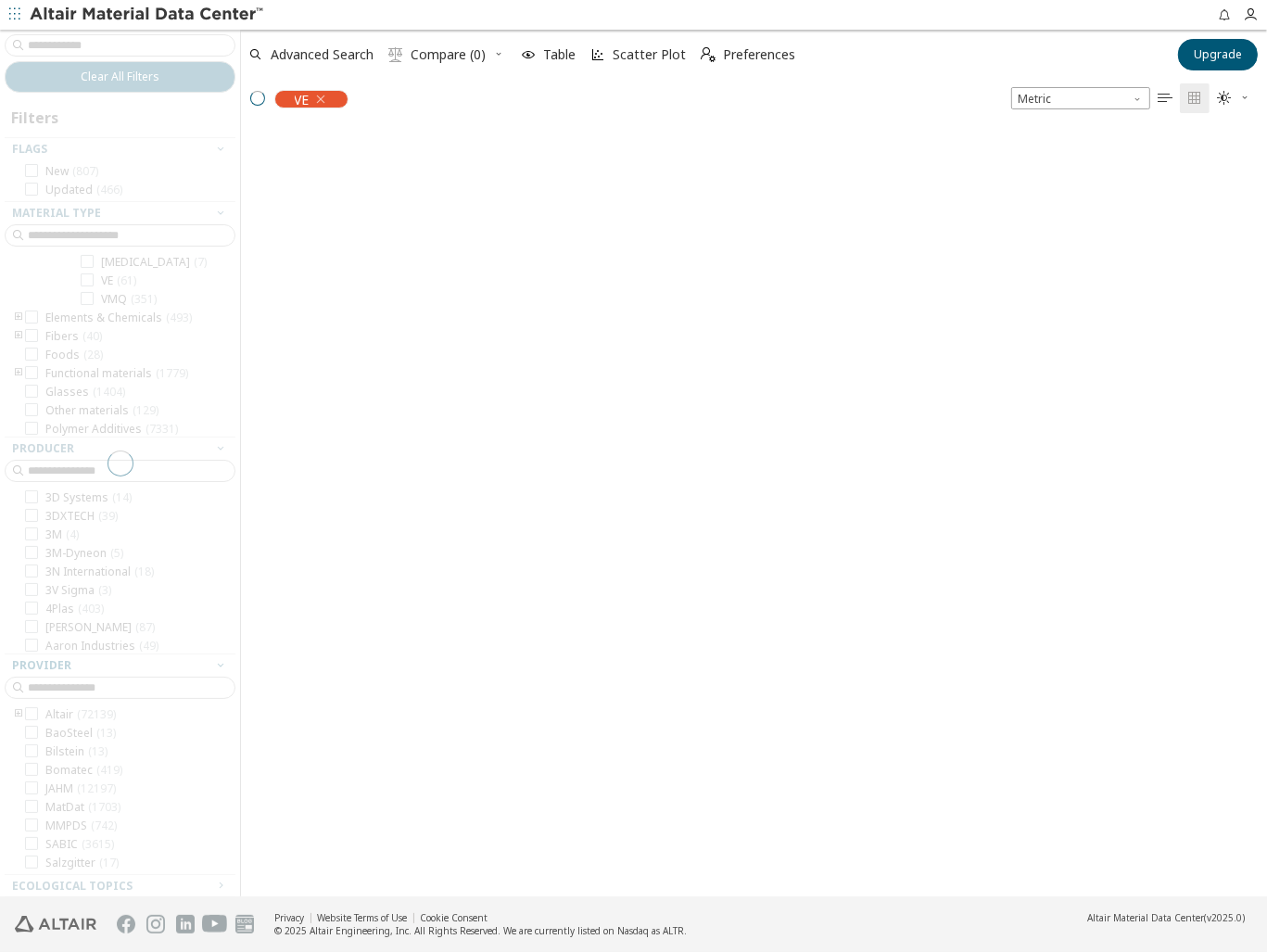 scroll, scrollTop: 766, scrollLeft: 1012, axis: both 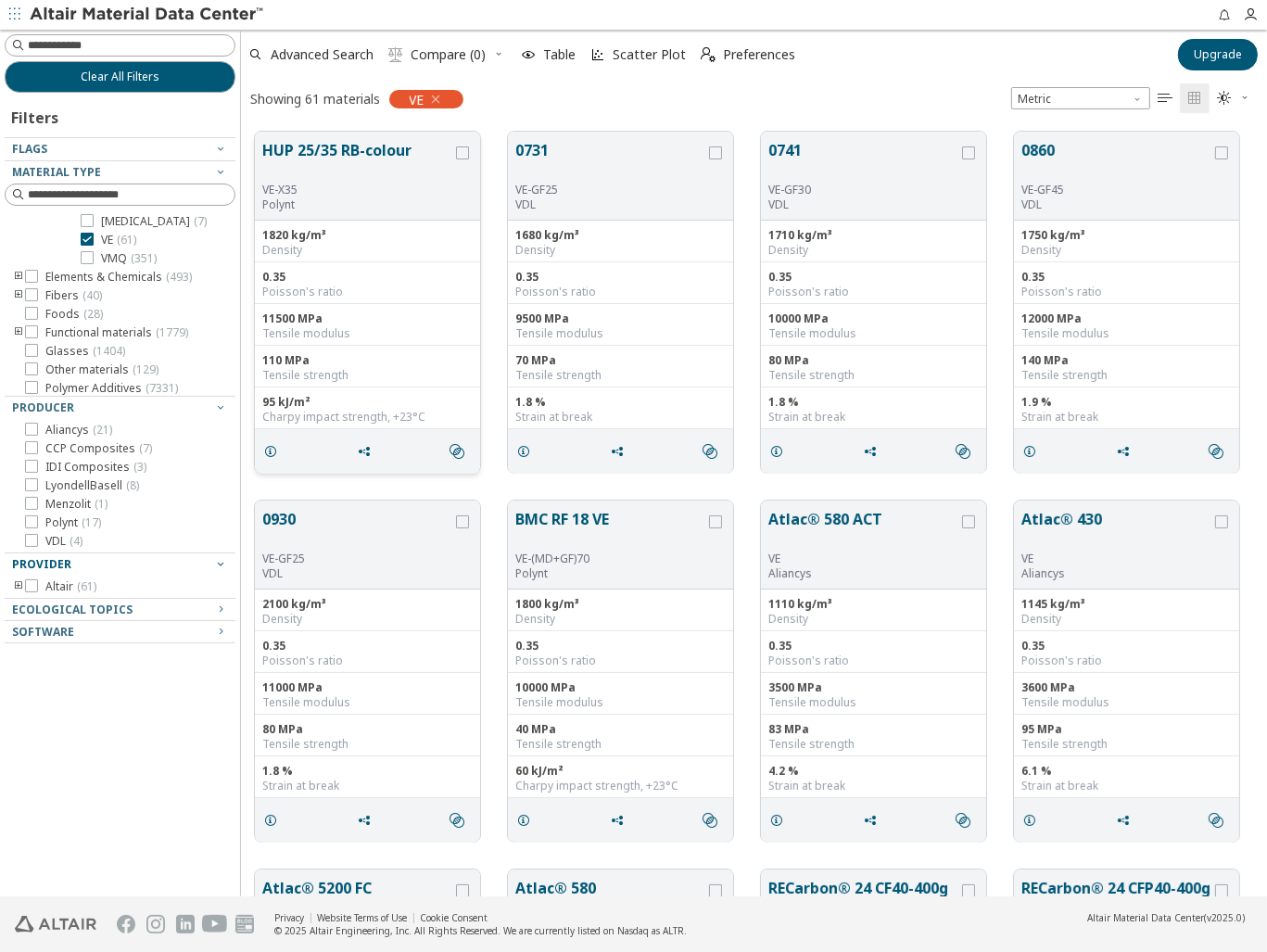 click on "HUP 25/35 RB-colour" at bounding box center [357, 160] 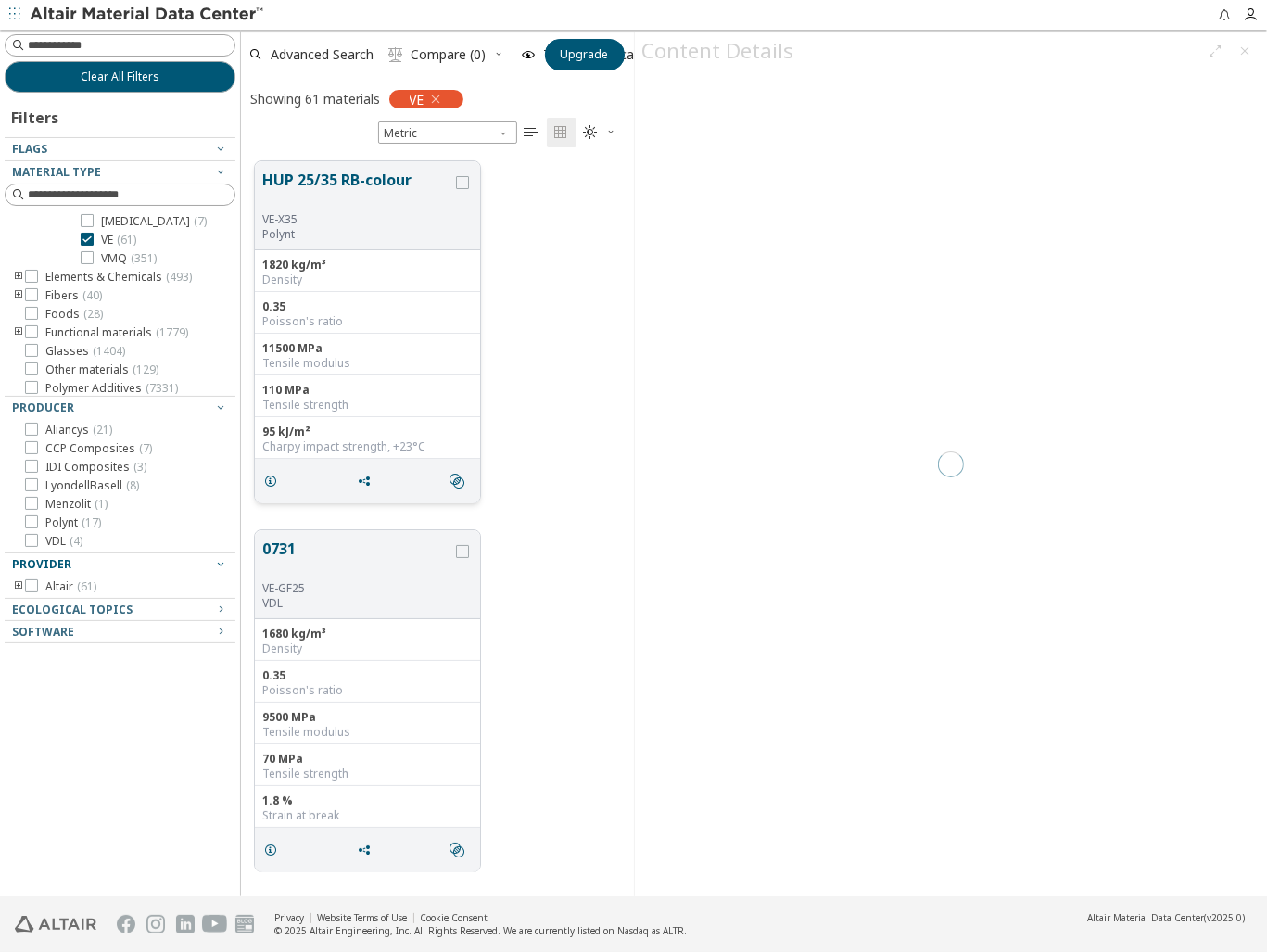 scroll, scrollTop: 736, scrollLeft: 378, axis: both 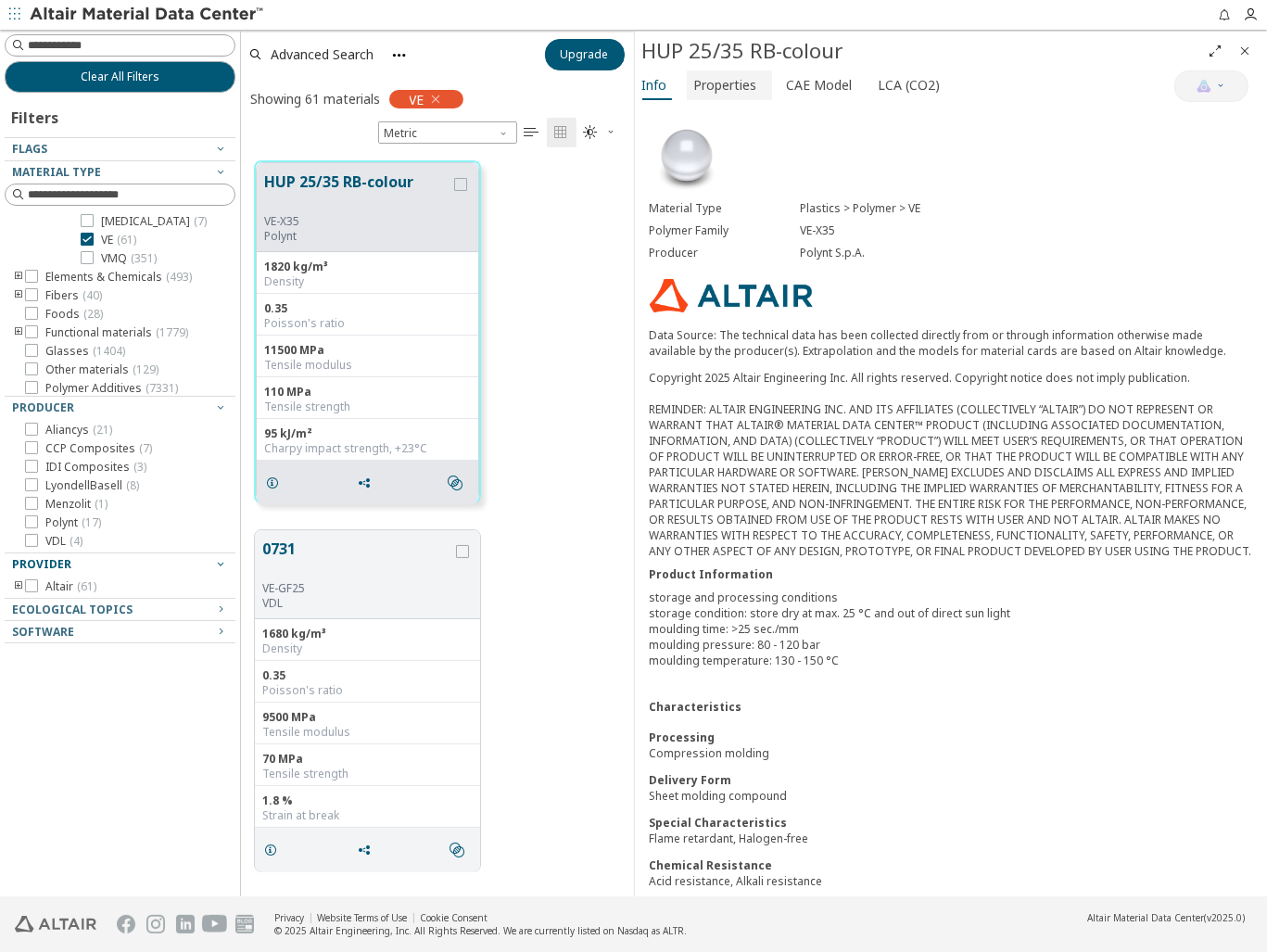 click on "Properties" at bounding box center [726, 85] 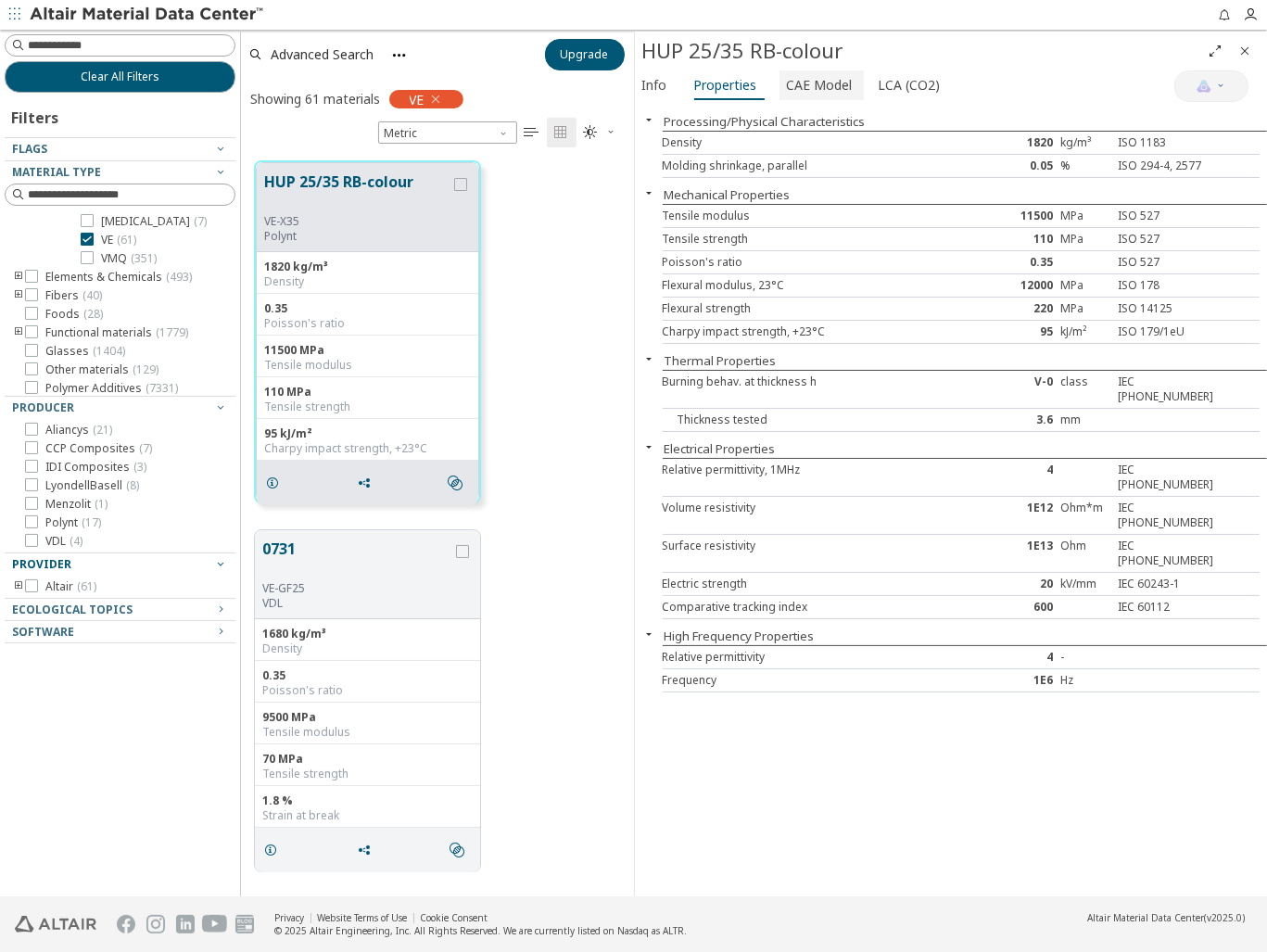click on "CAE Model" at bounding box center (819, 85) 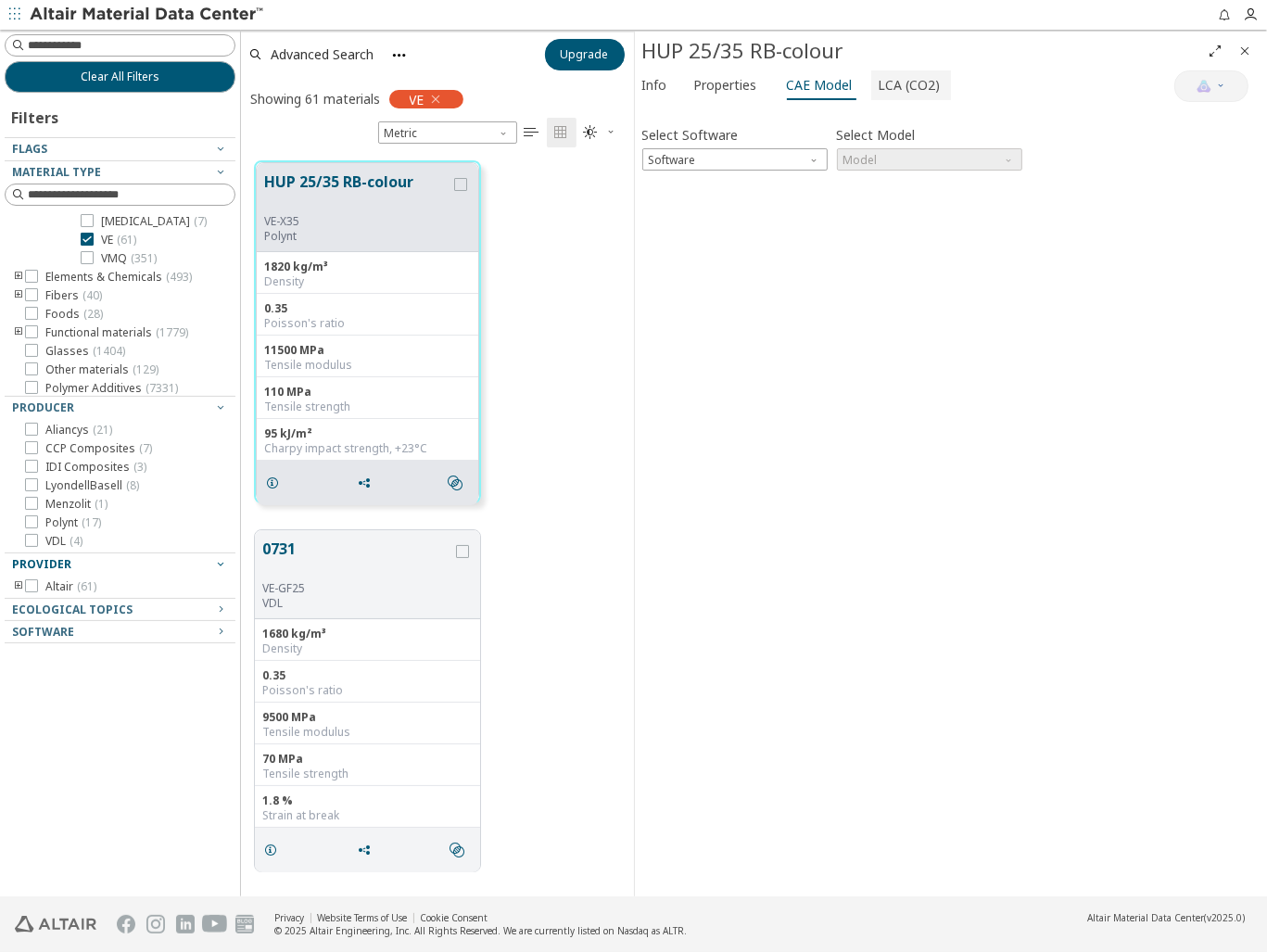 click on "LCA (CO2)" at bounding box center (909, 85) 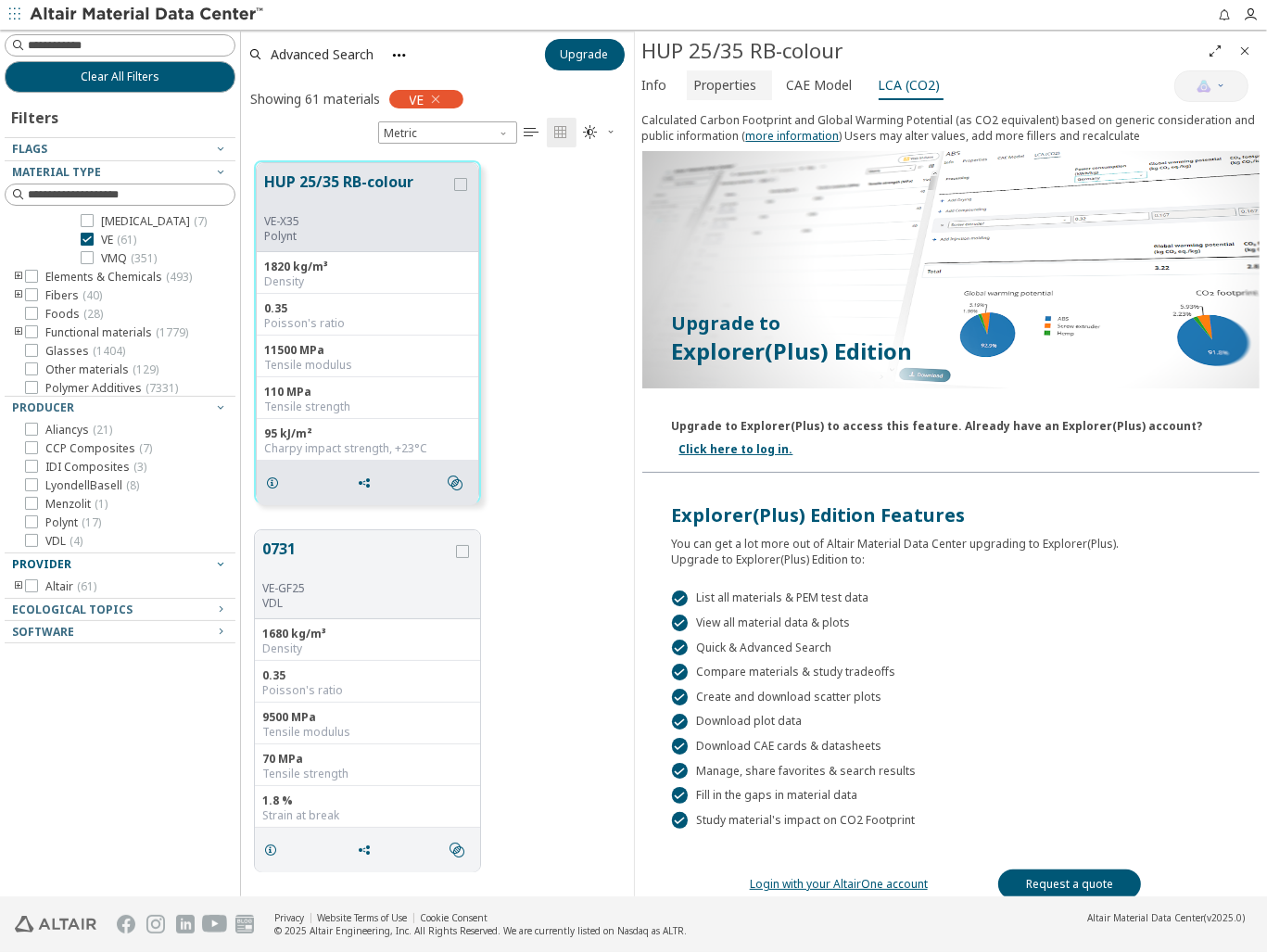 click on "Properties" at bounding box center (726, 85) 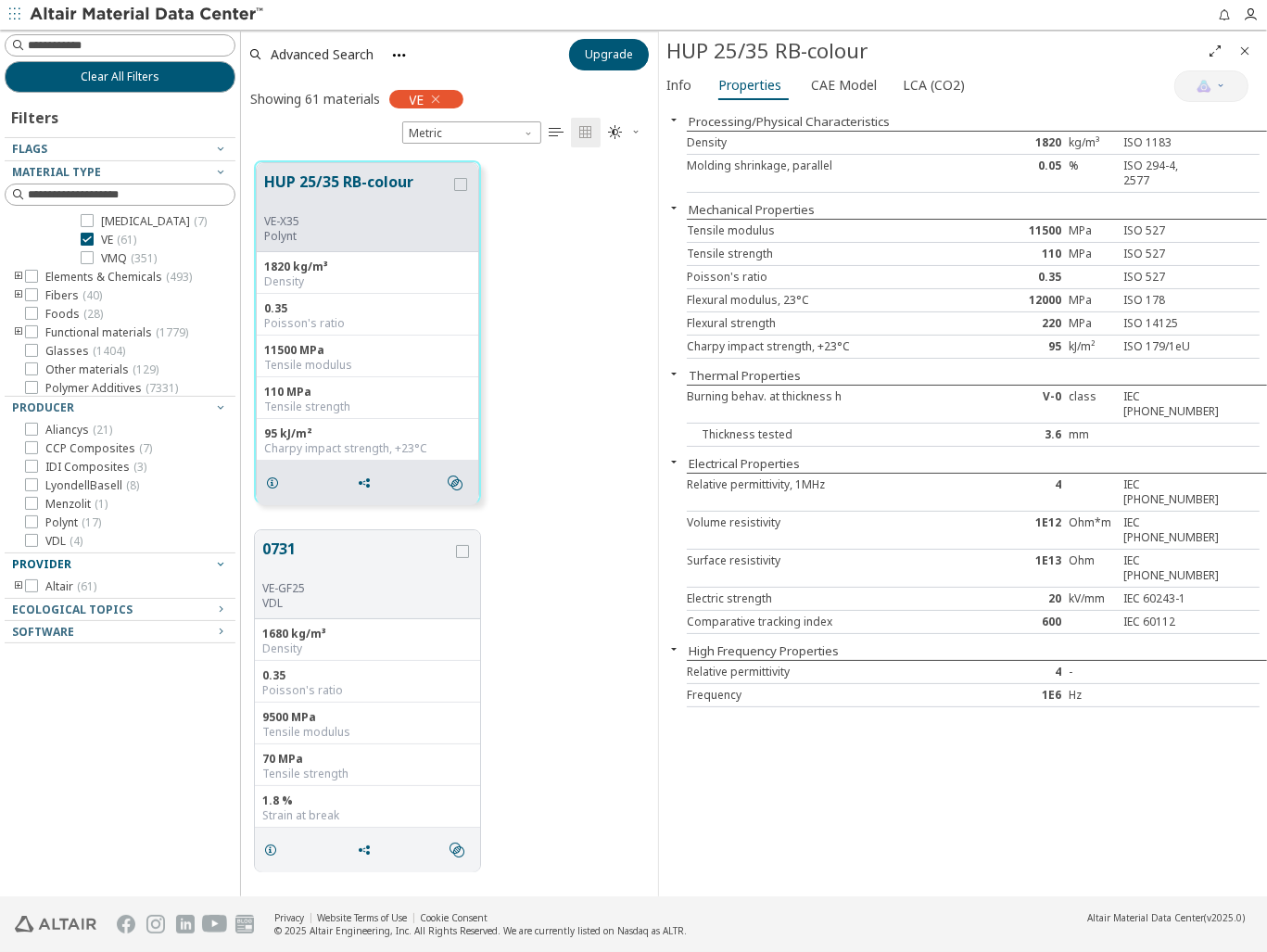 scroll, scrollTop: 15, scrollLeft: 15, axis: both 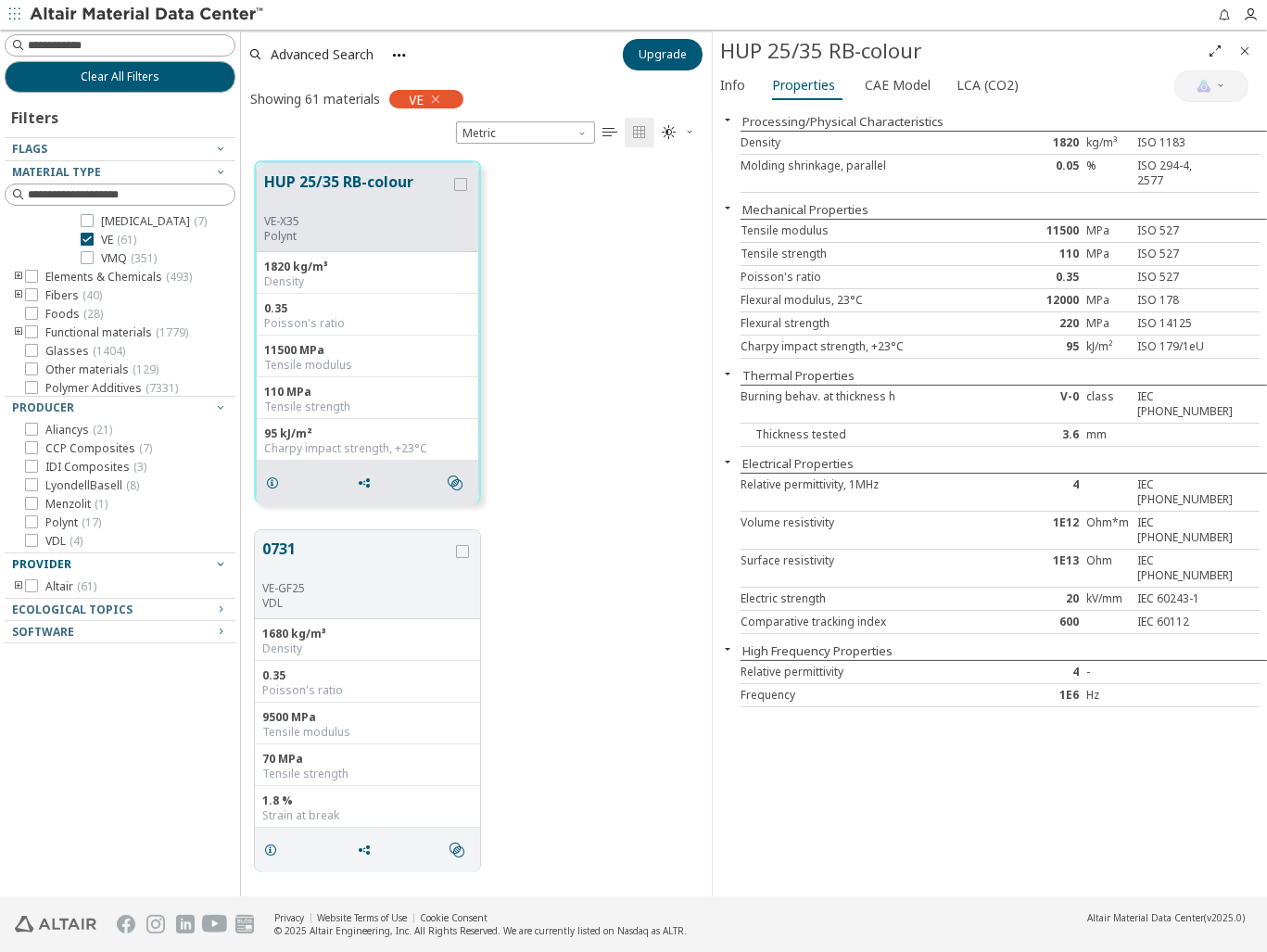 drag, startPoint x: 632, startPoint y: 297, endPoint x: 711, endPoint y: 310, distance: 80.062476 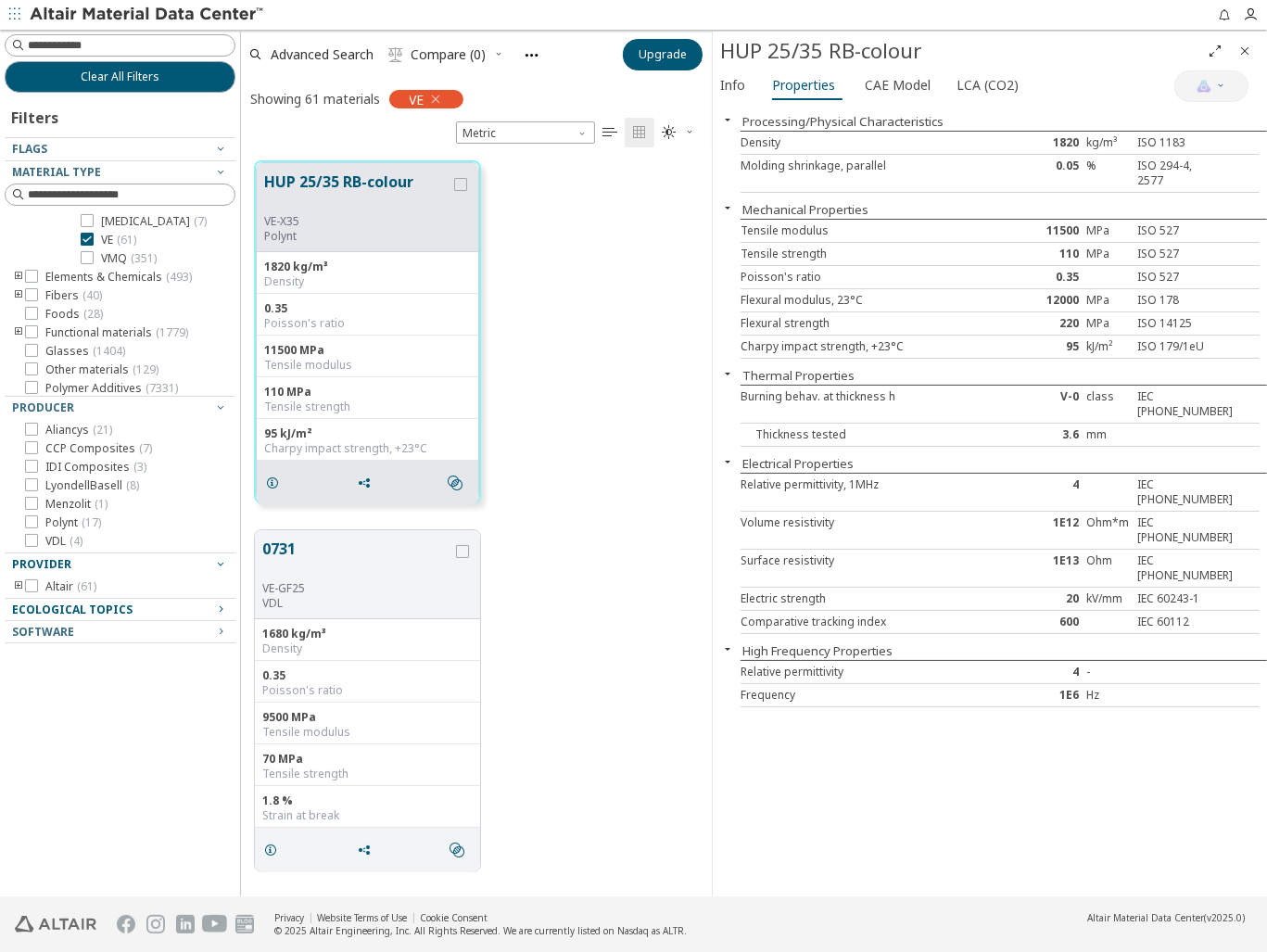 click on "Ecological Topics" at bounding box center [72, 609] 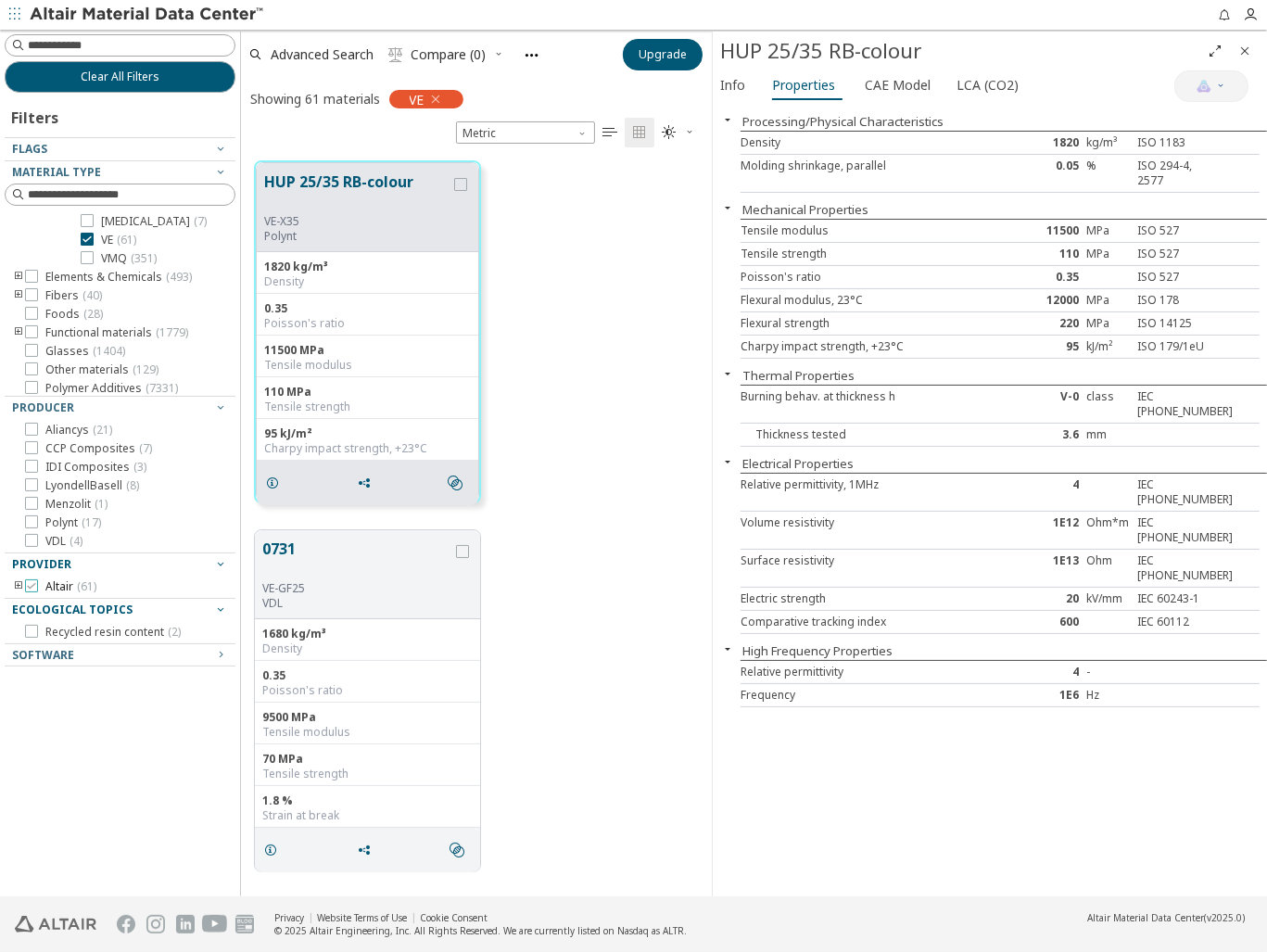 click on "Altair ( 61 )" at bounding box center (70, 587) 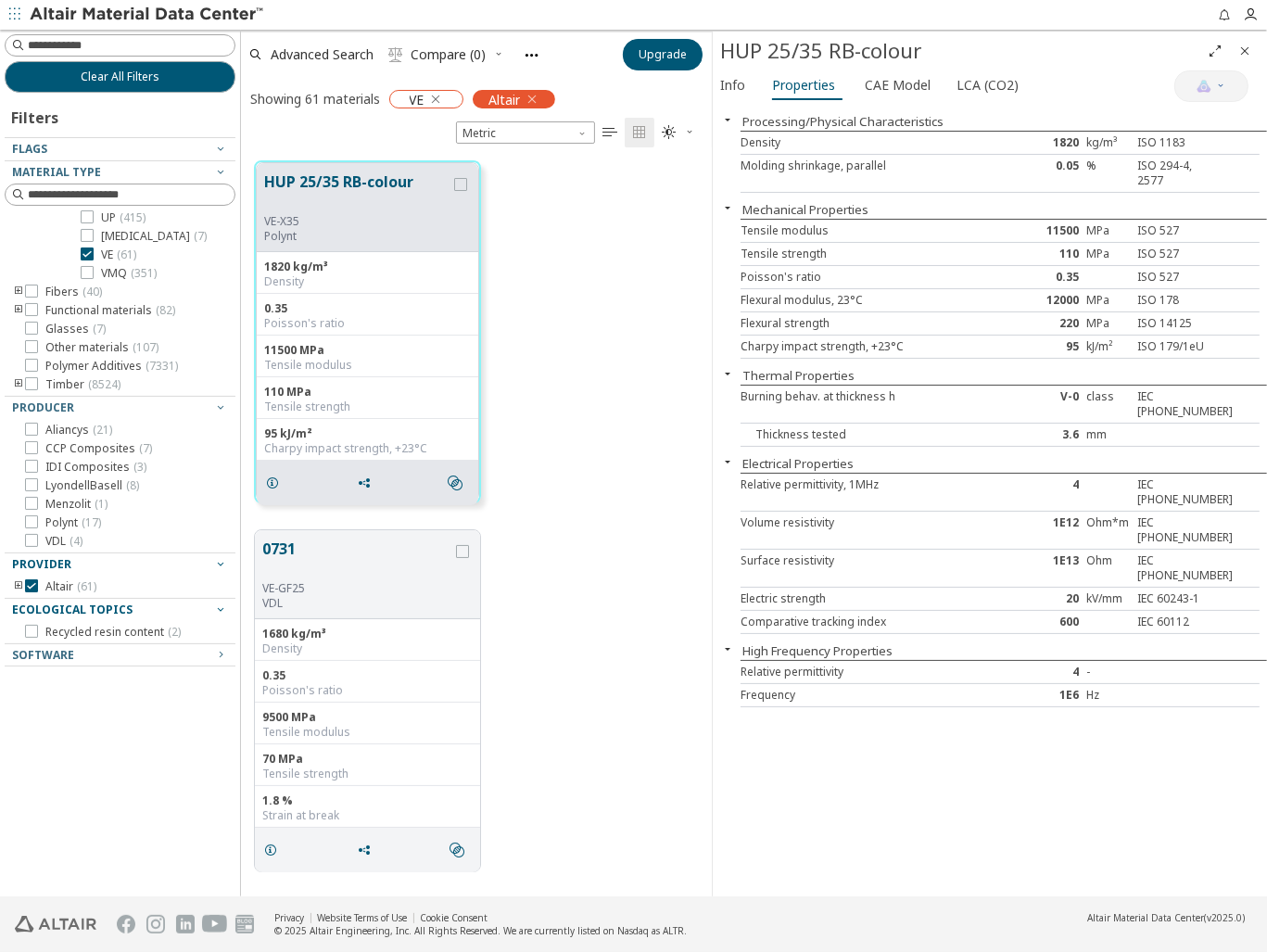 click at bounding box center (437, 99) 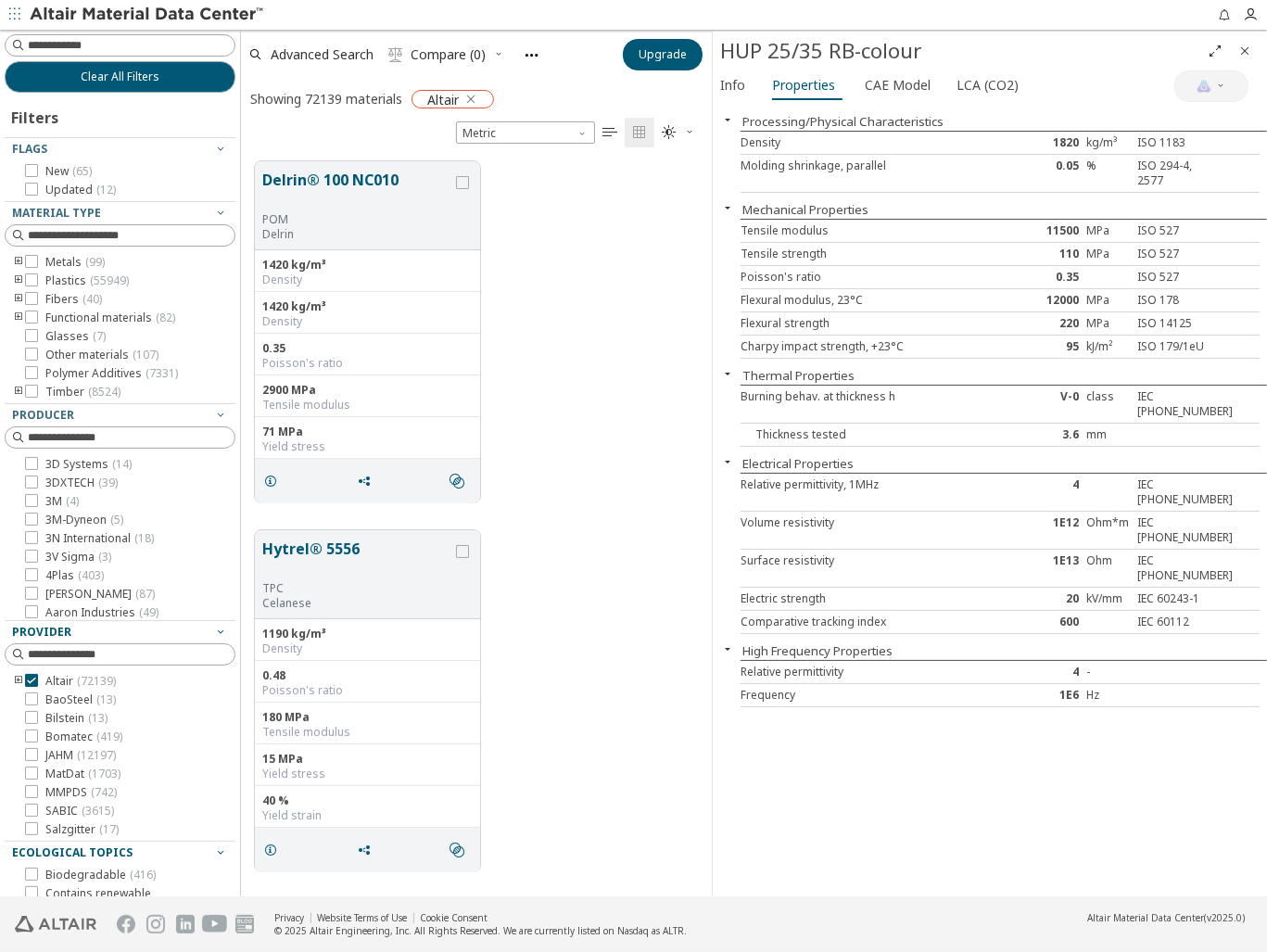 click at bounding box center (471, 99) 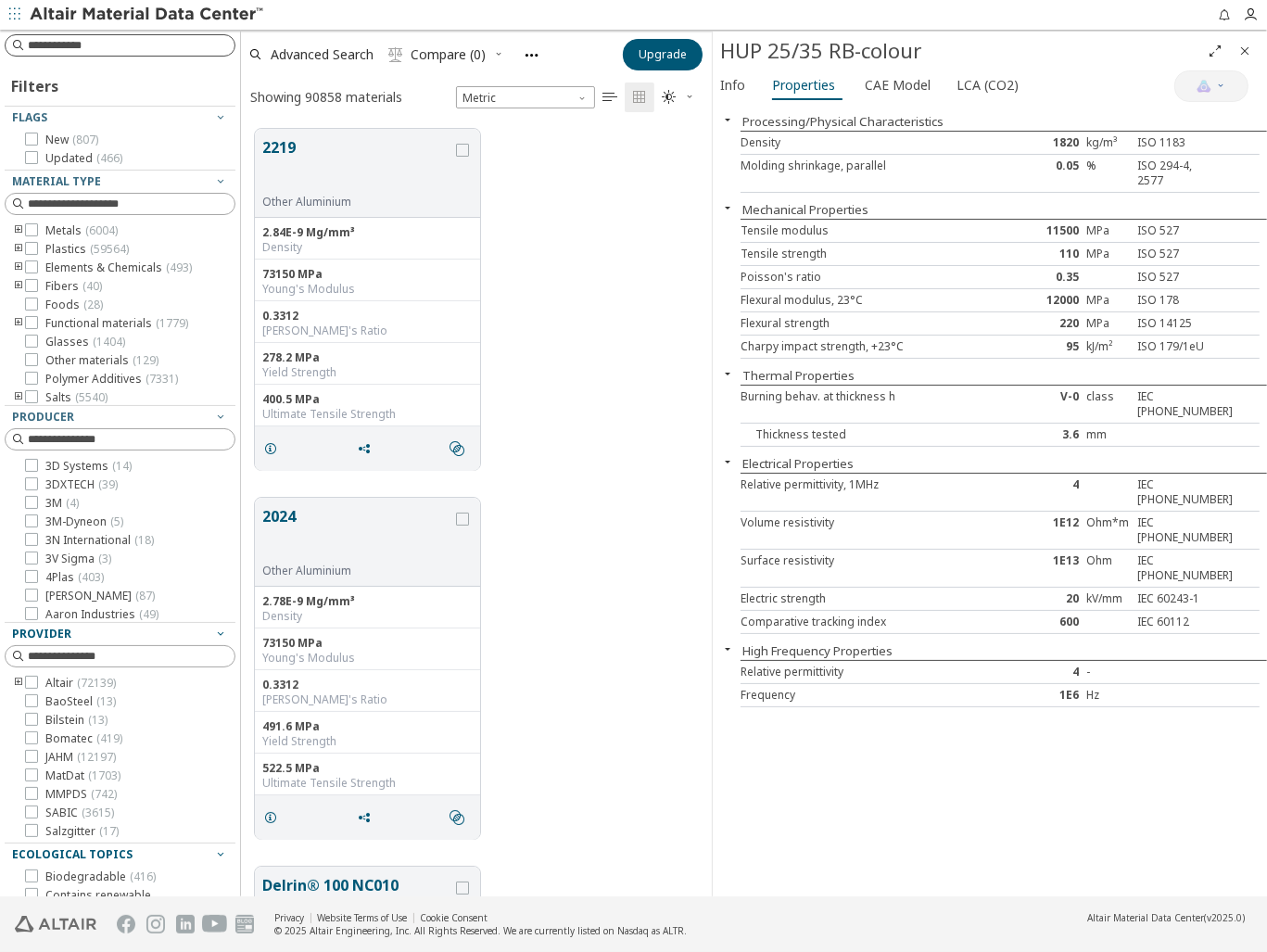 click at bounding box center (131, 45) 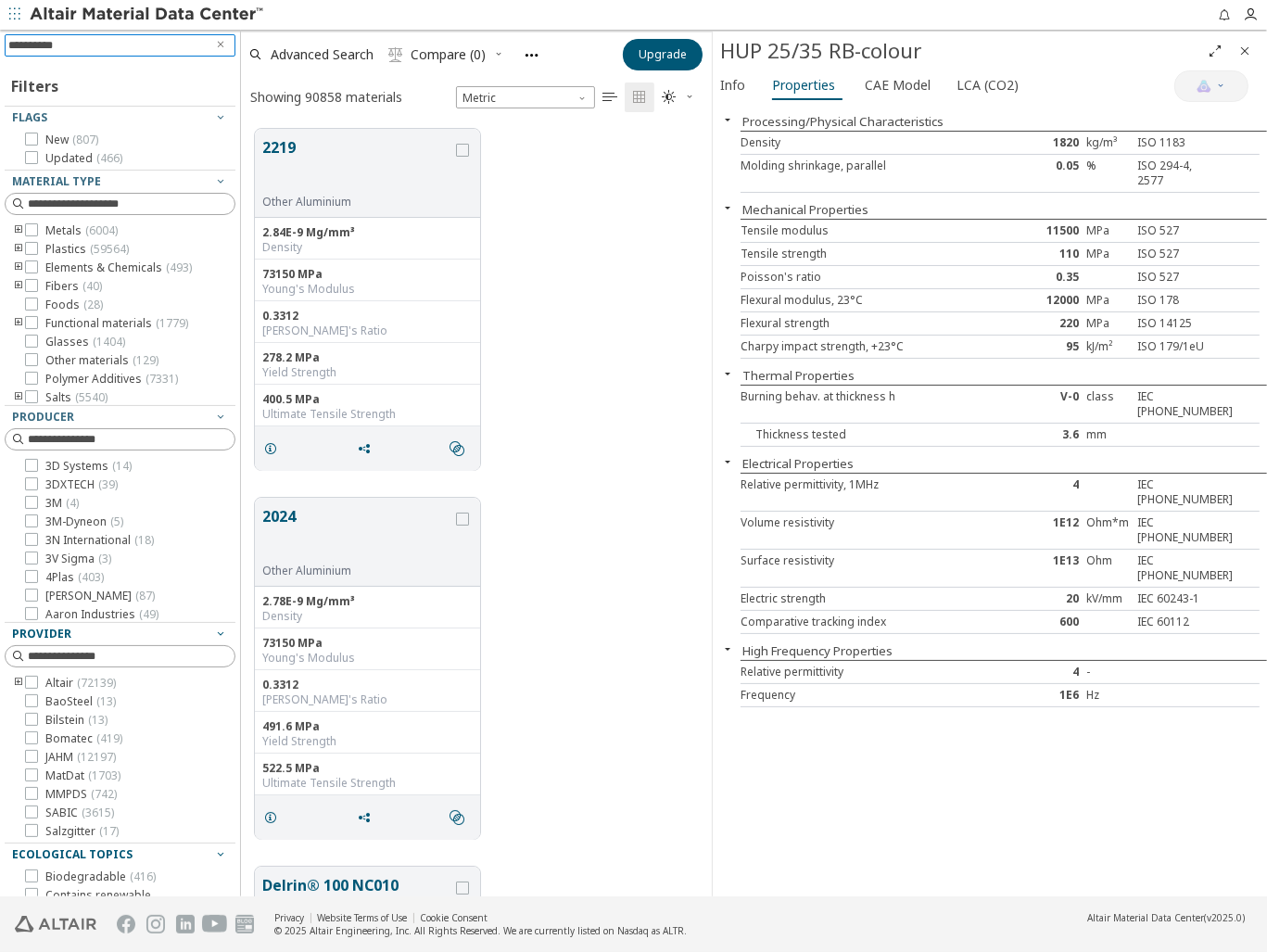 type on "**********" 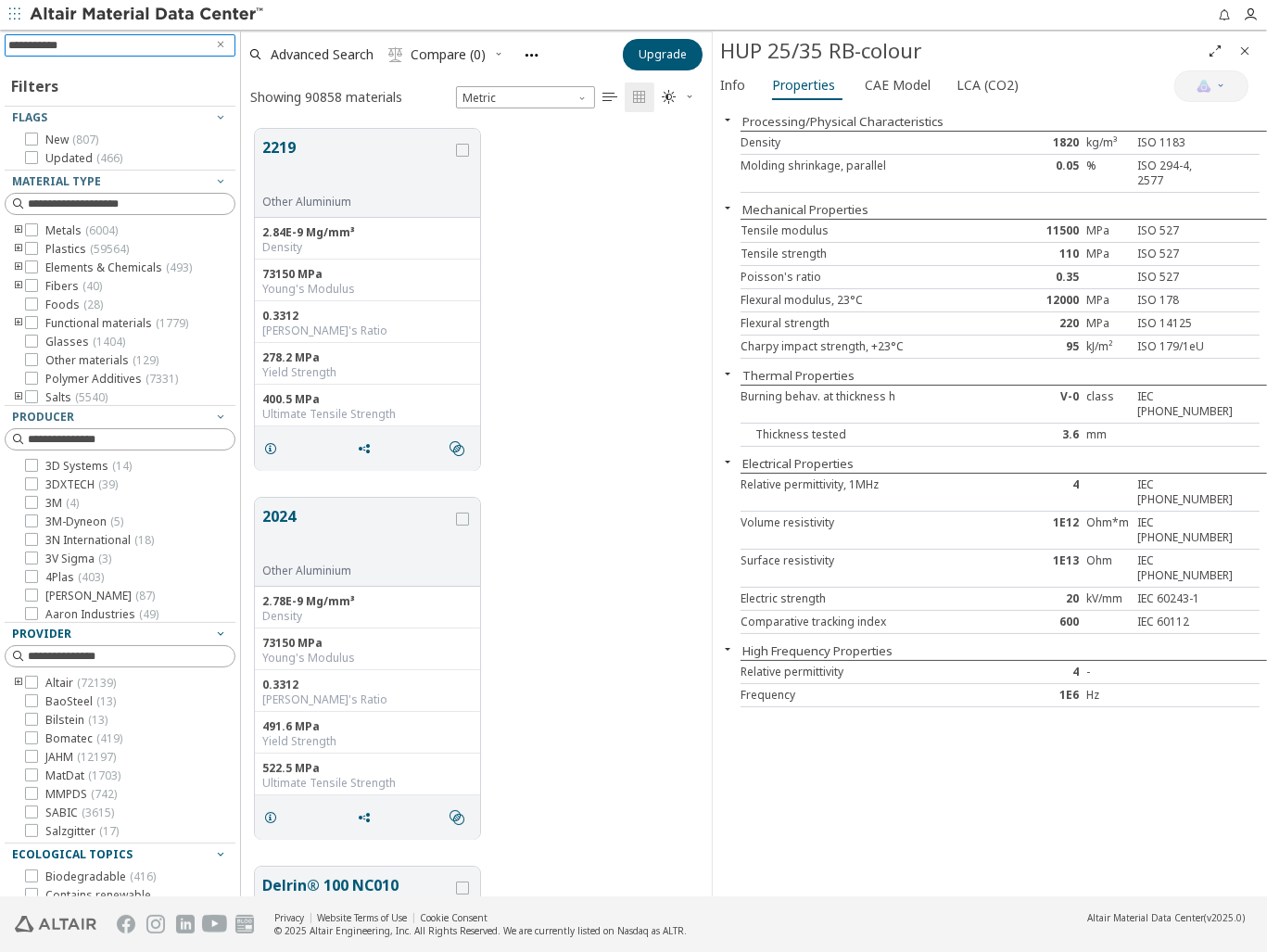 type 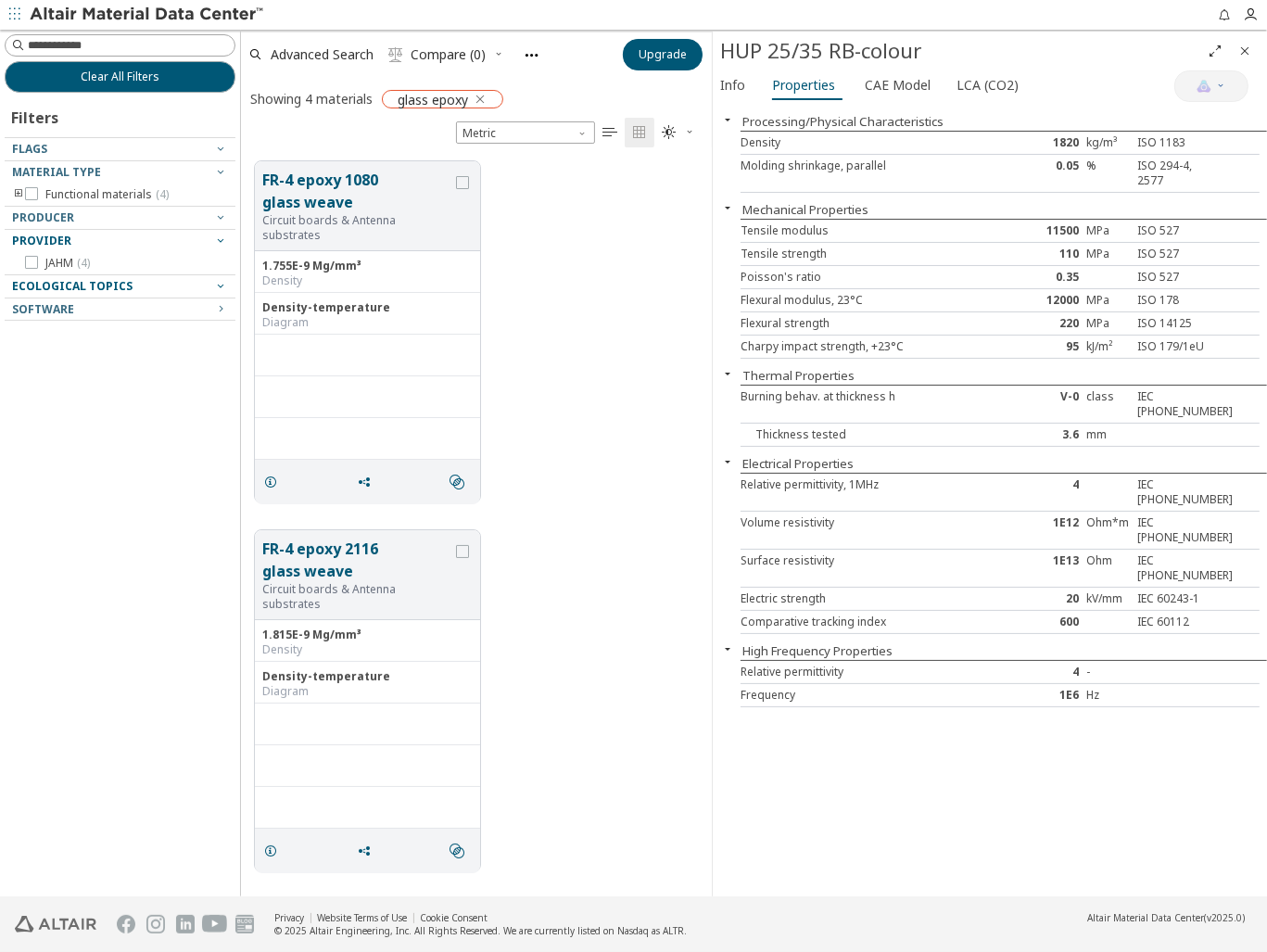 click at bounding box center (480, 99) 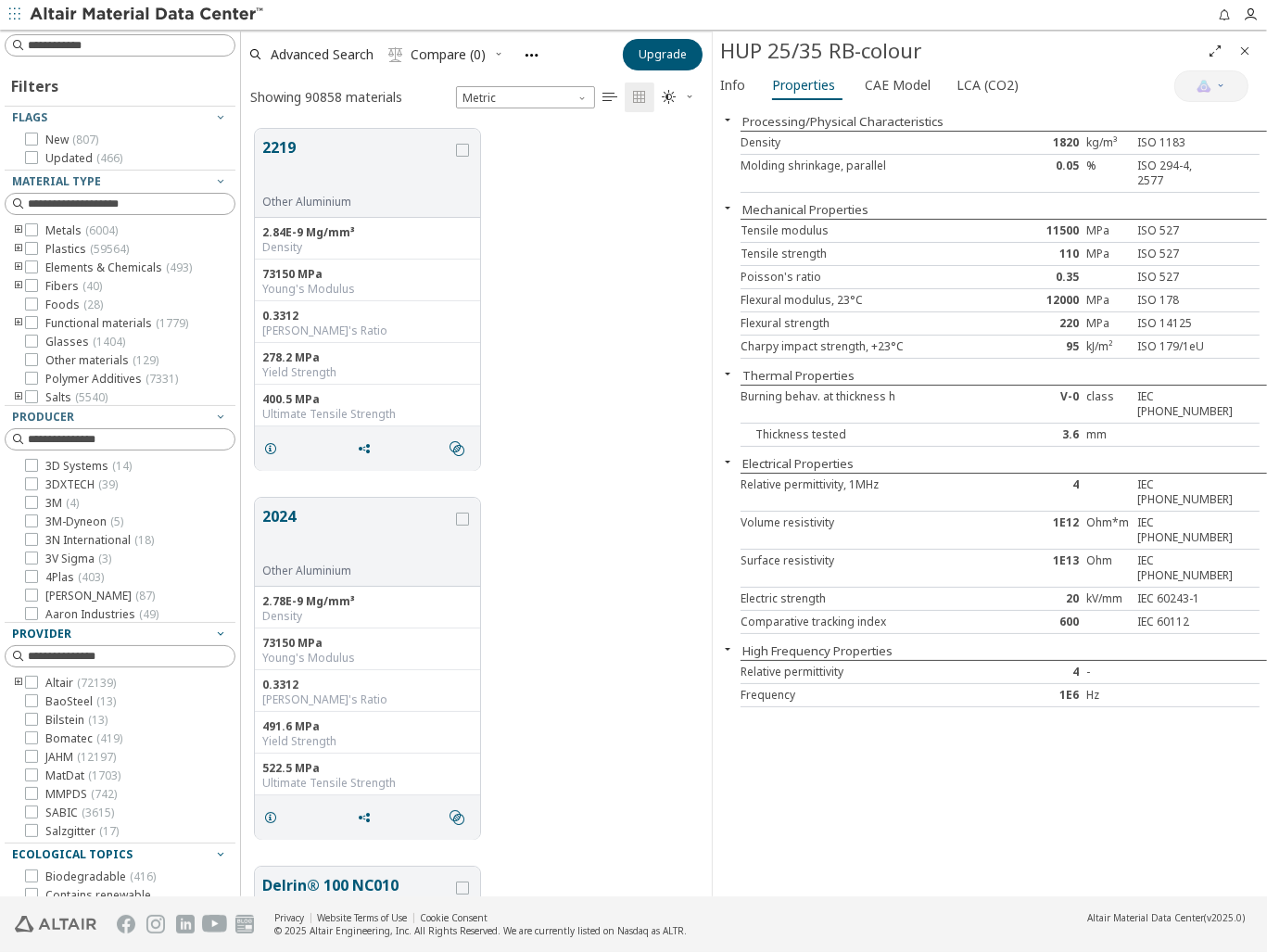 click at bounding box center (19, 324) 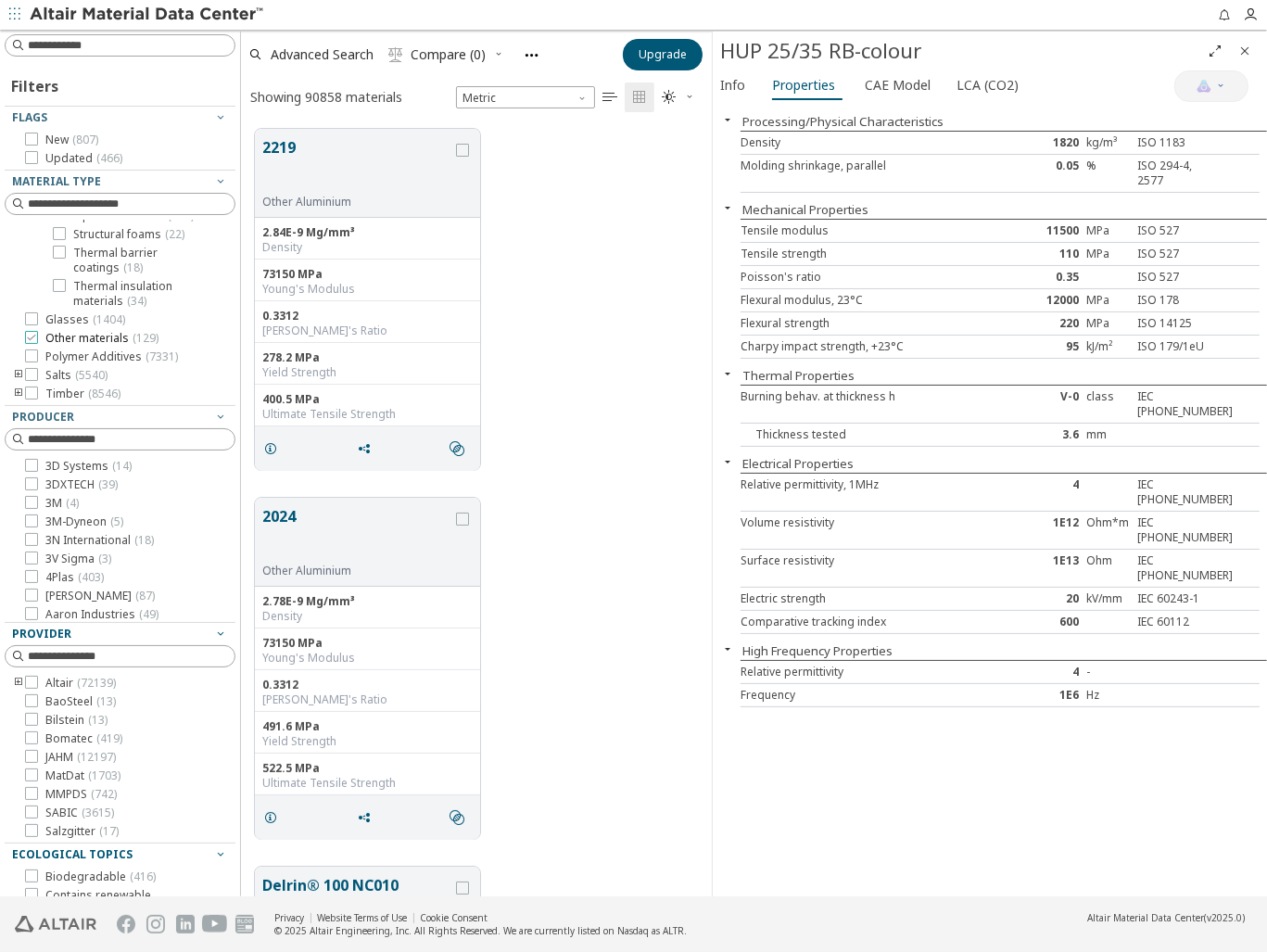 scroll, scrollTop: 371, scrollLeft: 0, axis: vertical 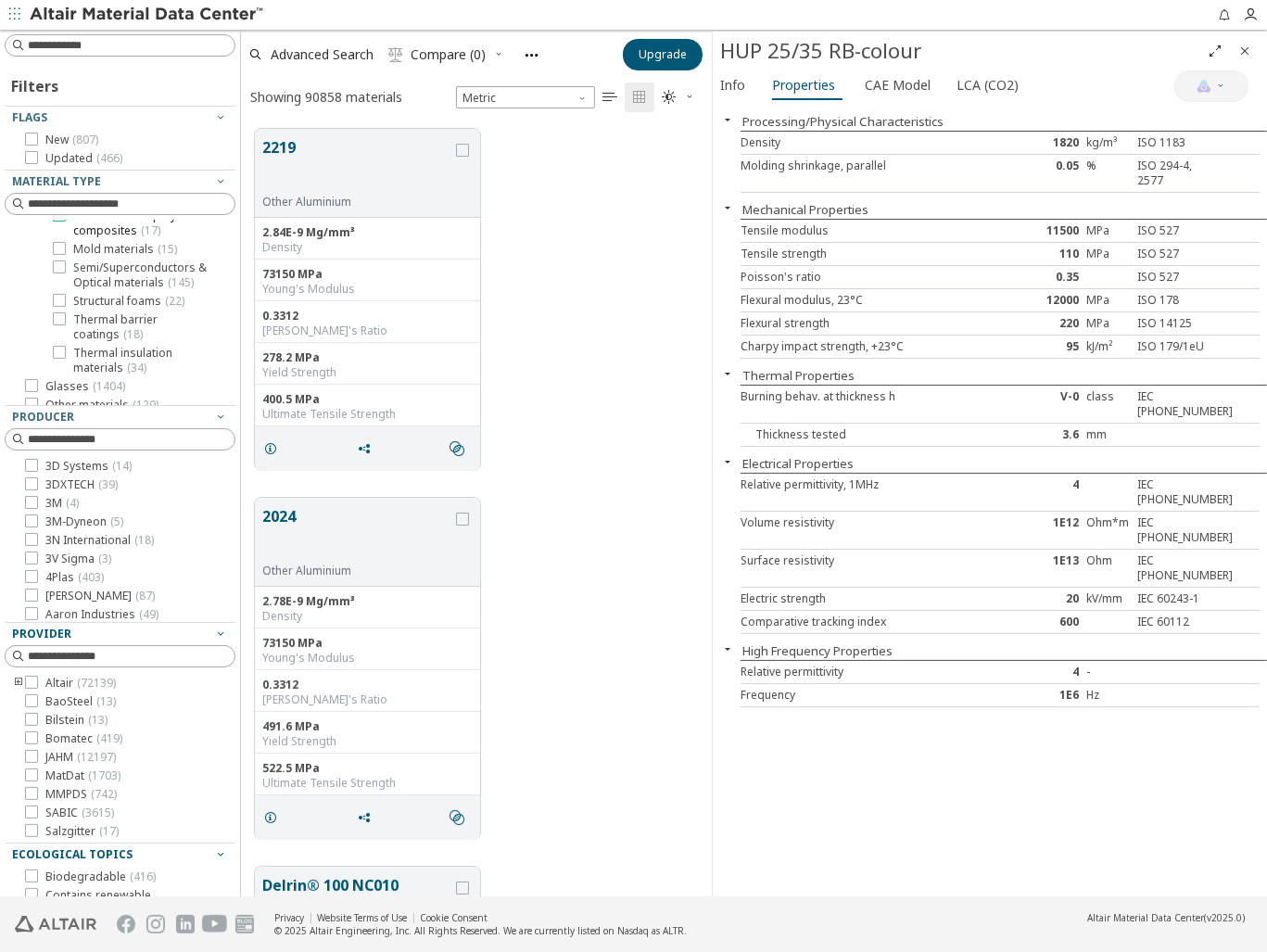 click at bounding box center [59, 215] 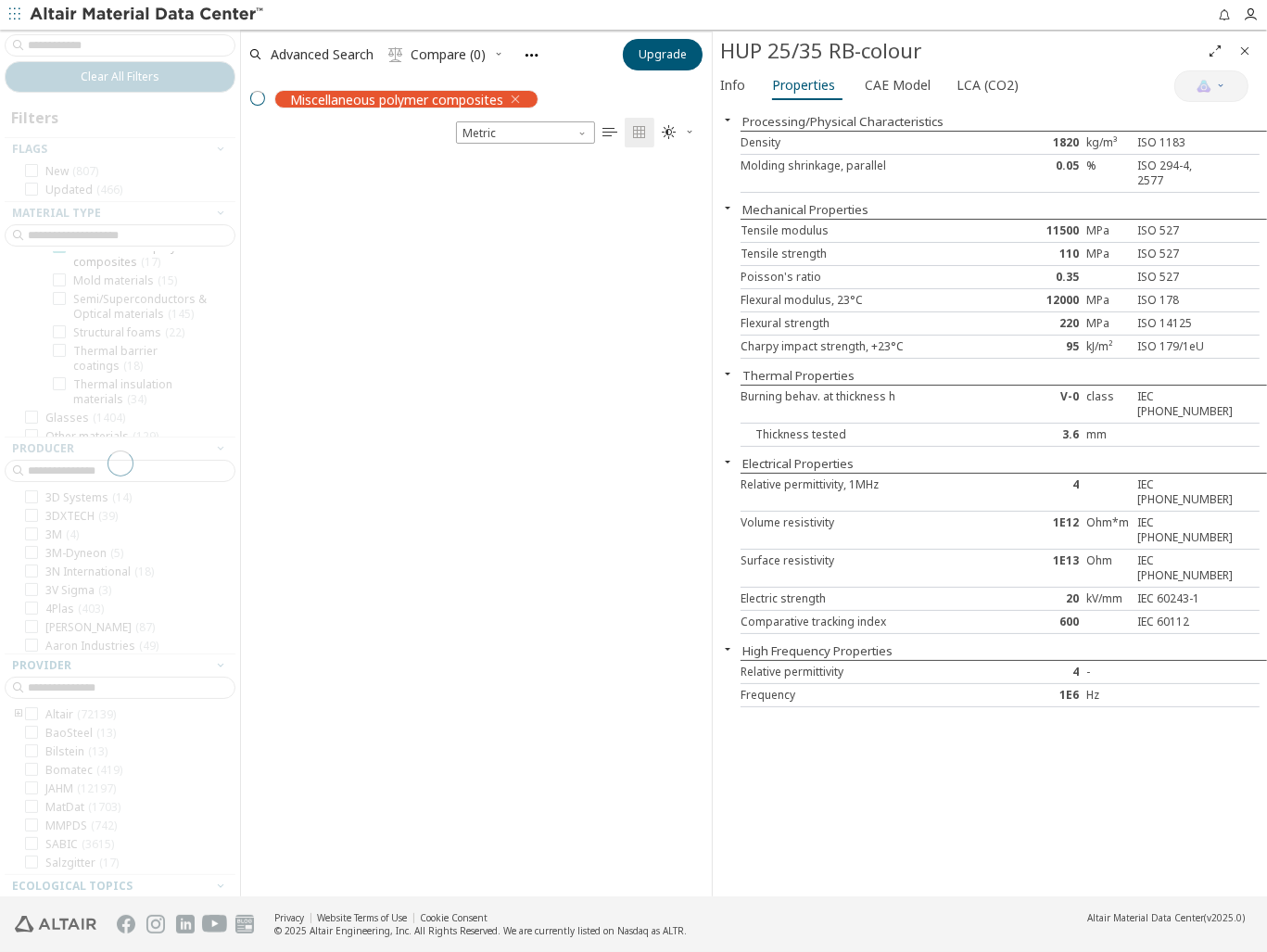 scroll, scrollTop: 736, scrollLeft: 457, axis: both 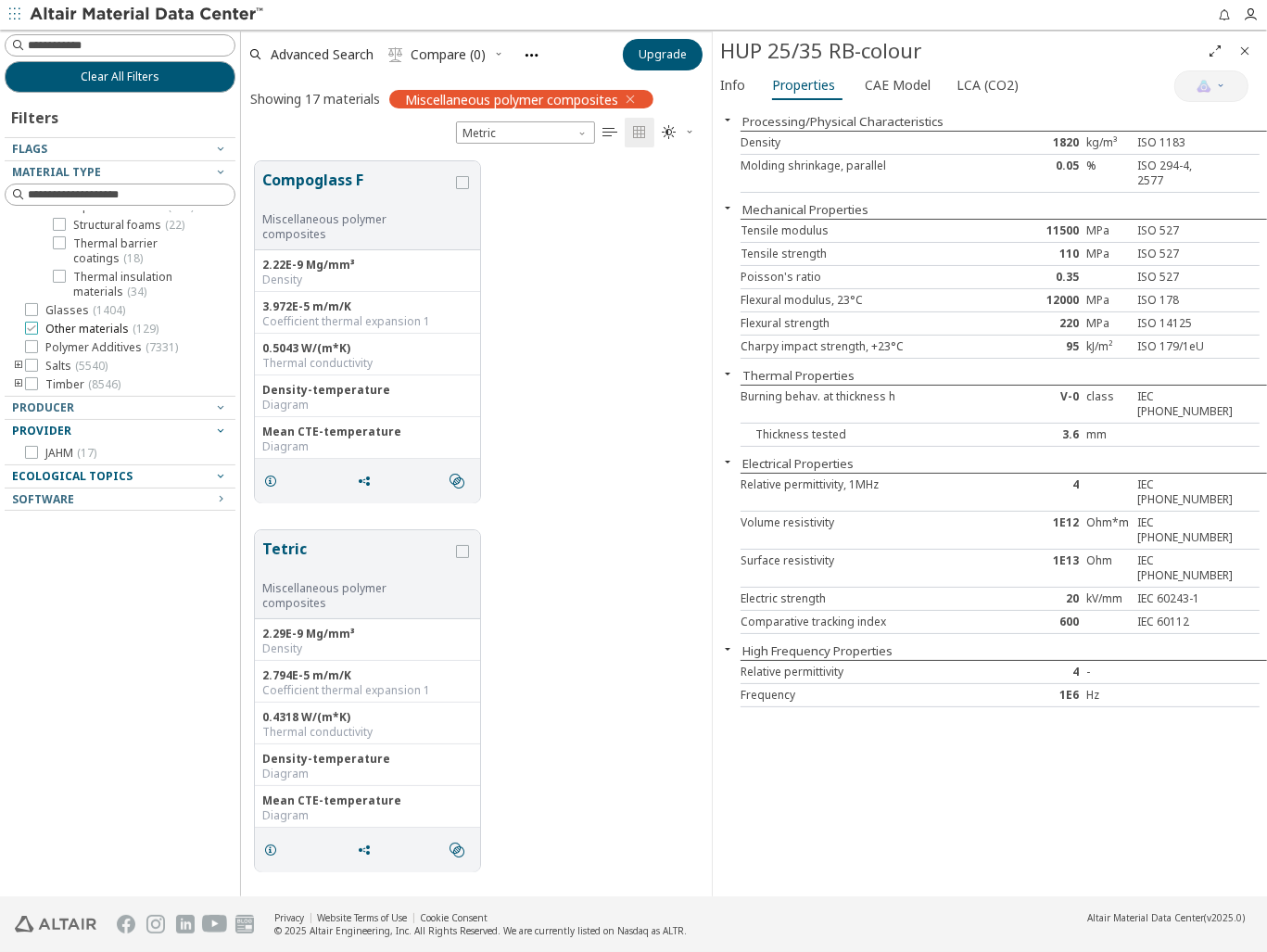 click on "Other materials ( 129 )" at bounding box center (102, 329) 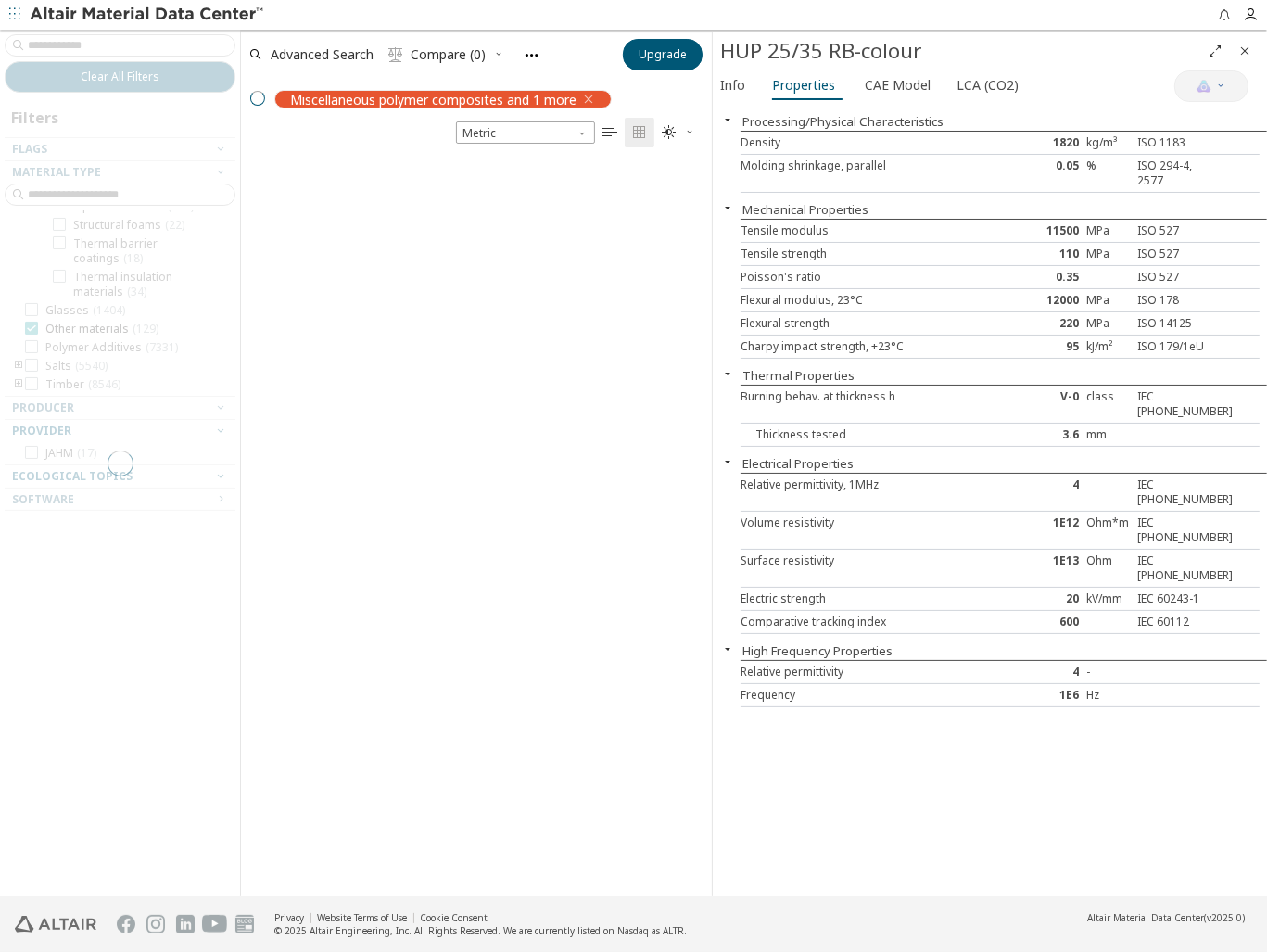 scroll, scrollTop: 736, scrollLeft: 457, axis: both 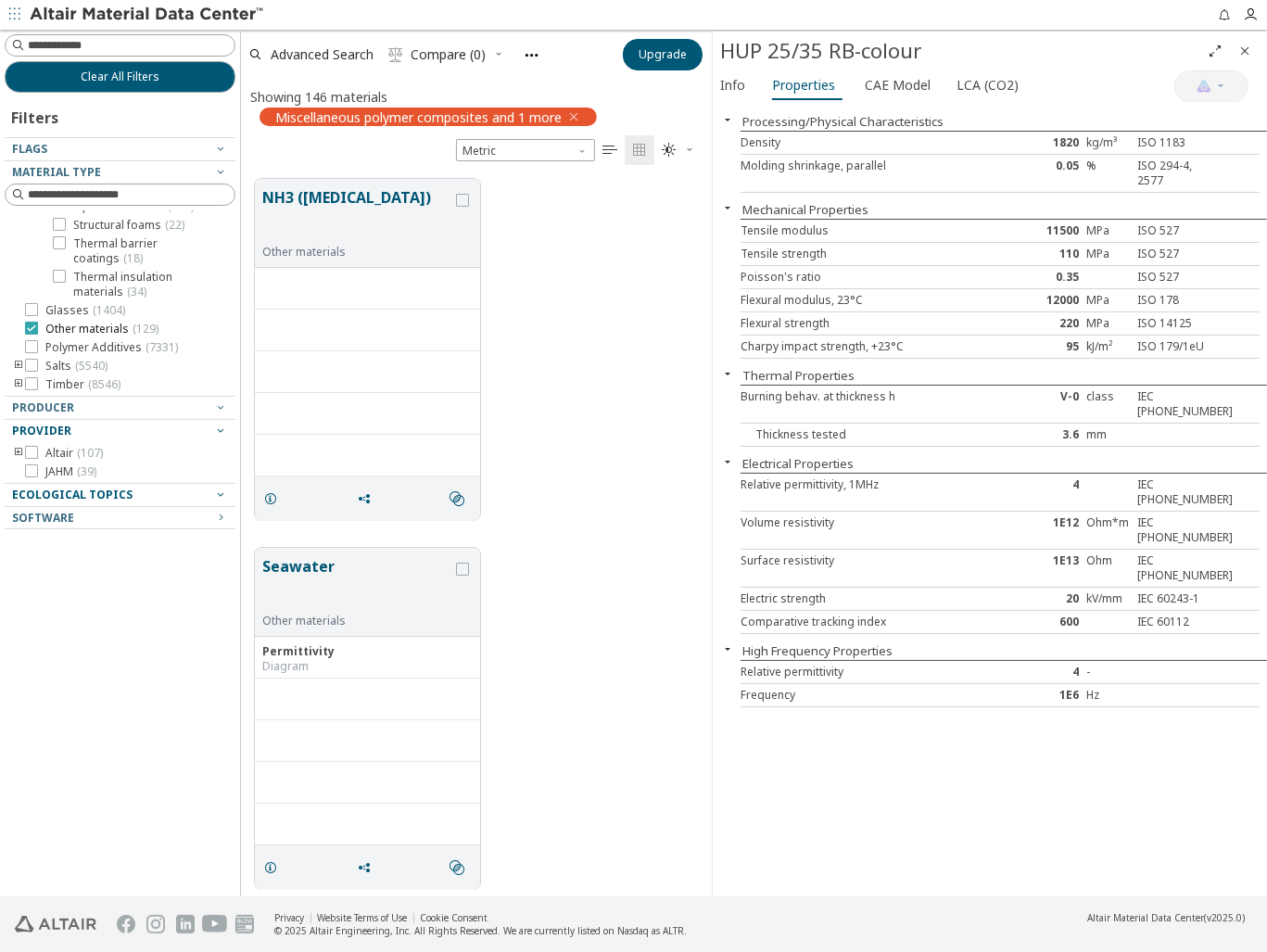 click on "Other materials ( 129 )" at bounding box center [102, 329] 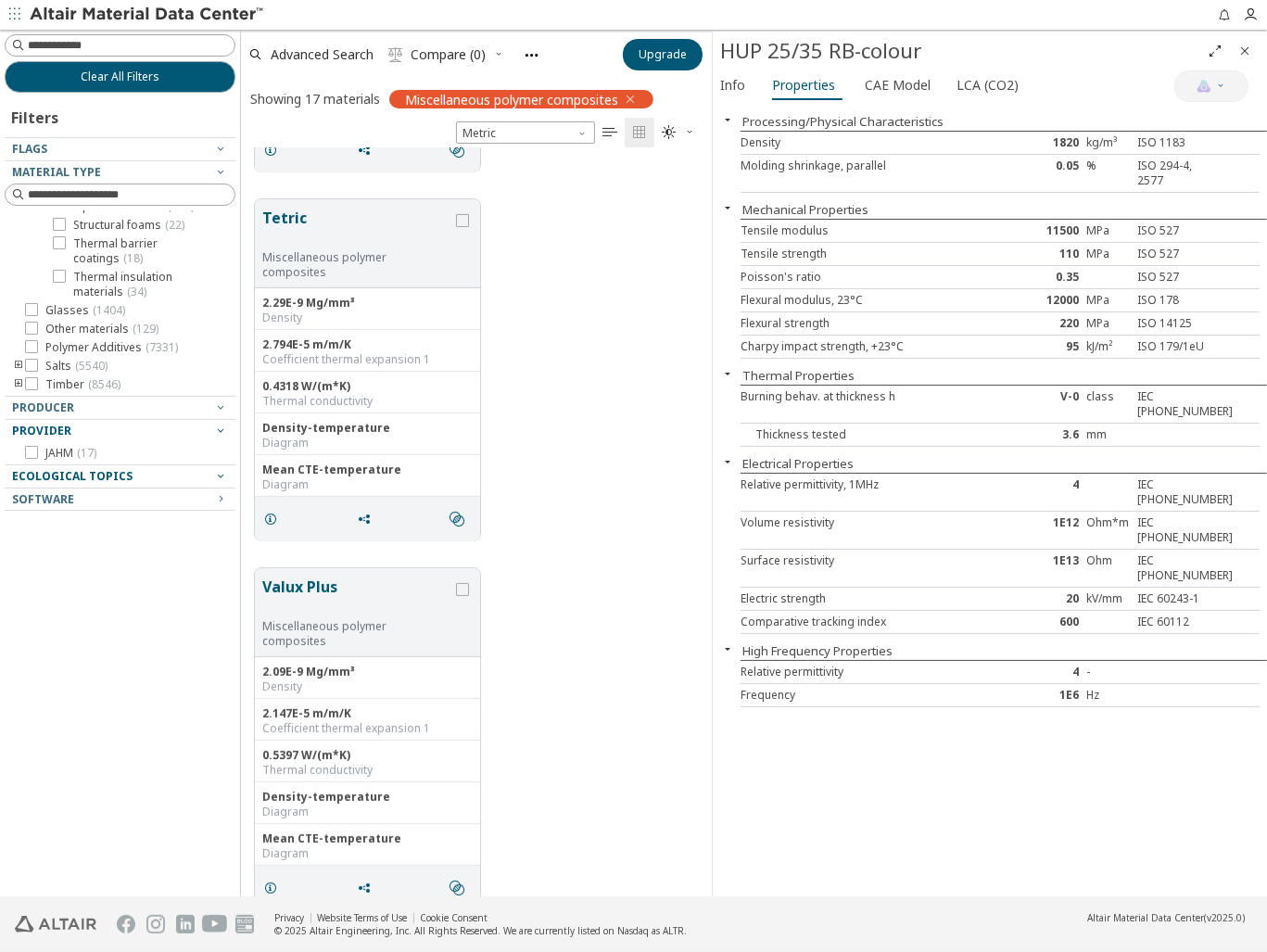 scroll, scrollTop: 0, scrollLeft: 0, axis: both 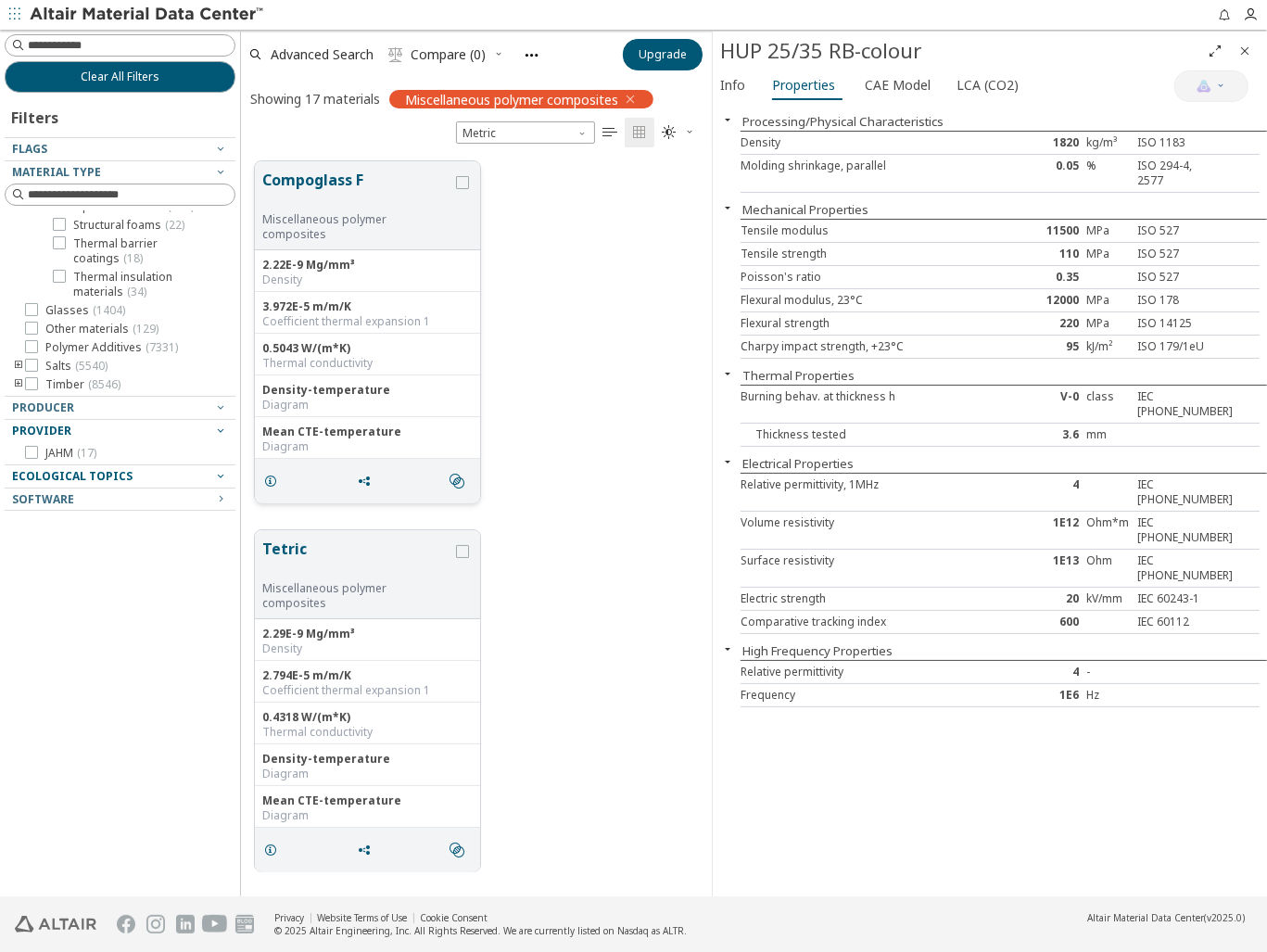 click on "Compoglass F" at bounding box center [357, 190] 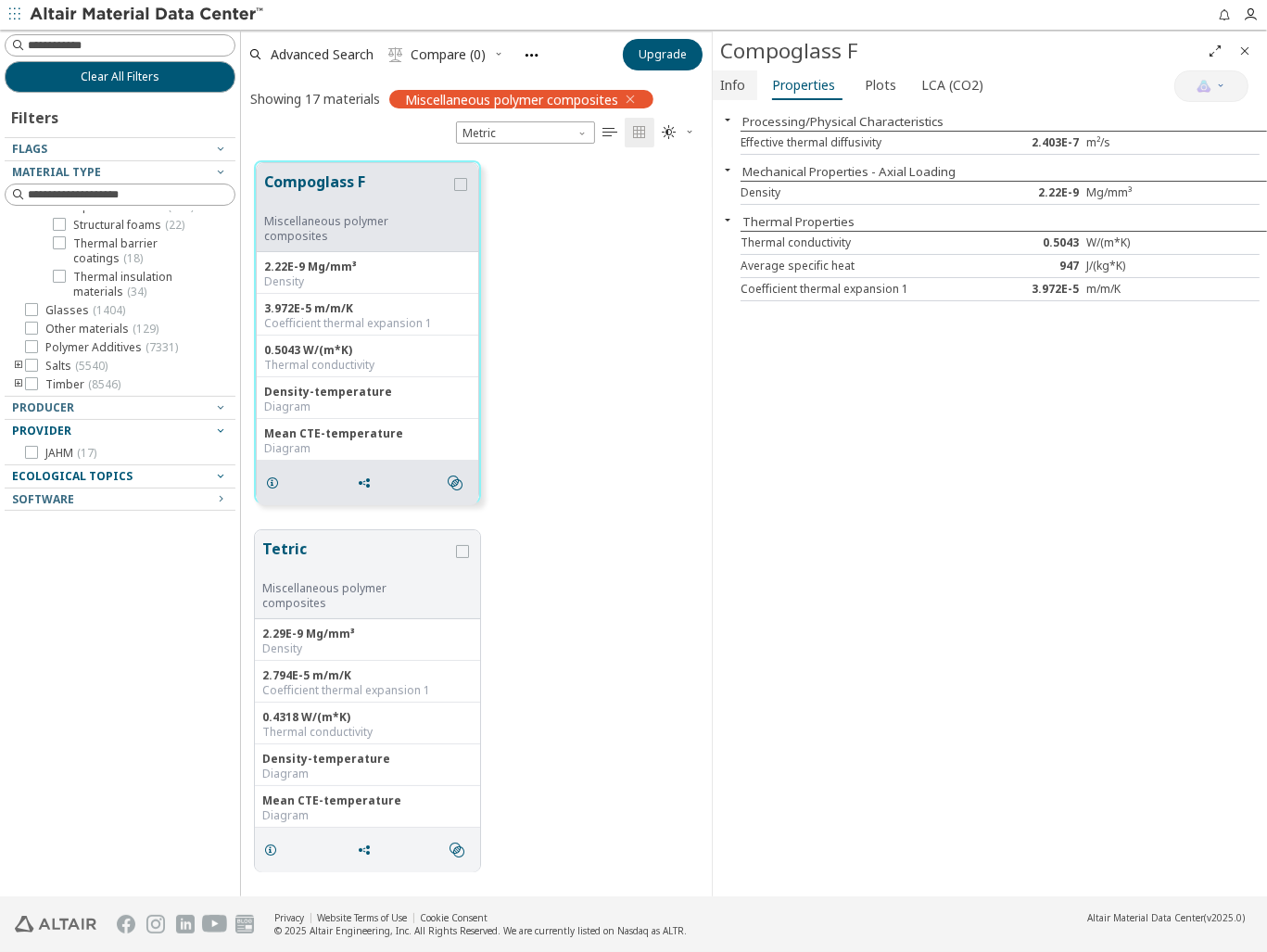 click on "Info" at bounding box center [735, 85] 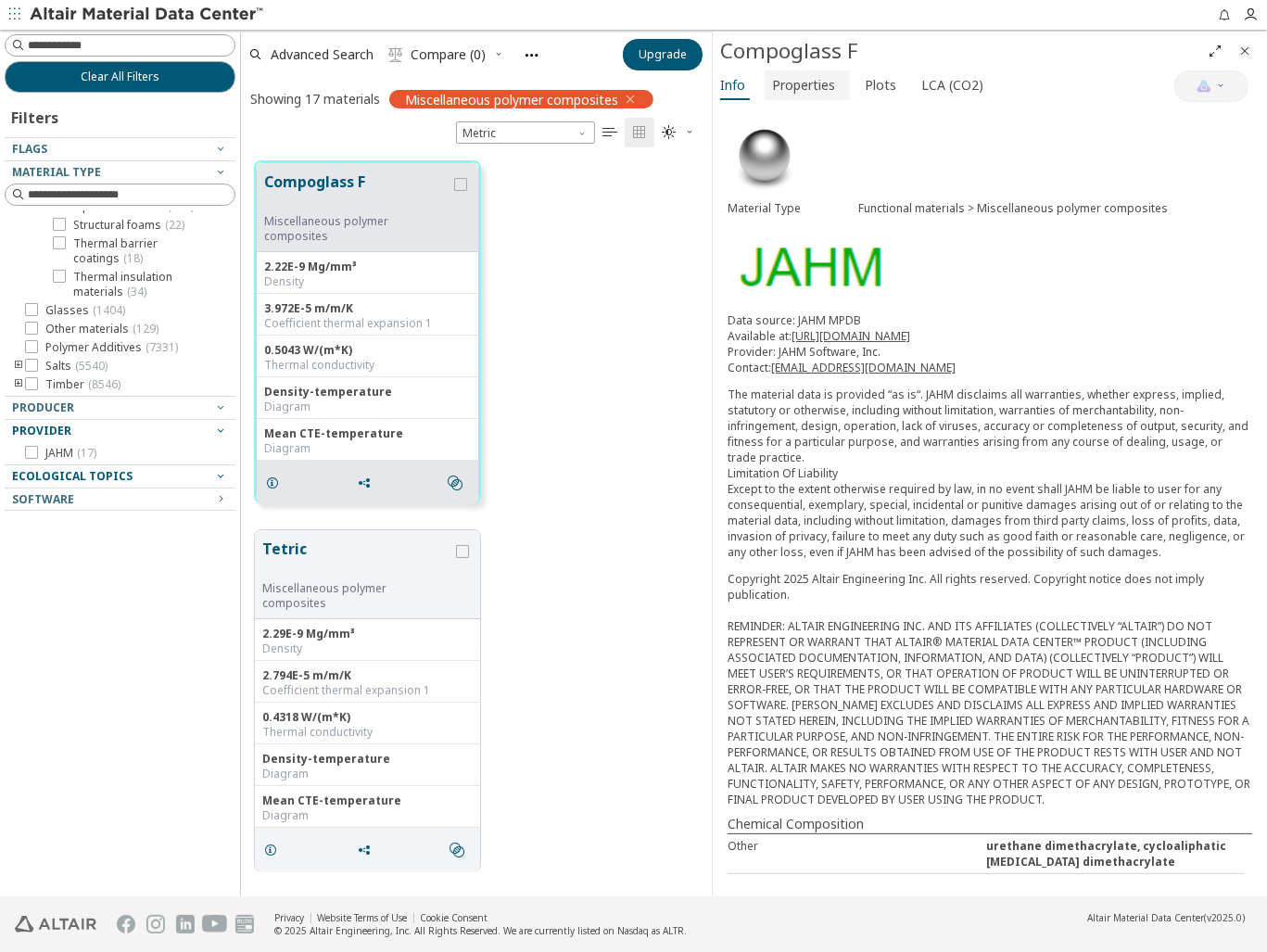 click on "Properties" at bounding box center [804, 85] 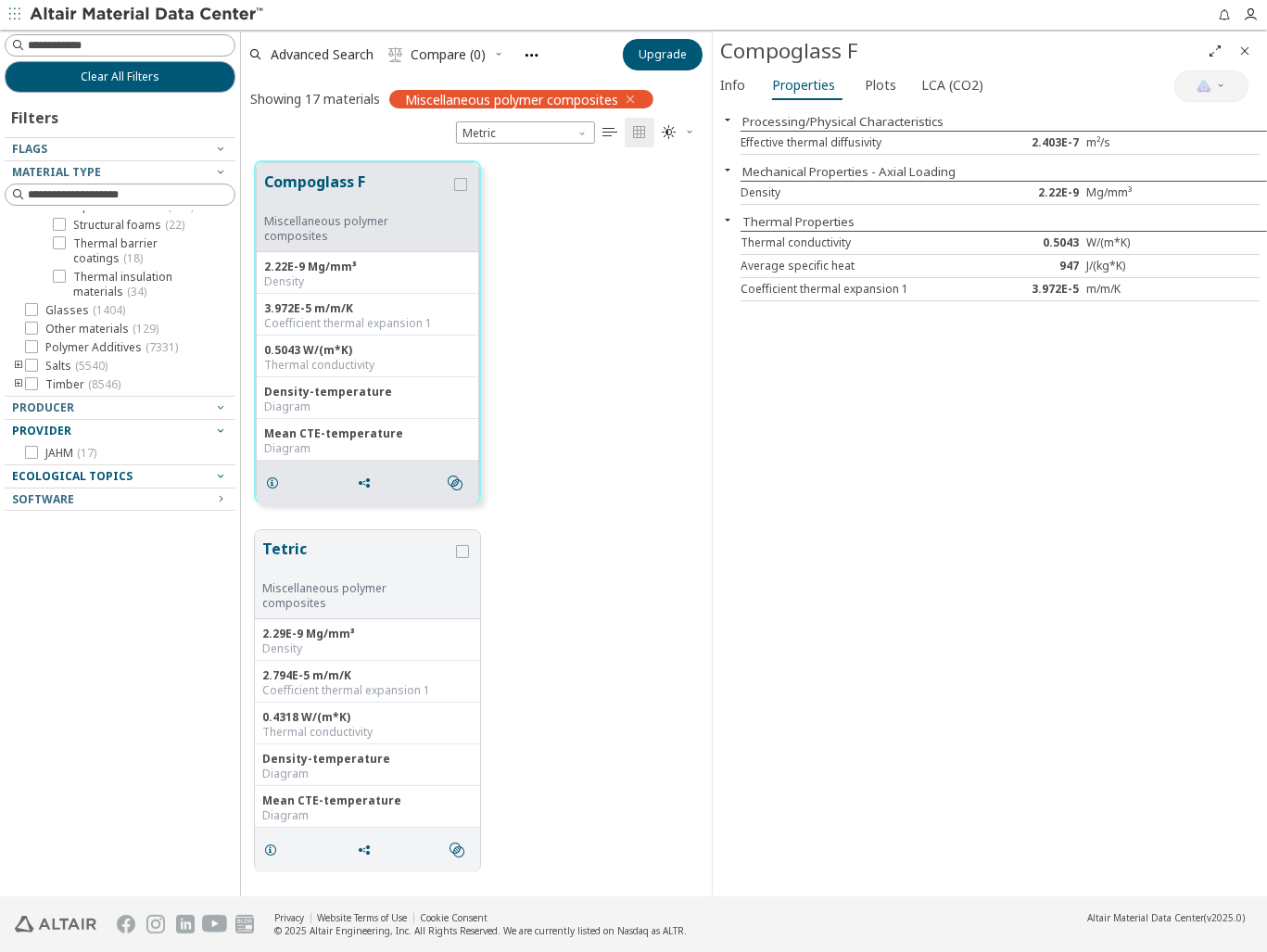 click on "Processing/Physical Characteristics Effective thermal diffusivity 2.403E-7 m²/s Mechanical Properties - Axial Loading Density 2.22E-9 Mg/mm³ Thermal Properties Thermal conductivity 0.5043 W/(m*K) Average specific heat 947 J/(kg*K) Coefficient thermal expansion 1 3.972E-5 m/m/K" at bounding box center (990, 501) 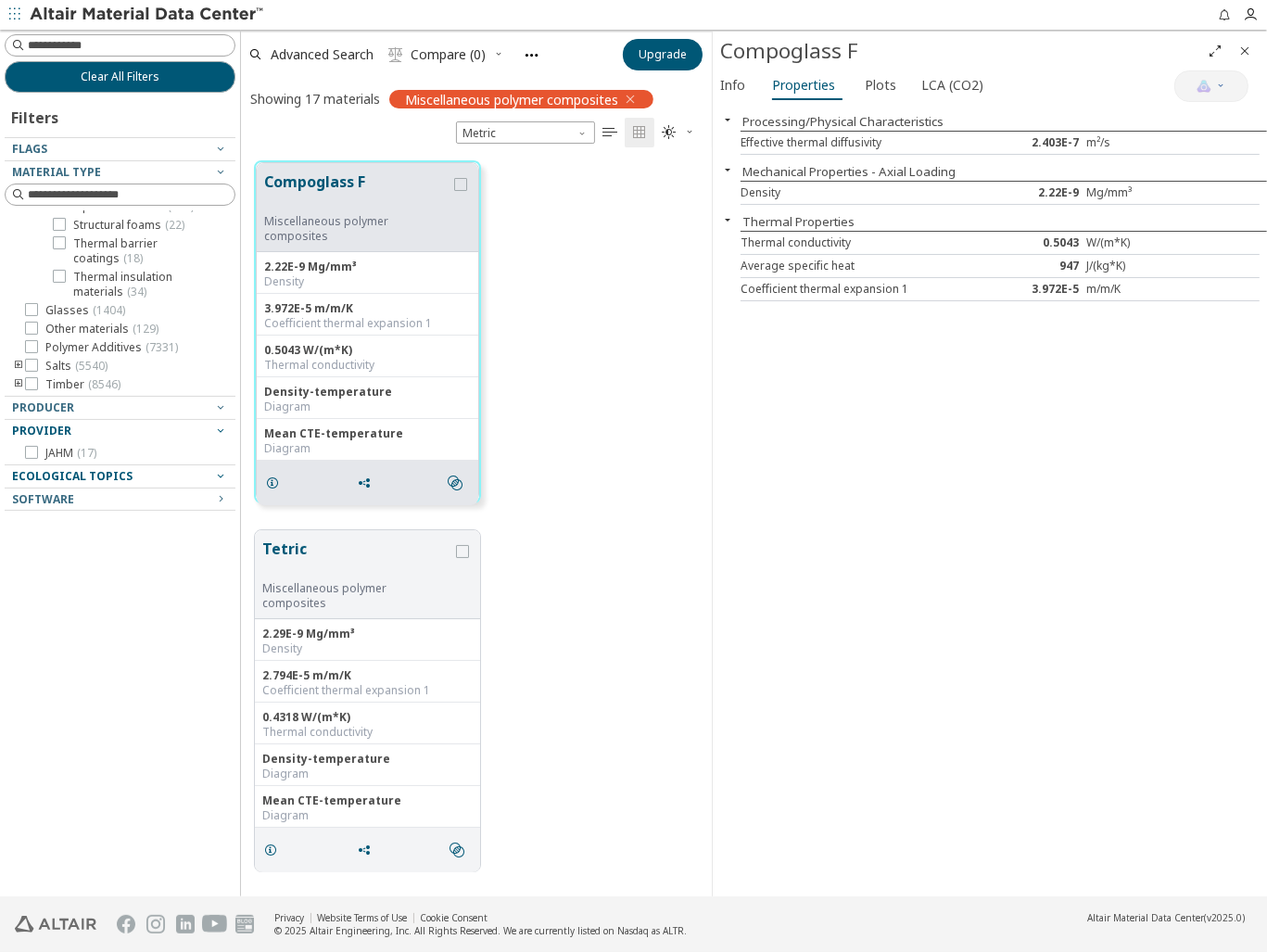 click on "Processing/Physical Characteristics Effective thermal diffusivity 2.403E-7 m²/s Mechanical Properties - Axial Loading Density 2.22E-9 Mg/mm³ Thermal Properties Thermal conductivity 0.5043 W/(m*K) Average specific heat 947 J/(kg*K) Coefficient thermal expansion 1 3.972E-5 m/m/K" at bounding box center (990, 501) 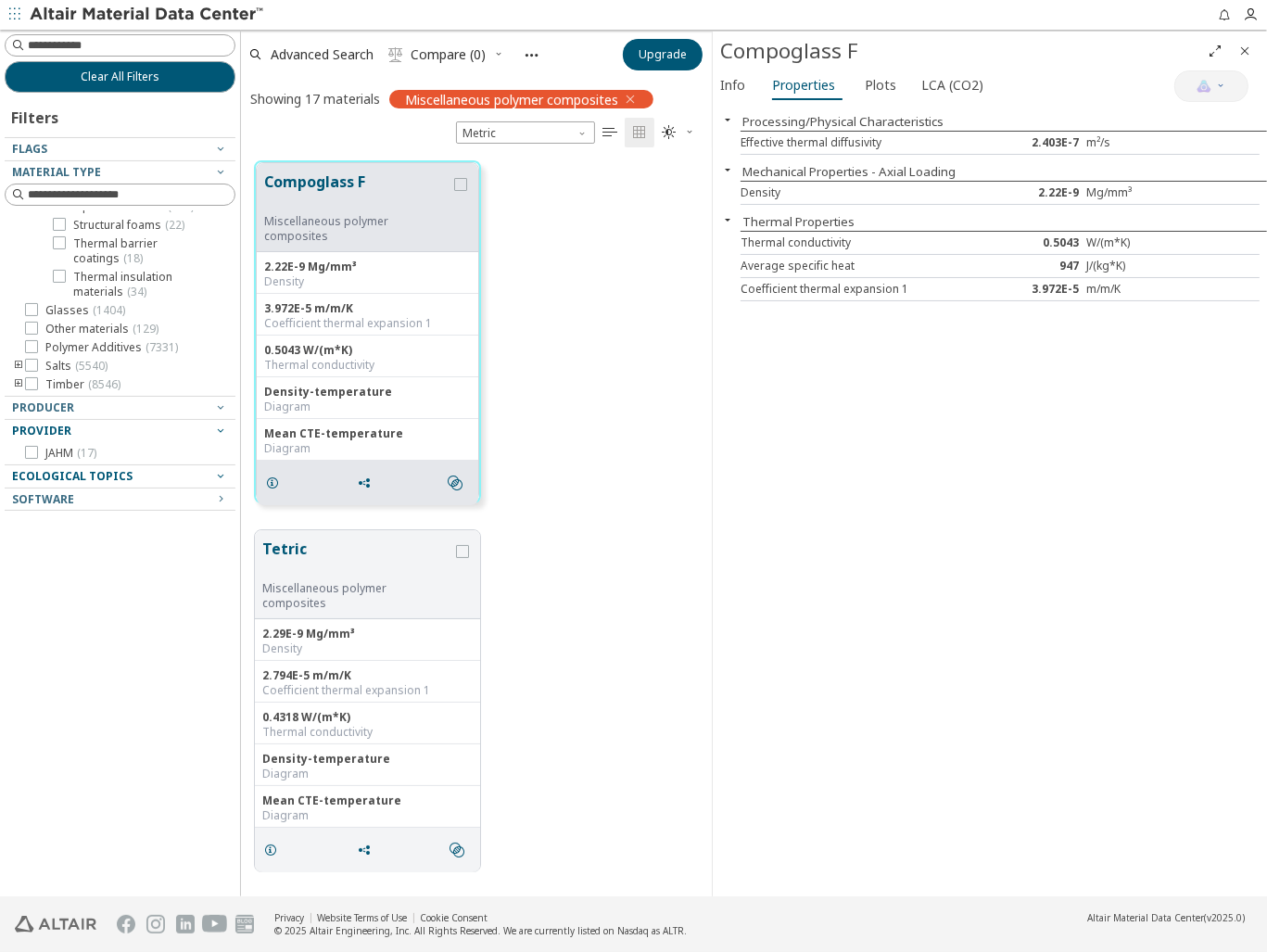 click at bounding box center [532, 55] 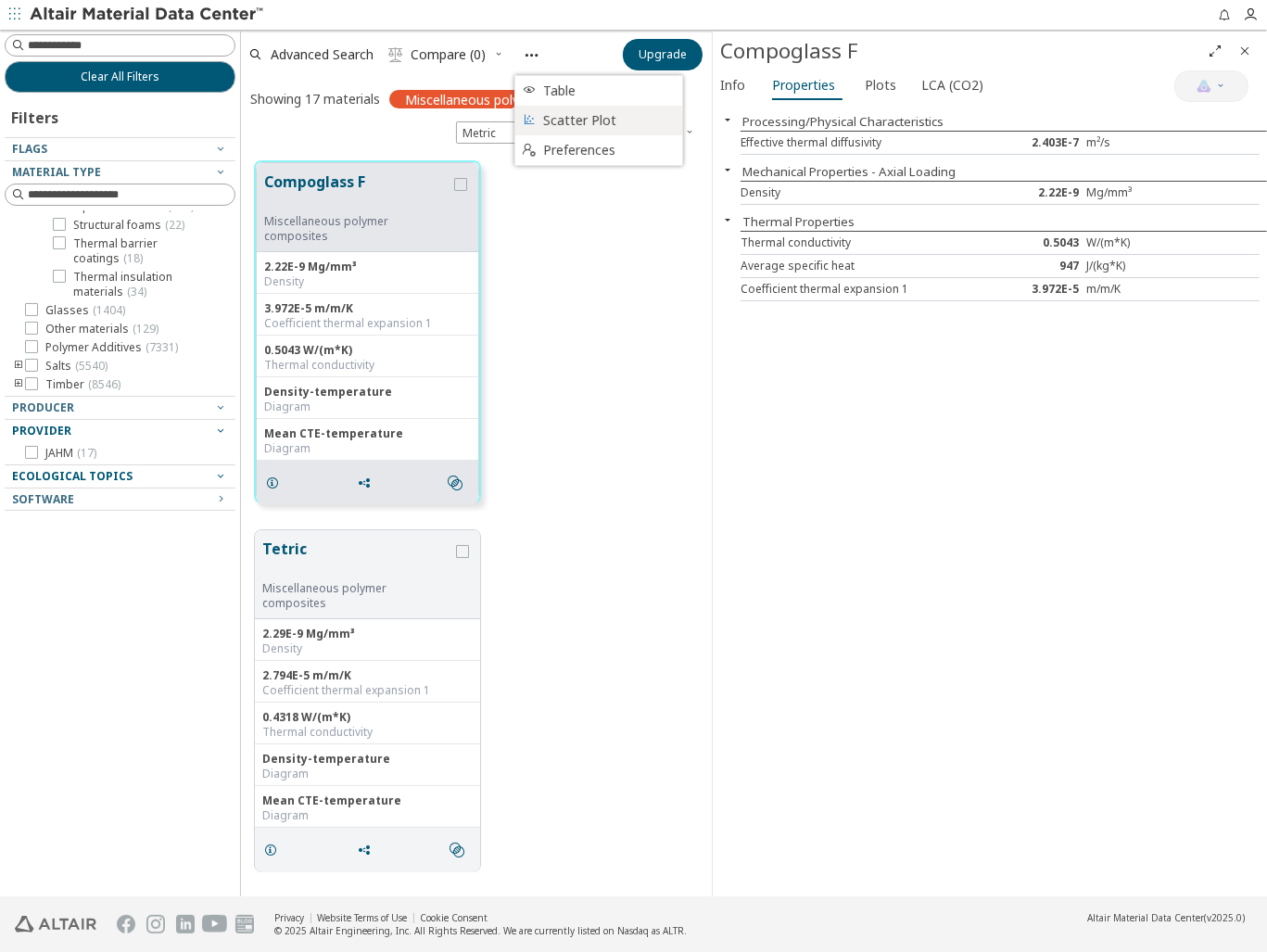 click on "Scatter Plot" at bounding box center (607, 121) 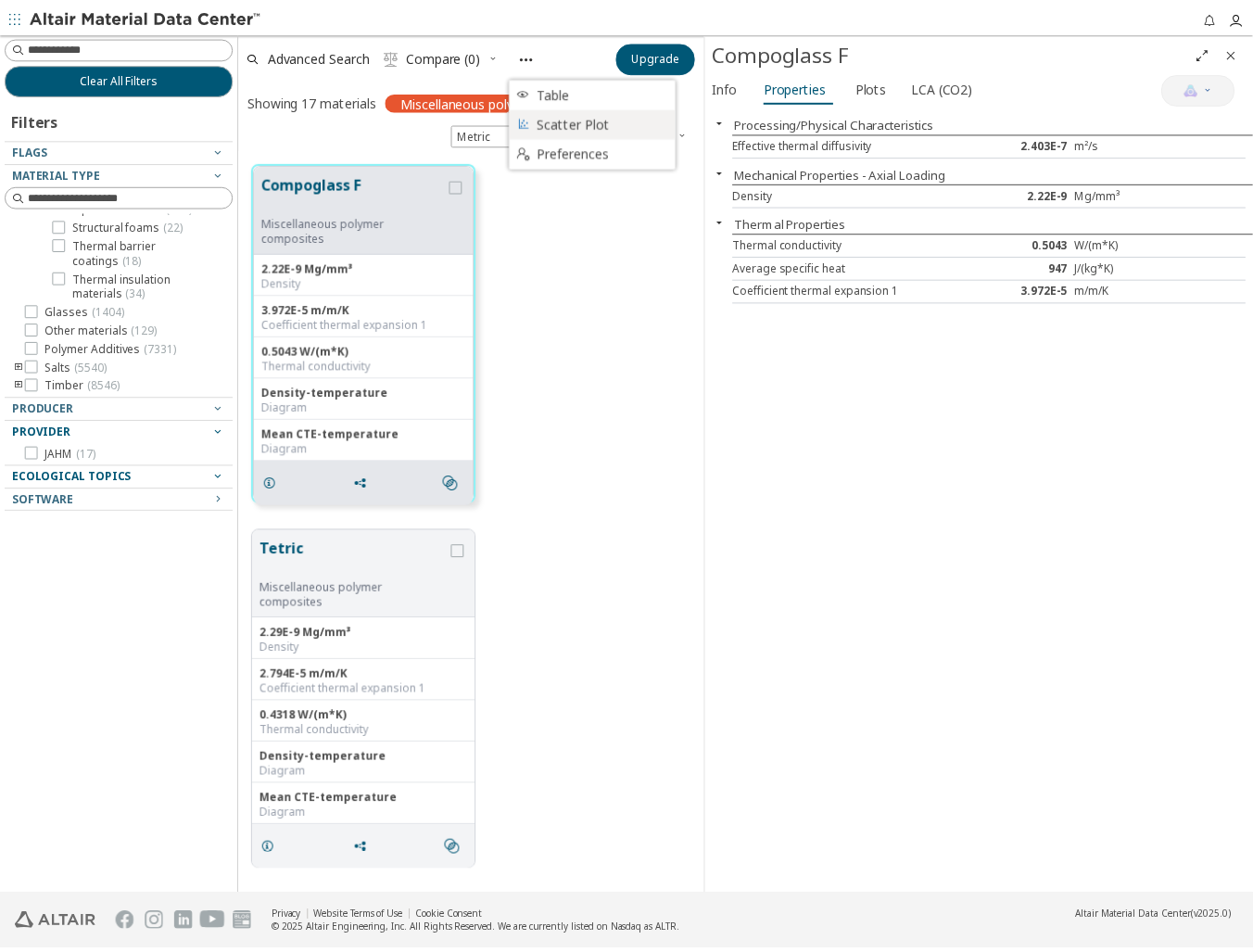 scroll, scrollTop: 718, scrollLeft: 378, axis: both 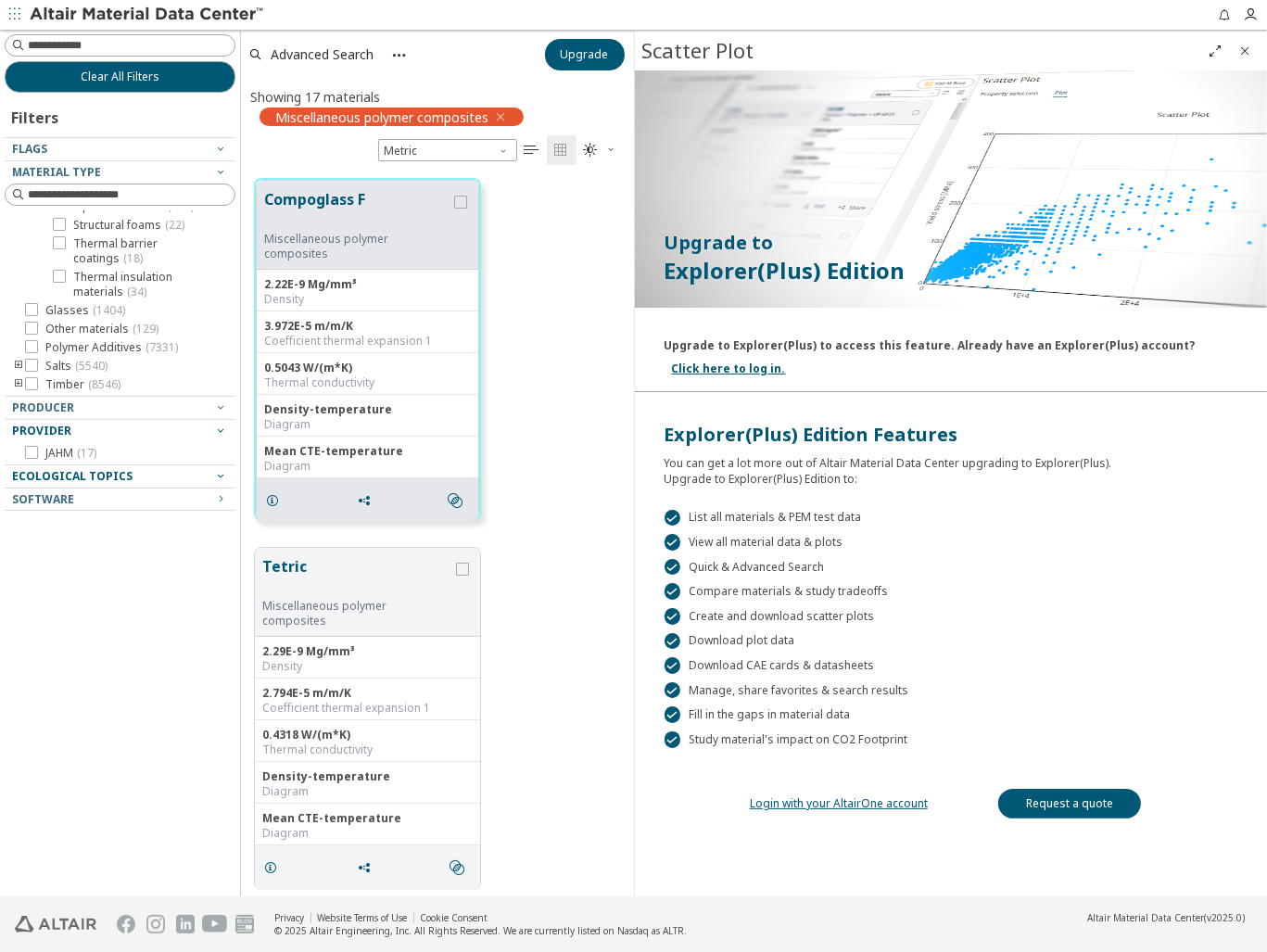 click at bounding box center [399, 55] 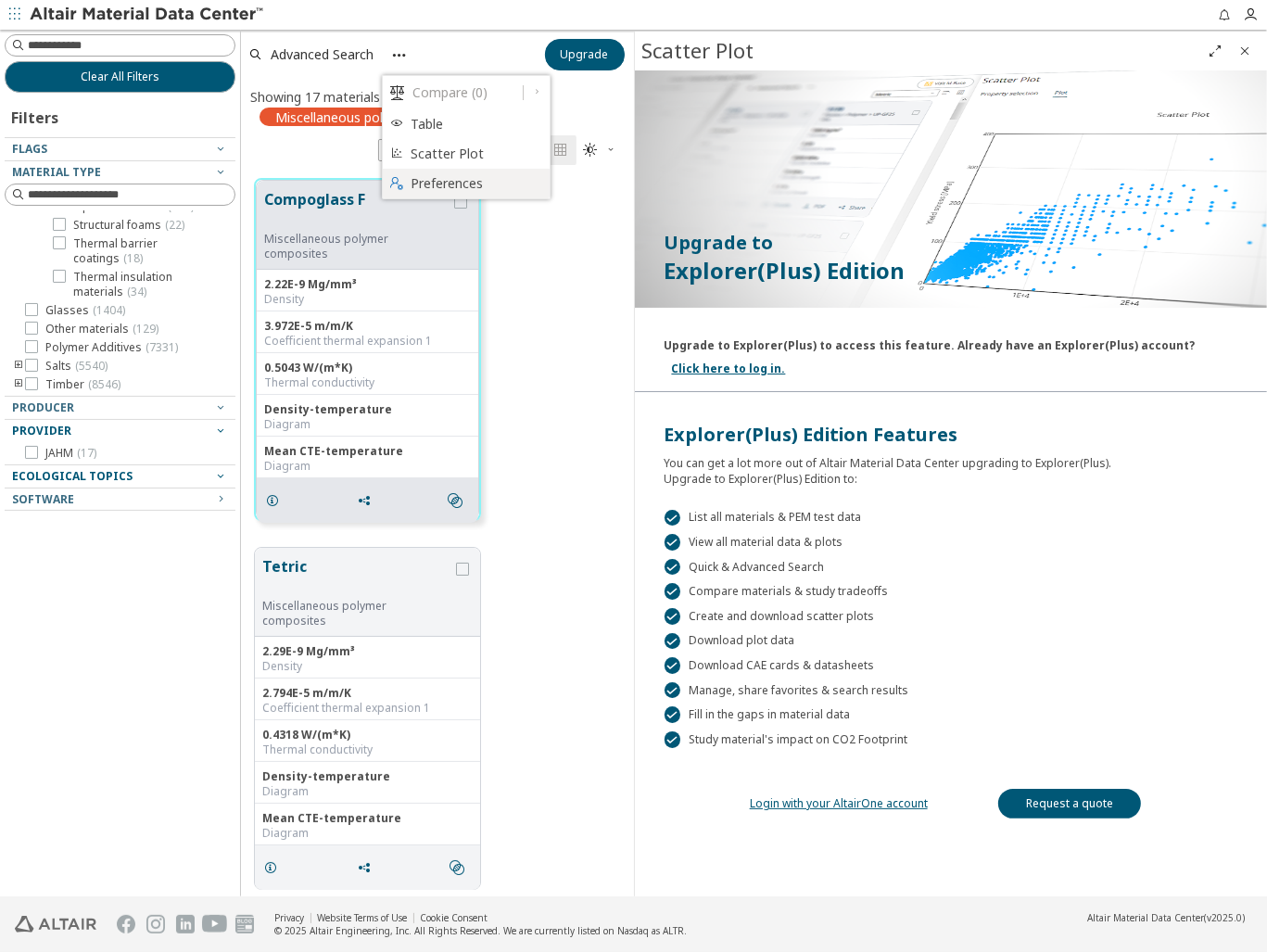click on "Preferences" at bounding box center [475, 184] 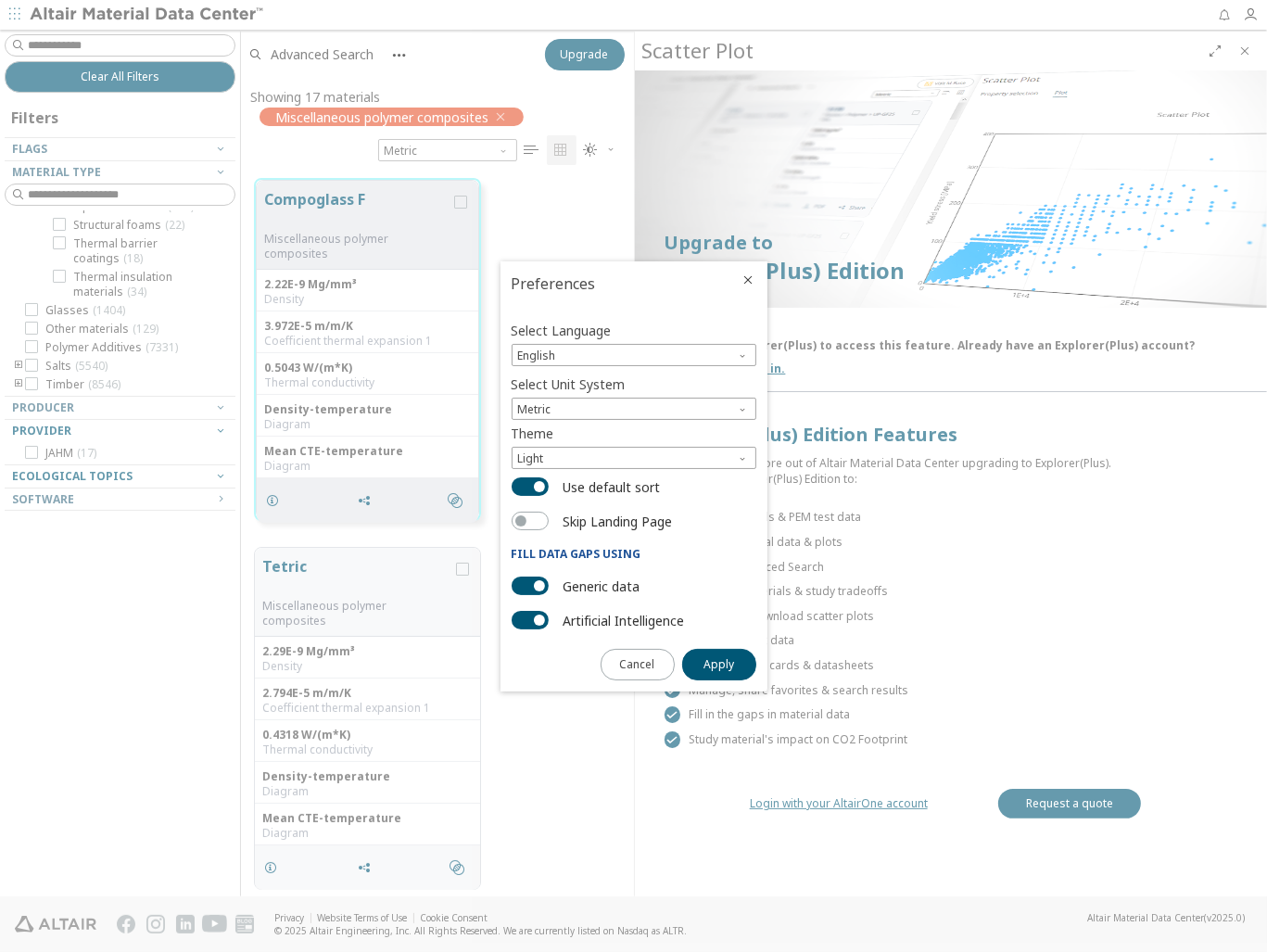 click at bounding box center [749, 280] 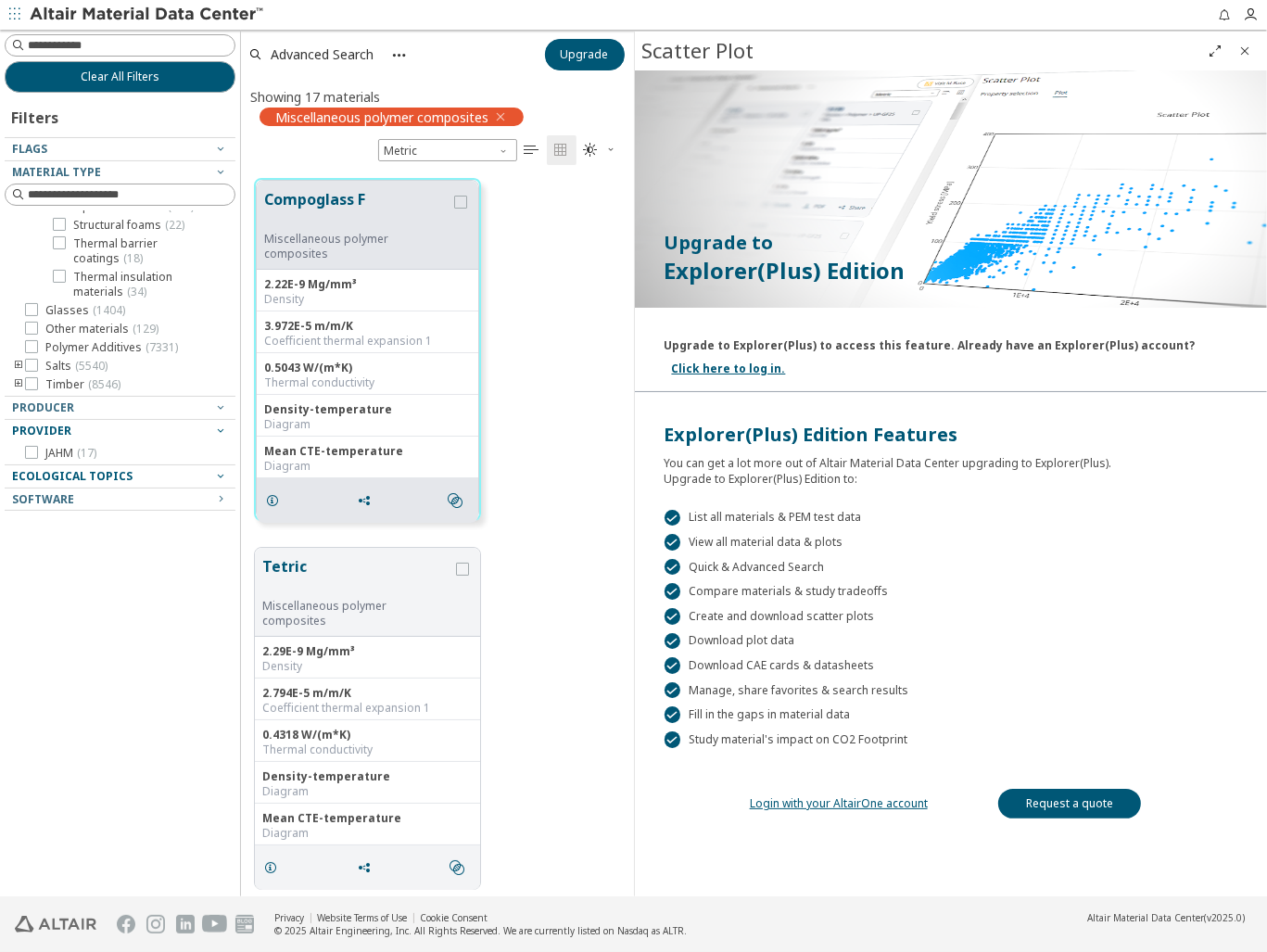 click at bounding box center (399, 55) 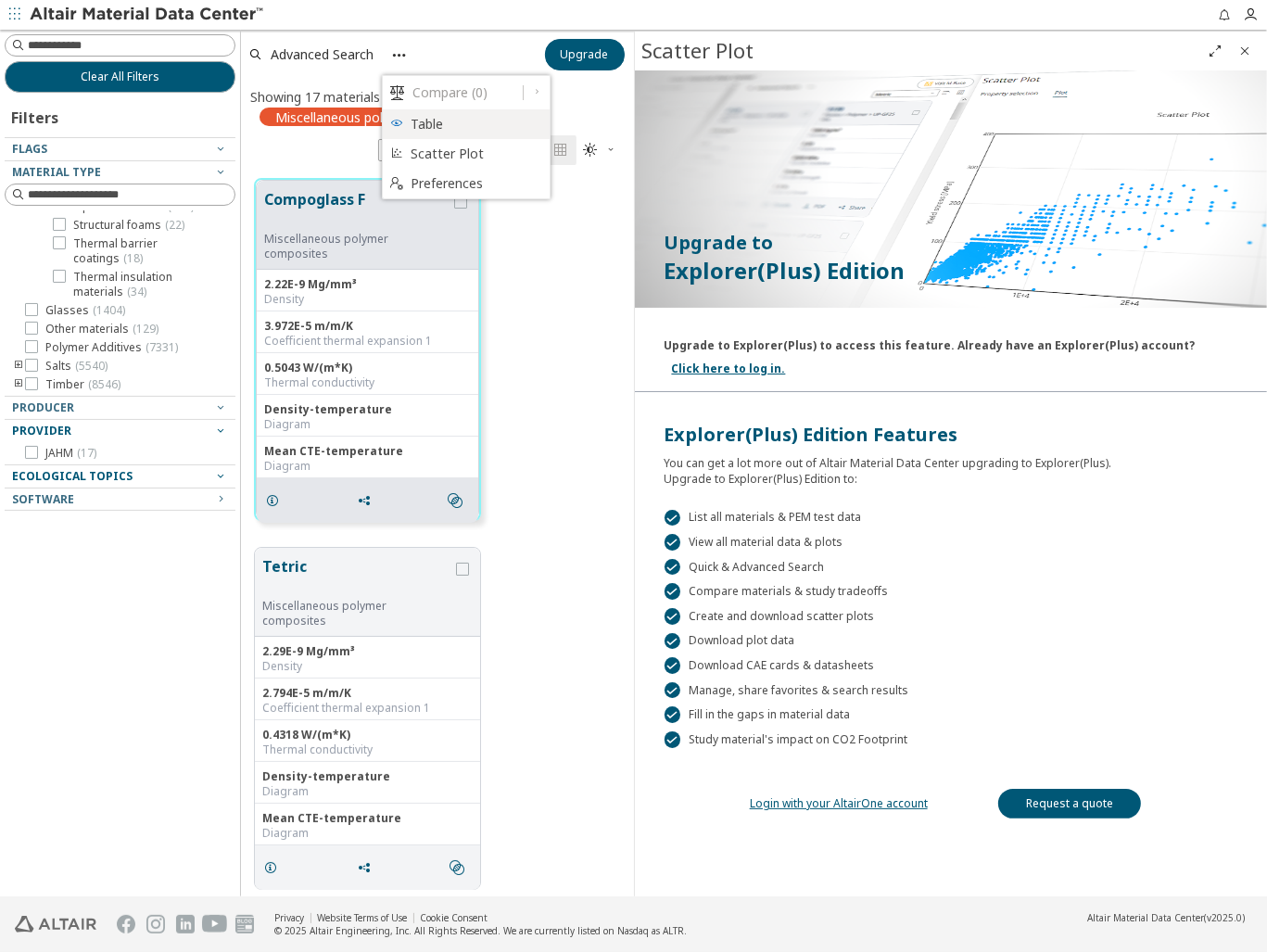 click on "Table" at bounding box center (475, 124) 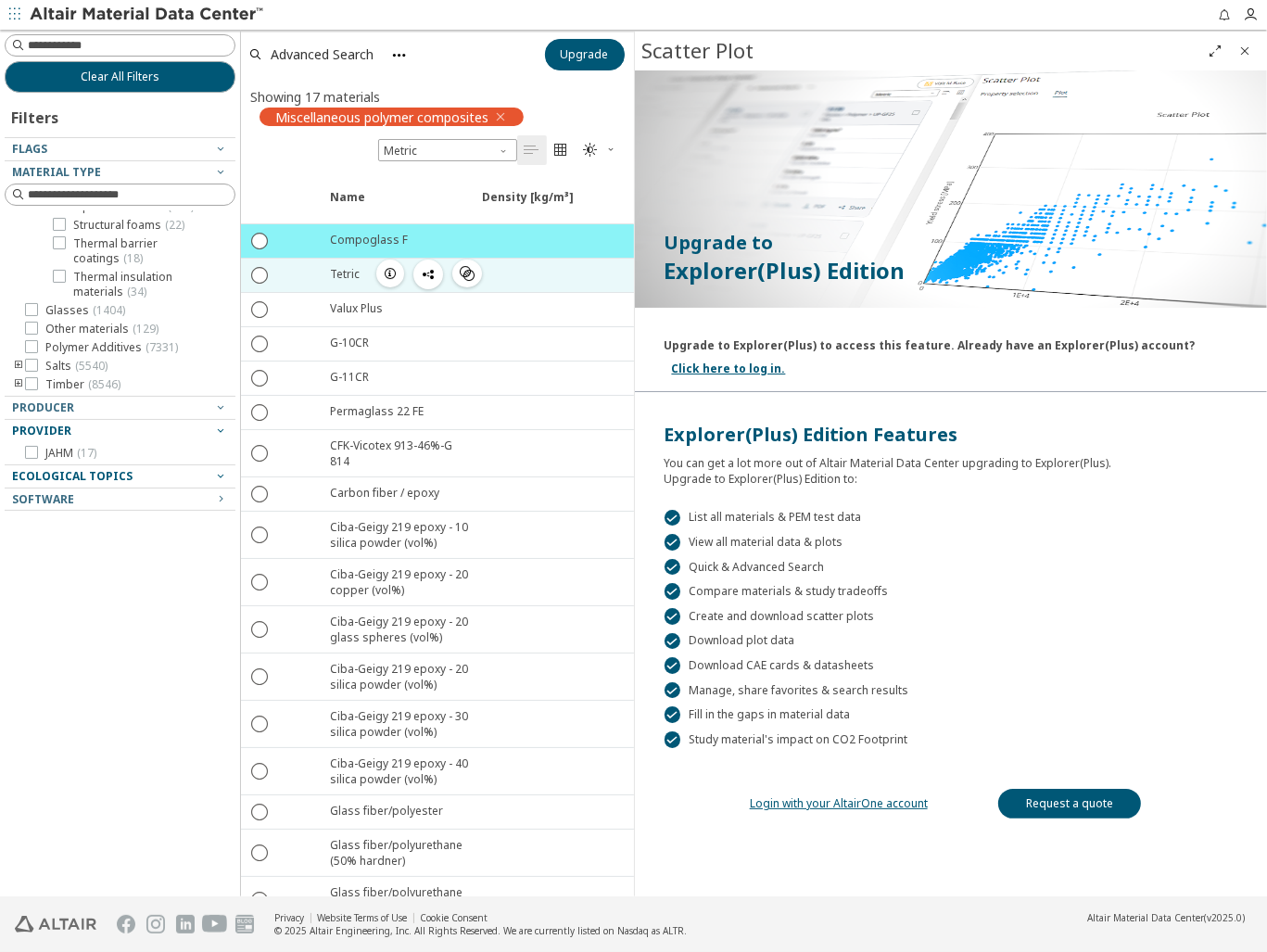 click on "Tetric" at bounding box center [345, 273] 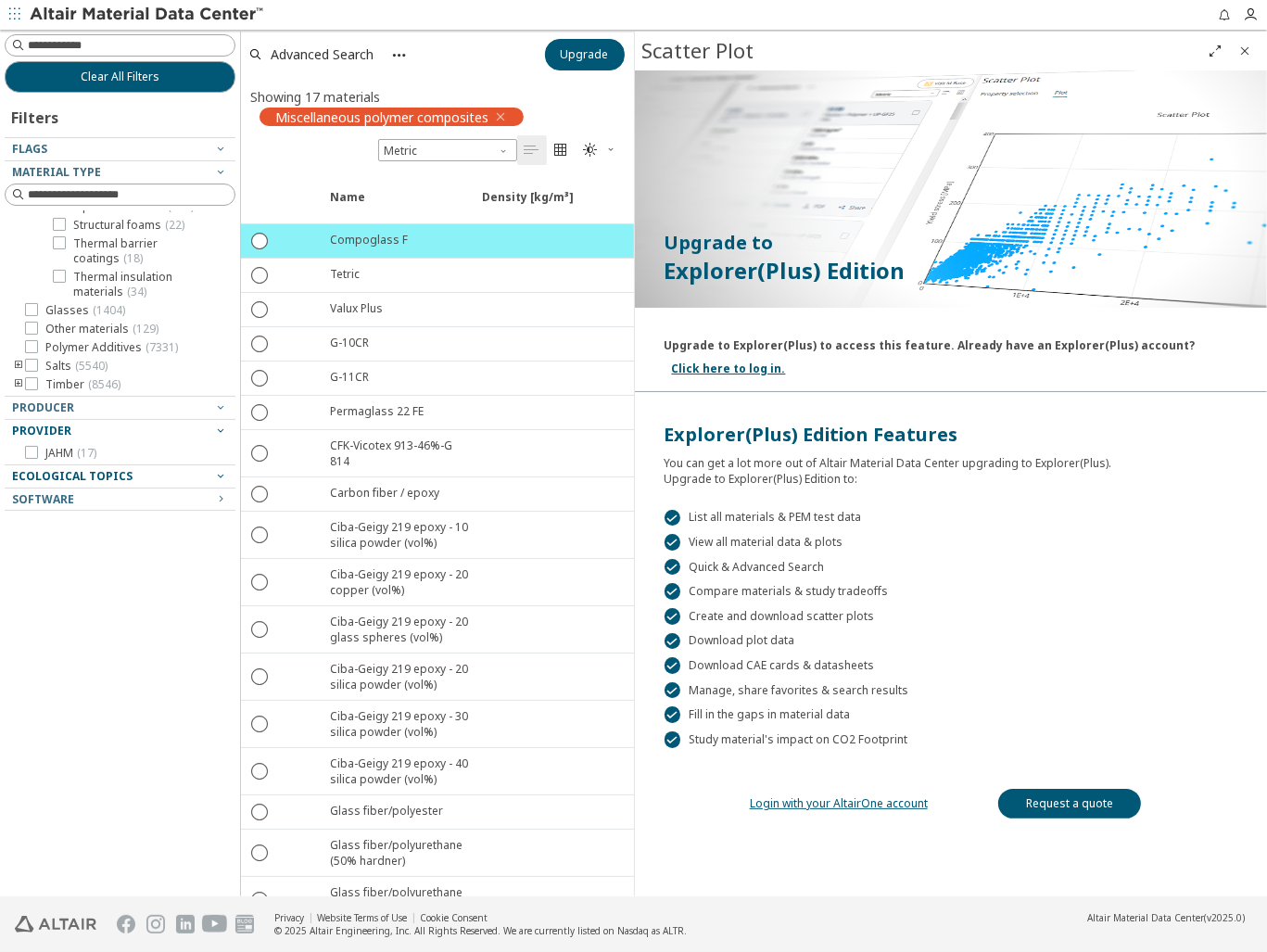 click at bounding box center [399, 55] 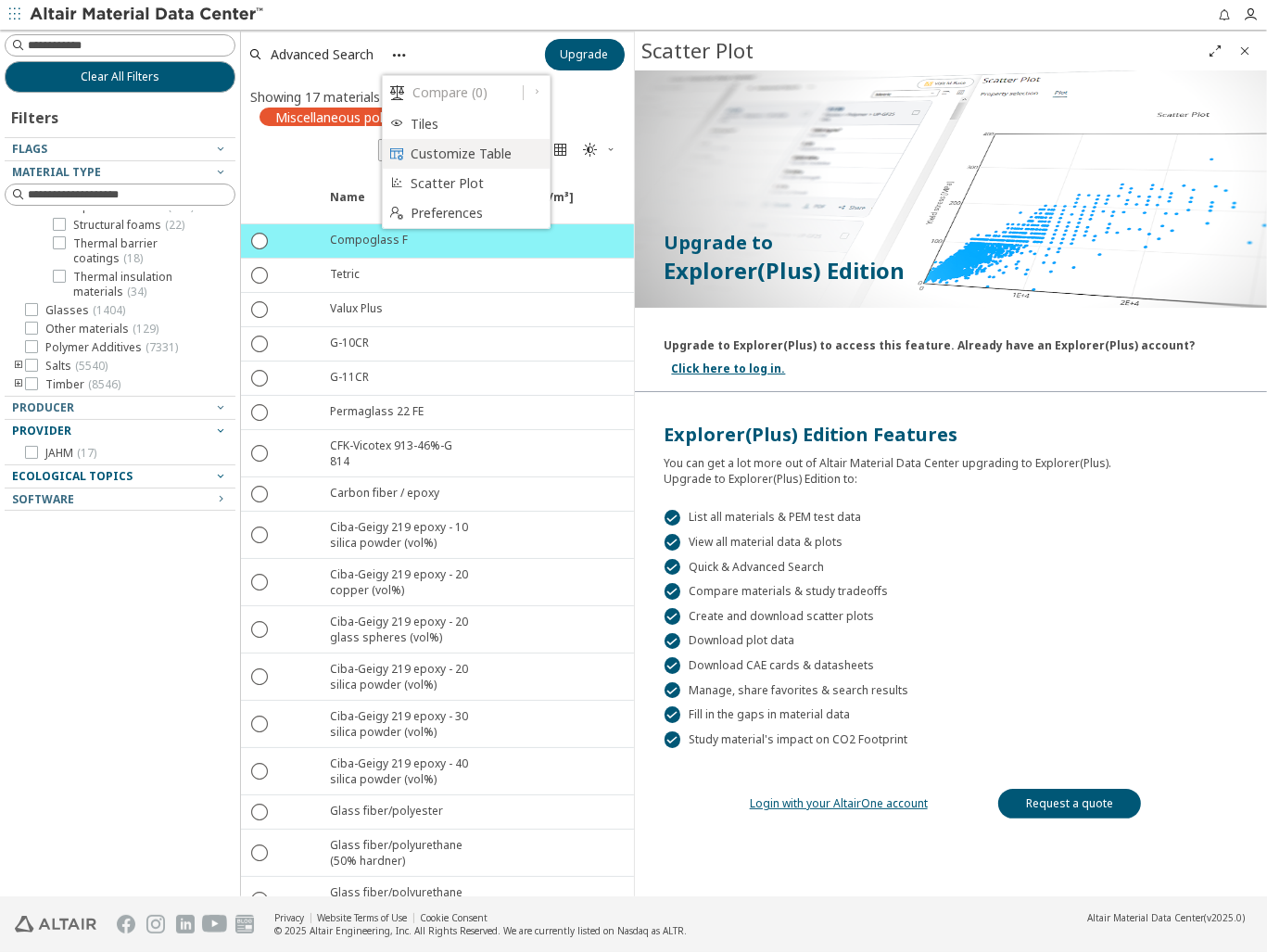 click on "Customize Table" at bounding box center [475, 154] 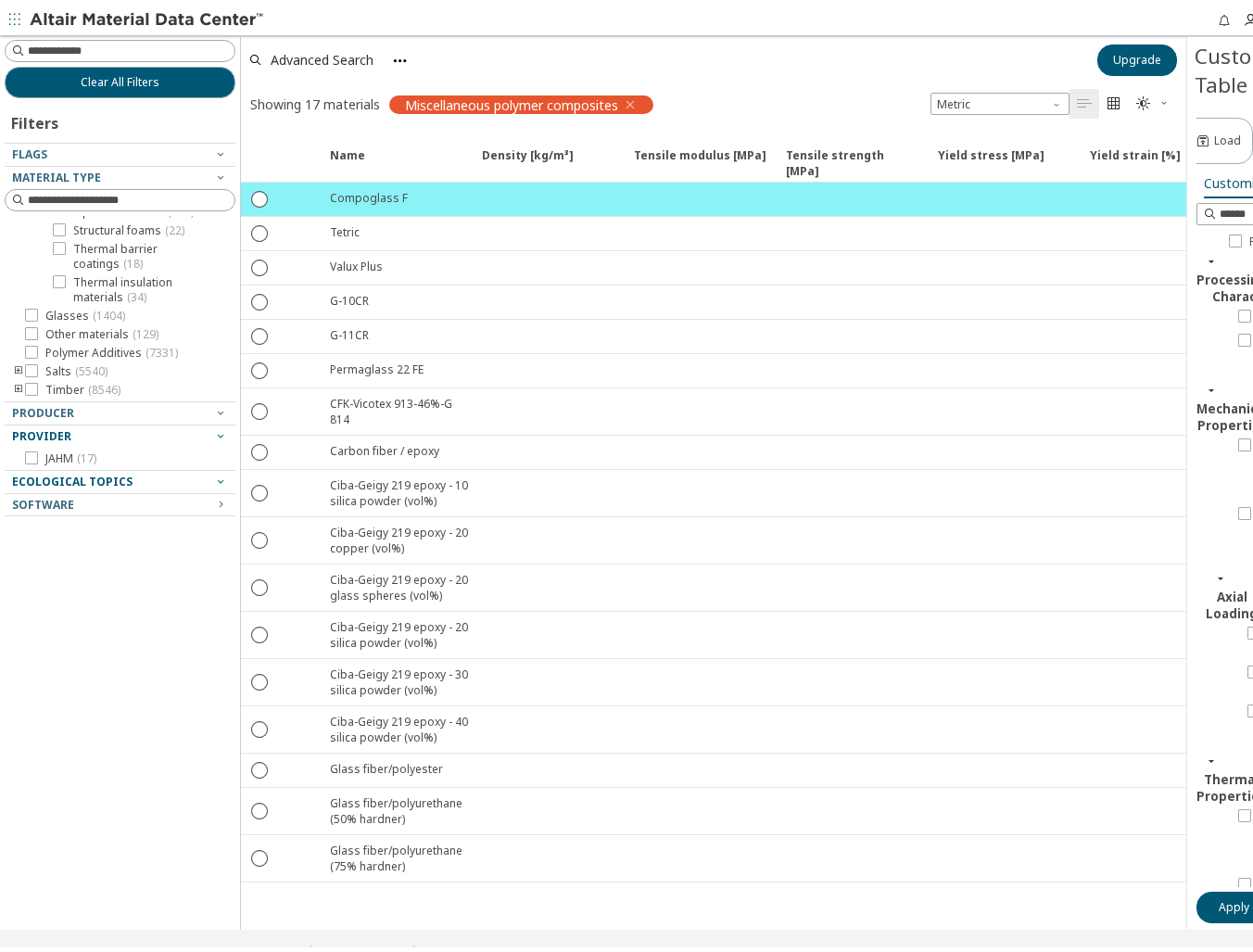 drag, startPoint x: 634, startPoint y: 291, endPoint x: 1187, endPoint y: 334, distance: 554.6693 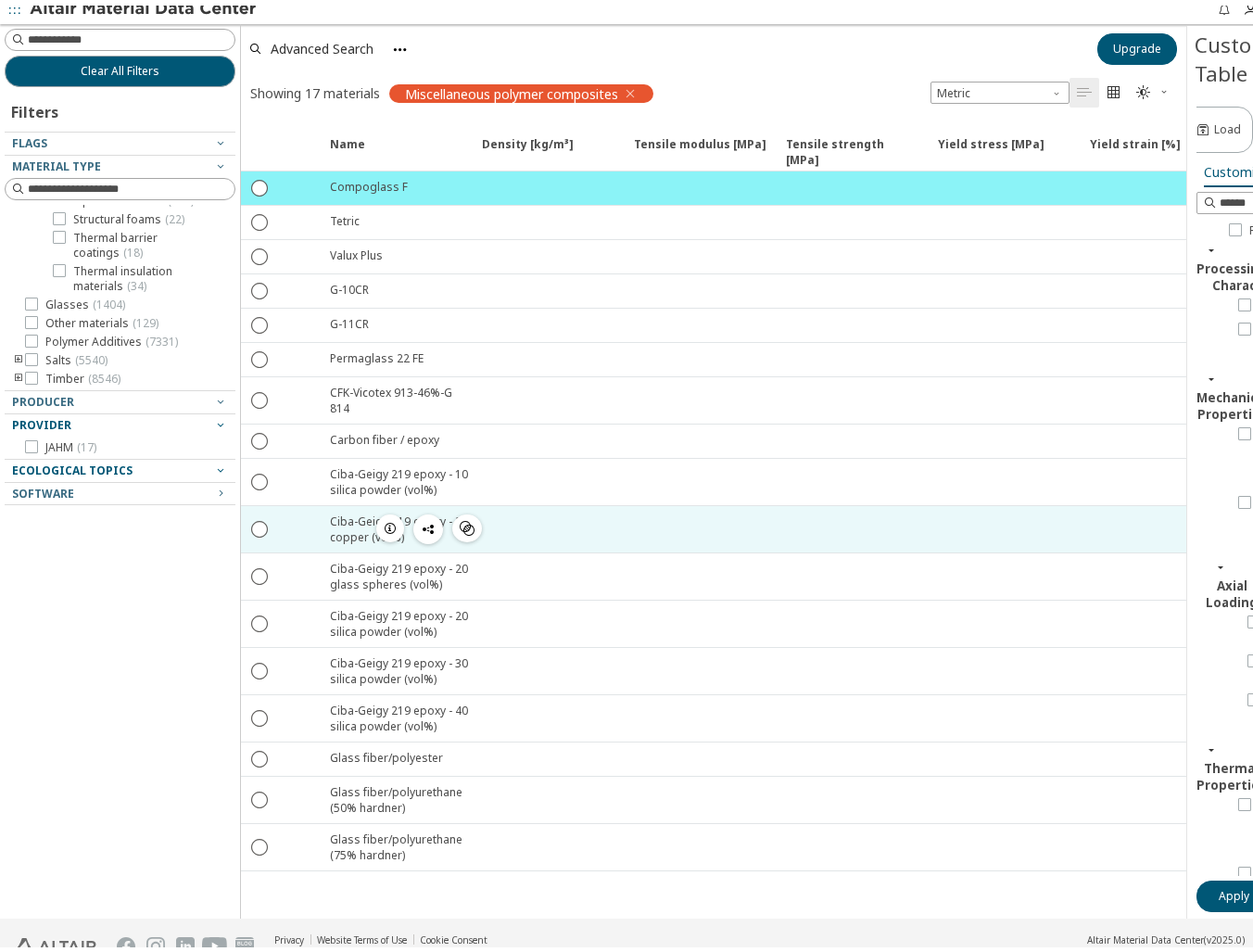 scroll, scrollTop: 0, scrollLeft: 0, axis: both 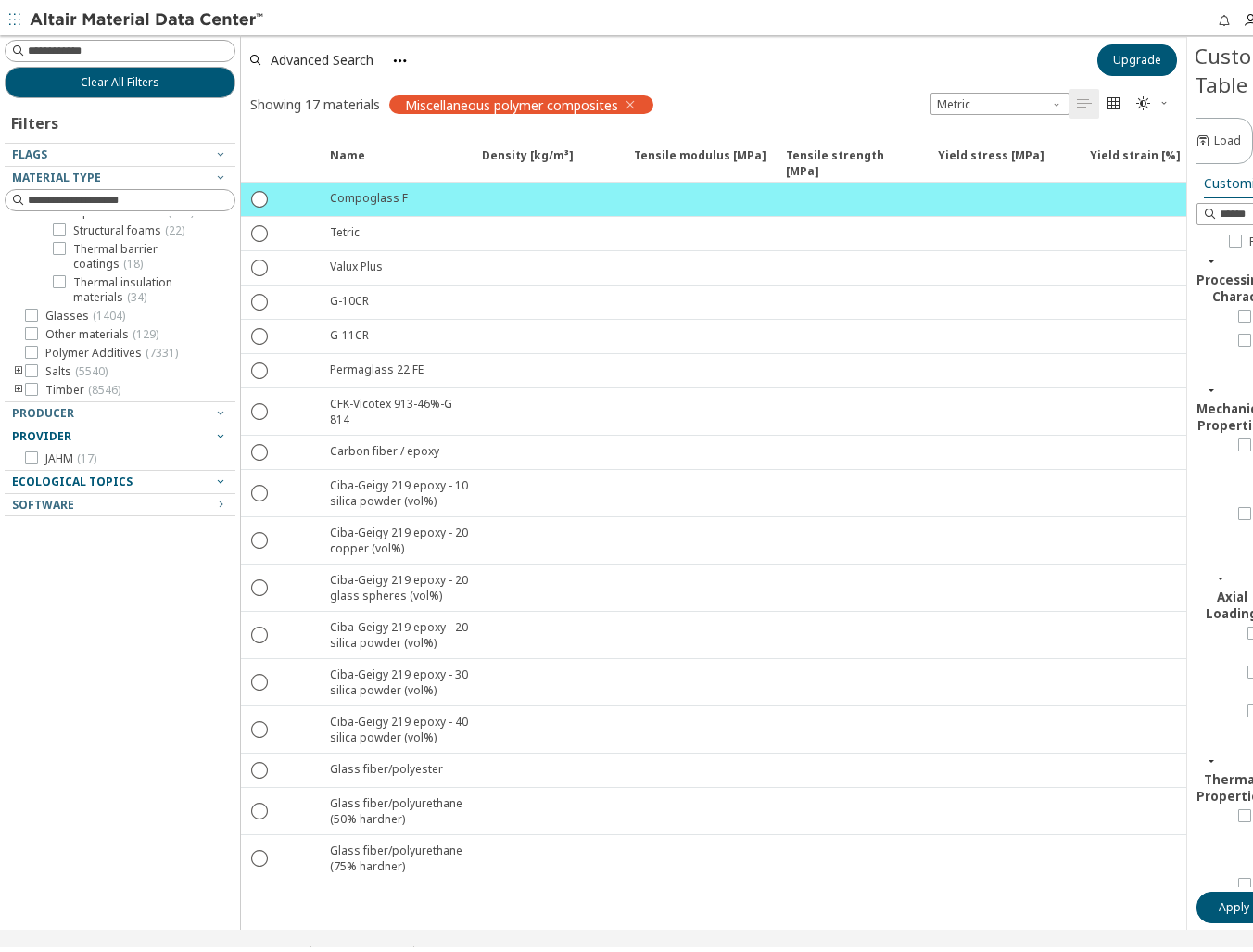 click on "Name Density [kg/m³] Density [kg/m³] ISO 1183 Tensile modulus [MPa] Tensile modulus [MPa] ISO 527 Tensile strength [MPa] Tensile strength [MPa] ISO 527 Yield stress [MPa] Yield stress [MPa] ISO 527 Yield strain [%] Yield strain [%] ISO 527 Stress at break [MPa] Stress at break [MPa] ISO 527 Strain at break [%] Strain at break [%] ISO 527 Charpy impact strength, +23°C [kJ/m²] Charpy impact strength, +23°C [kJ/m²] ISO 179/1eU Charpy notched impact strength, +23°C [kJ/m²] Charpy notched impact strength, +23°C [kJ/m²] ISO 179/1eA Young's Modulus [MPa] Young's Modulus [MPa]  Ultimate Tensile Strength [MPa] Ultimate Tensile Strength [MPa]  End of elastic slope (stress) [MPa] End of elastic slope (stress) [MPa]    Compoglass F    Tetric    Valux Plus    G-10CR  22430 259.5   G-11CR  25550 333.6   Permaglass 22 FE  6274 139.7   CFK-Vicotex 913-46%-G 814    Carbon fiber / epoxy    Ciba-Geigy 219 epoxy - 10 silica powder (vol%)" at bounding box center [714, 526] 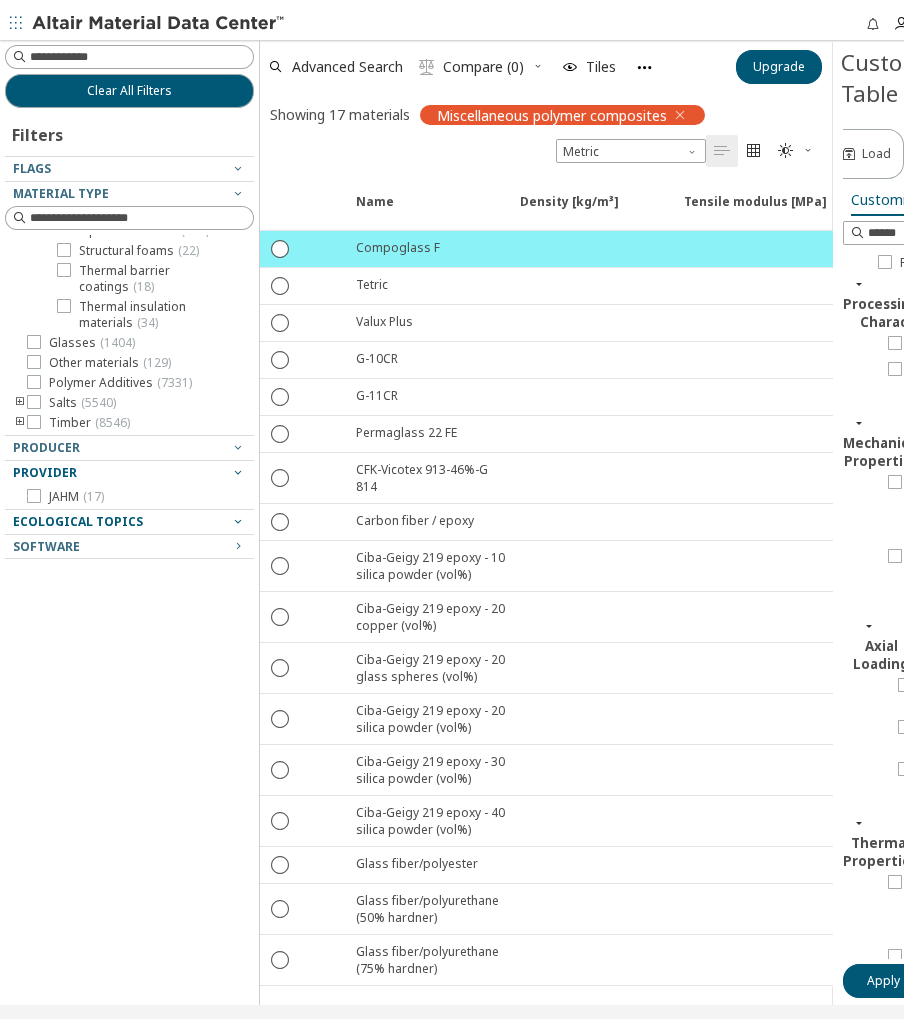 click at bounding box center (124, 447) 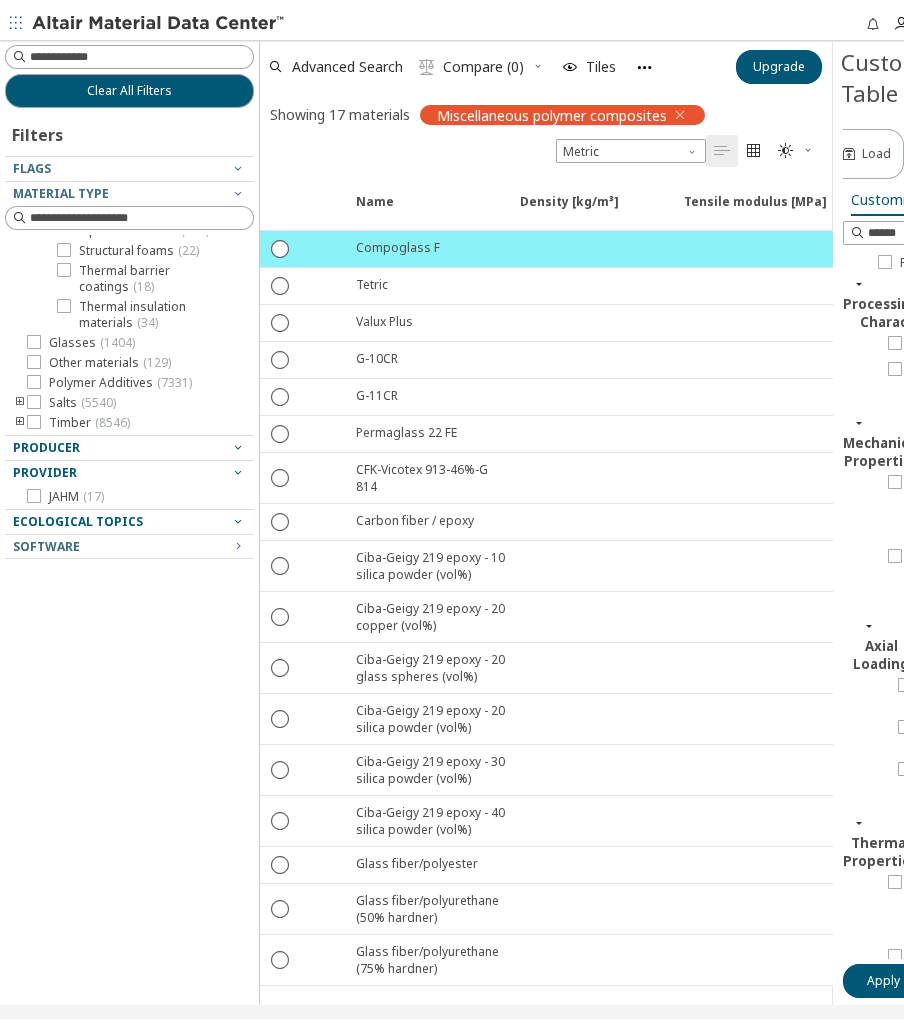 click on "Producer" at bounding box center [46, 439] 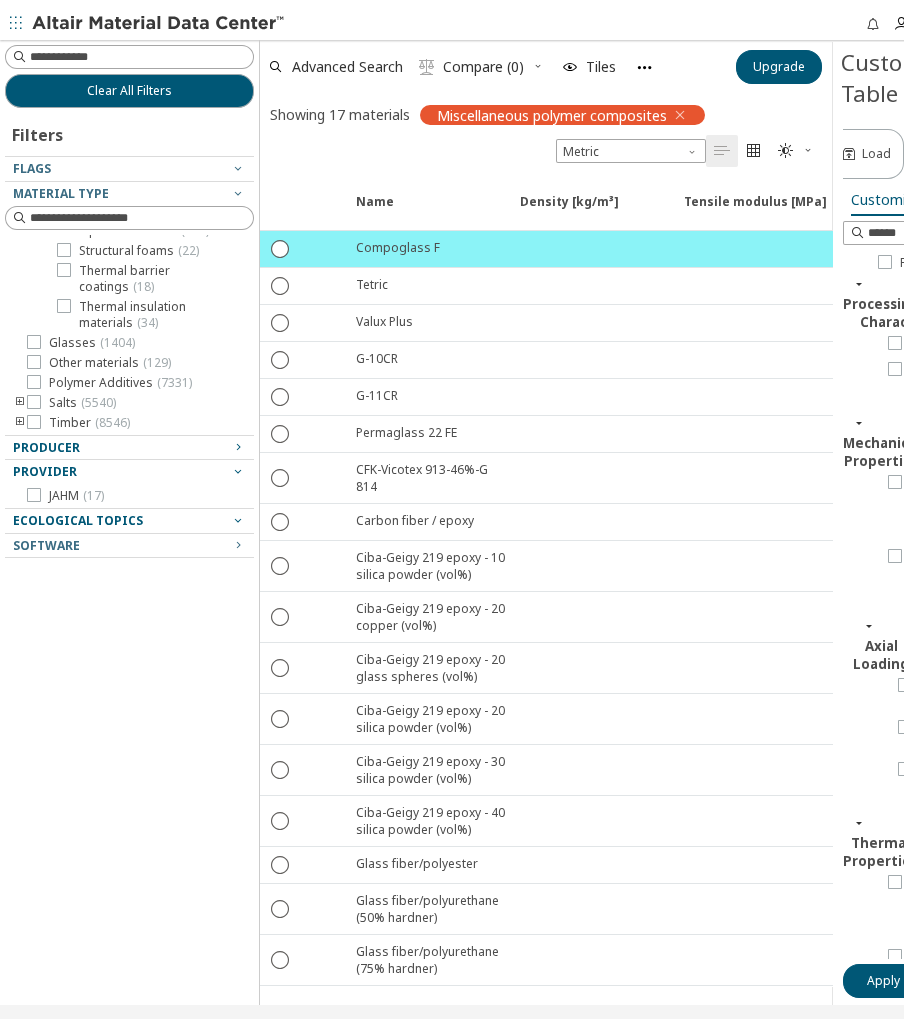 click on "Producer" at bounding box center (46, 439) 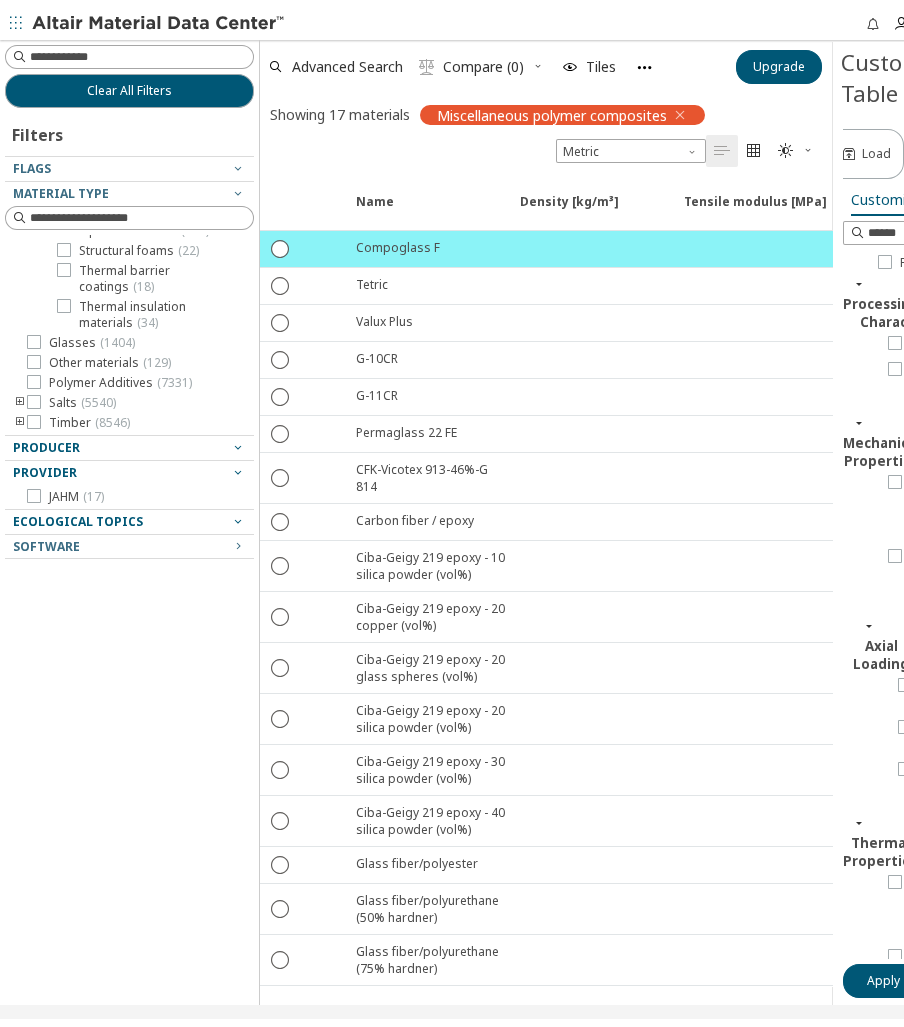 type 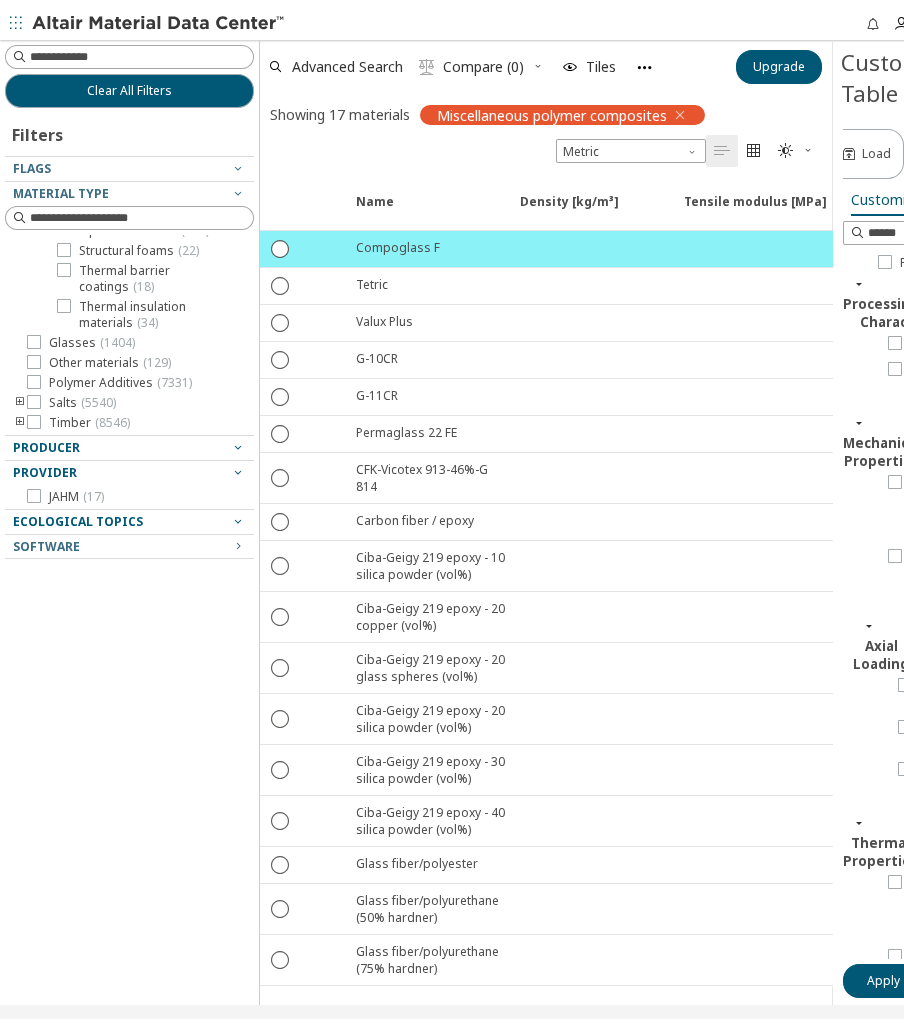 click on "Producer" at bounding box center [129, 440] 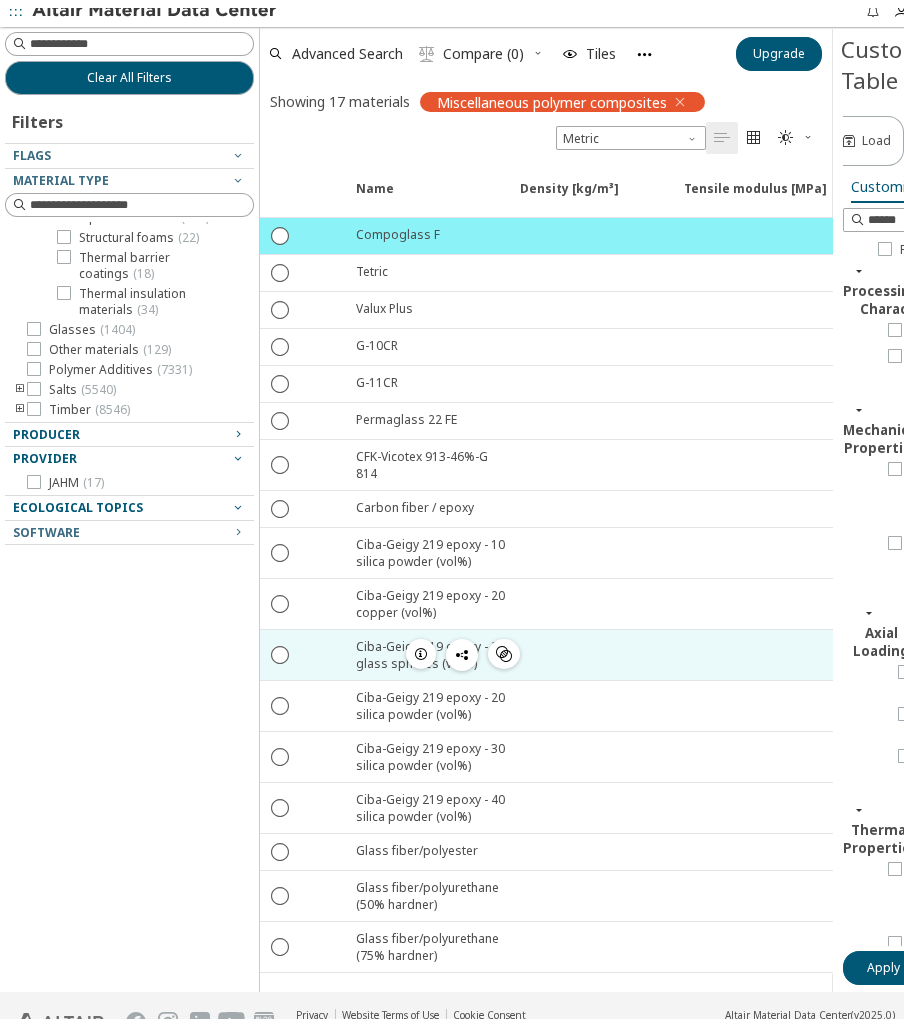 scroll, scrollTop: 0, scrollLeft: 0, axis: both 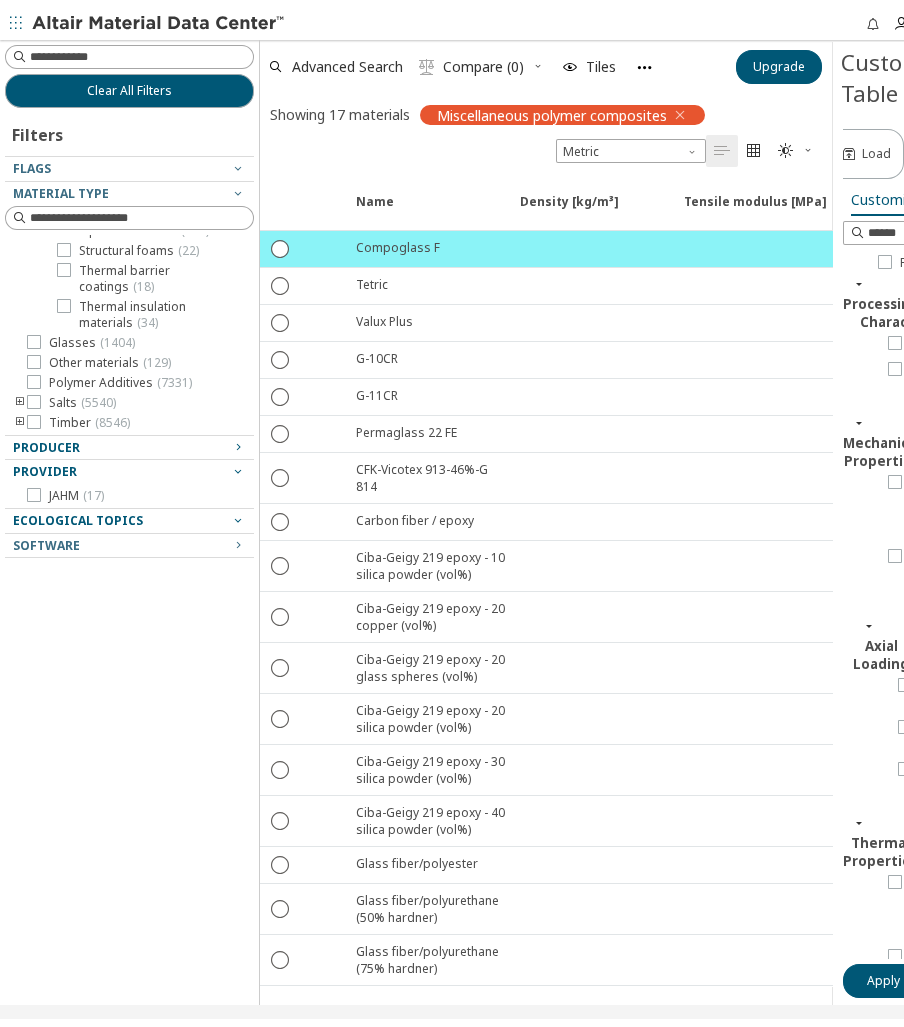 click on "Ecological Topics" at bounding box center [78, 512] 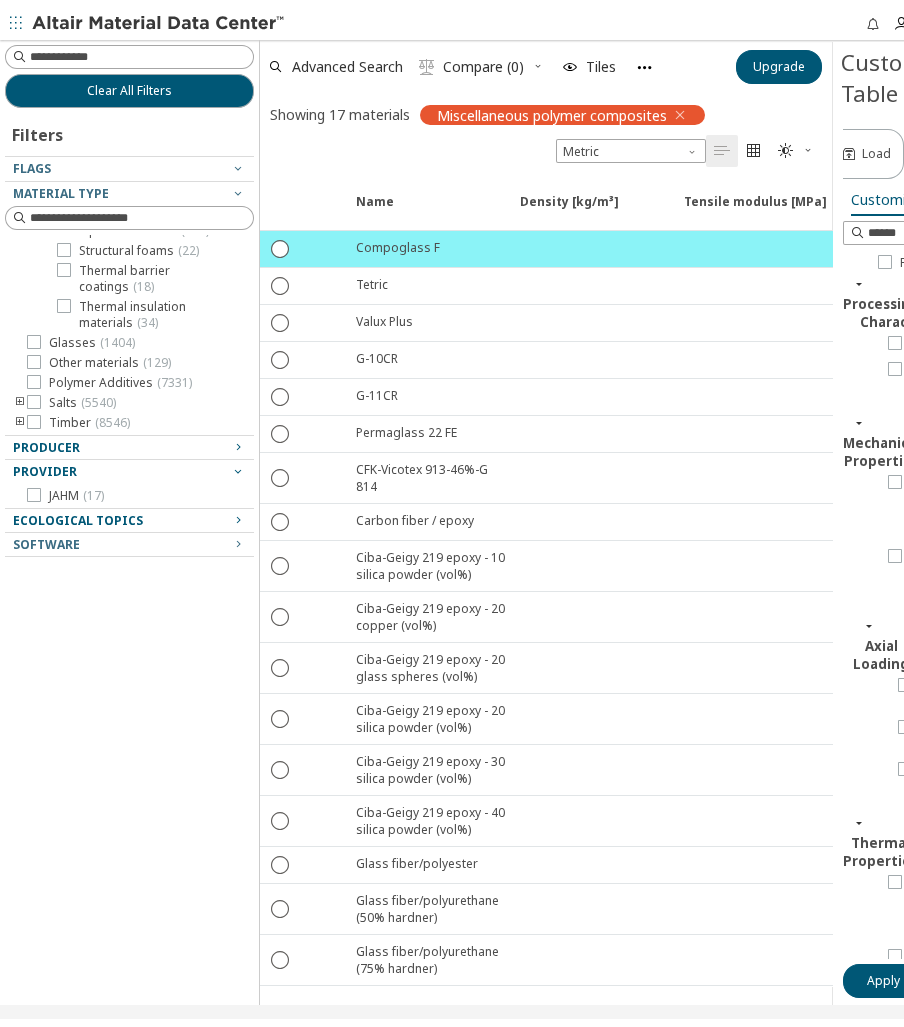 click on "Ecological Topics" at bounding box center [78, 512] 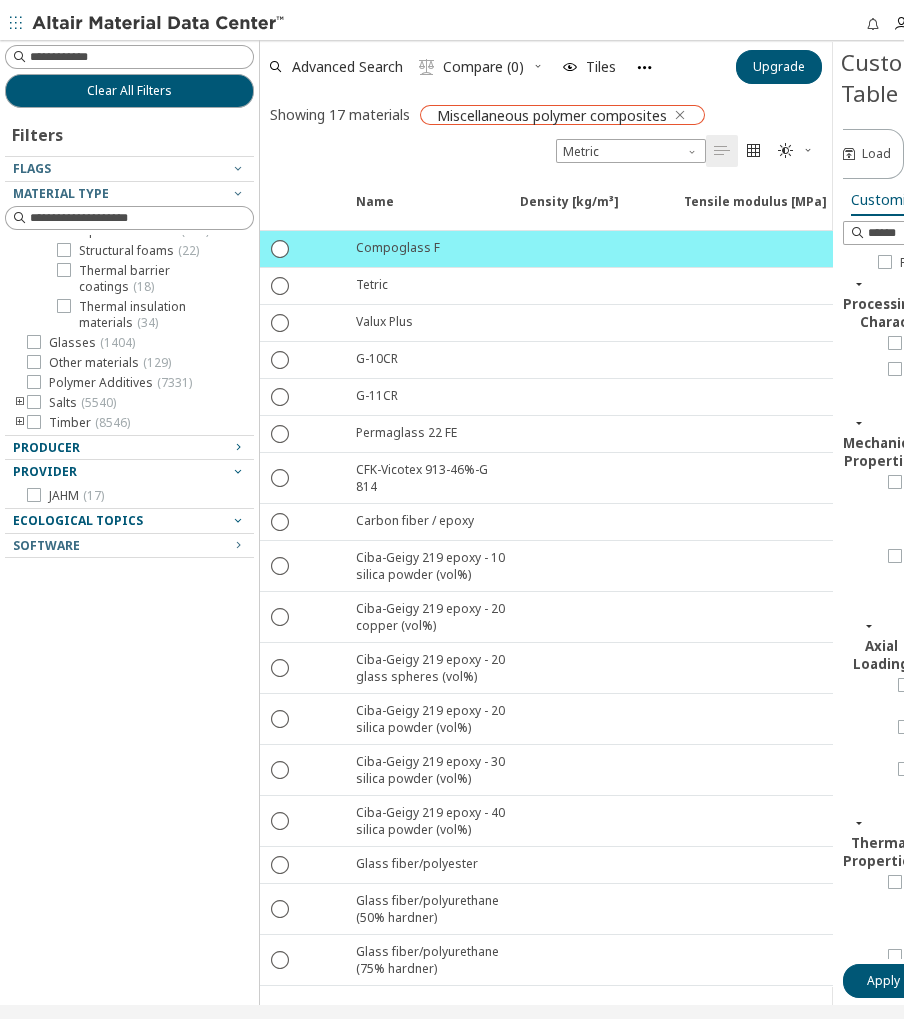 click at bounding box center (680, 107) 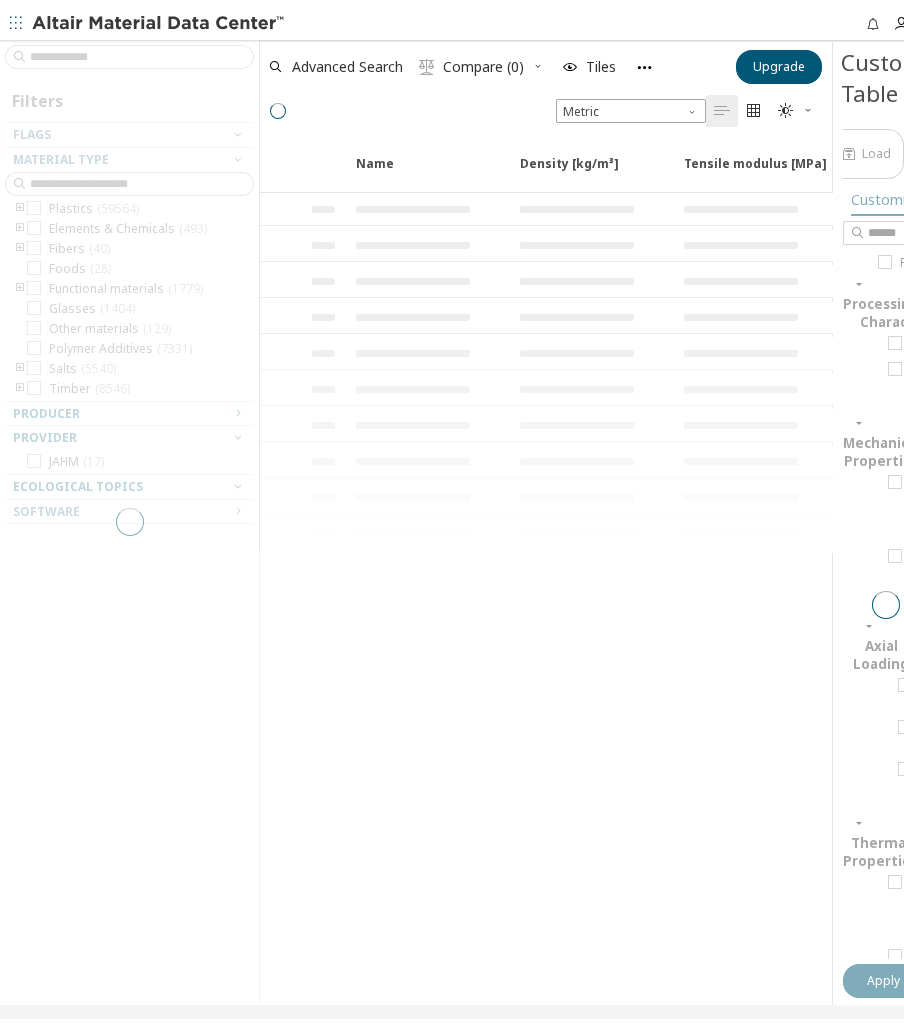 scroll, scrollTop: 24, scrollLeft: 0, axis: vertical 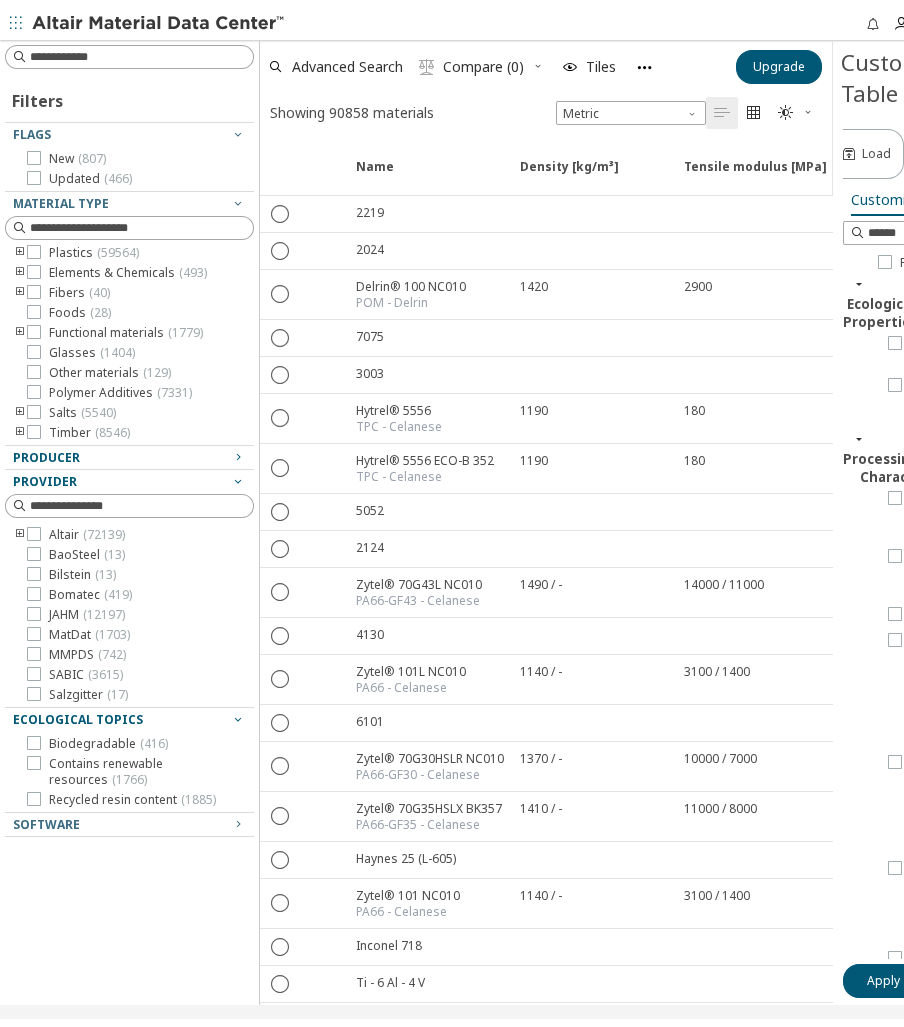 click at bounding box center [20, 285] 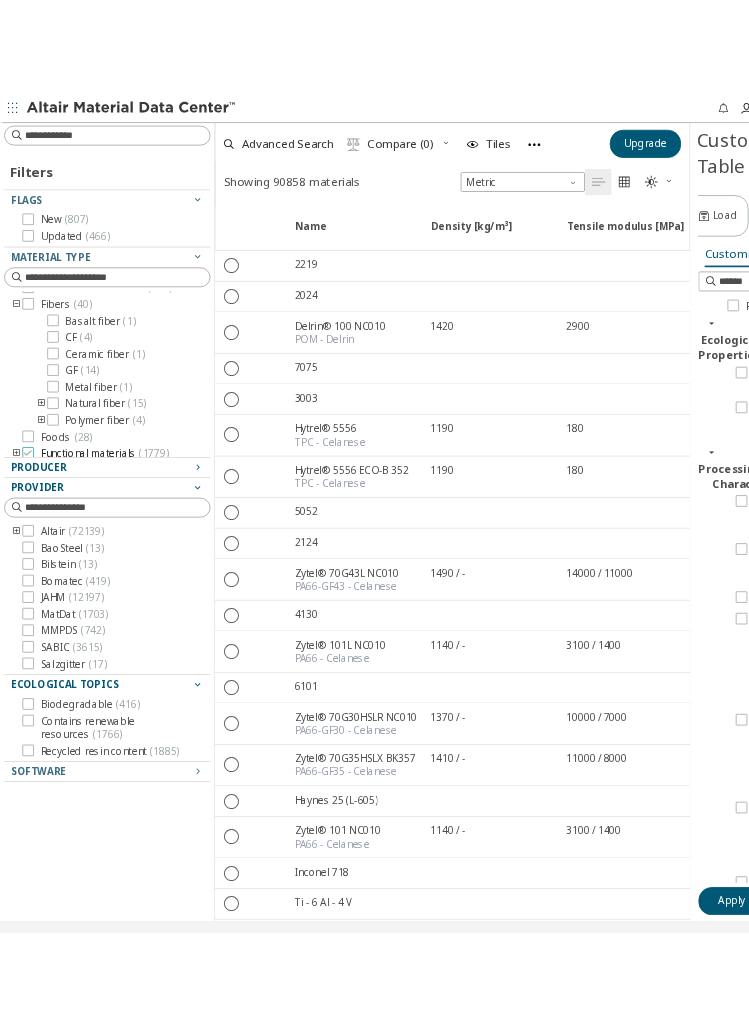scroll, scrollTop: 24, scrollLeft: 0, axis: vertical 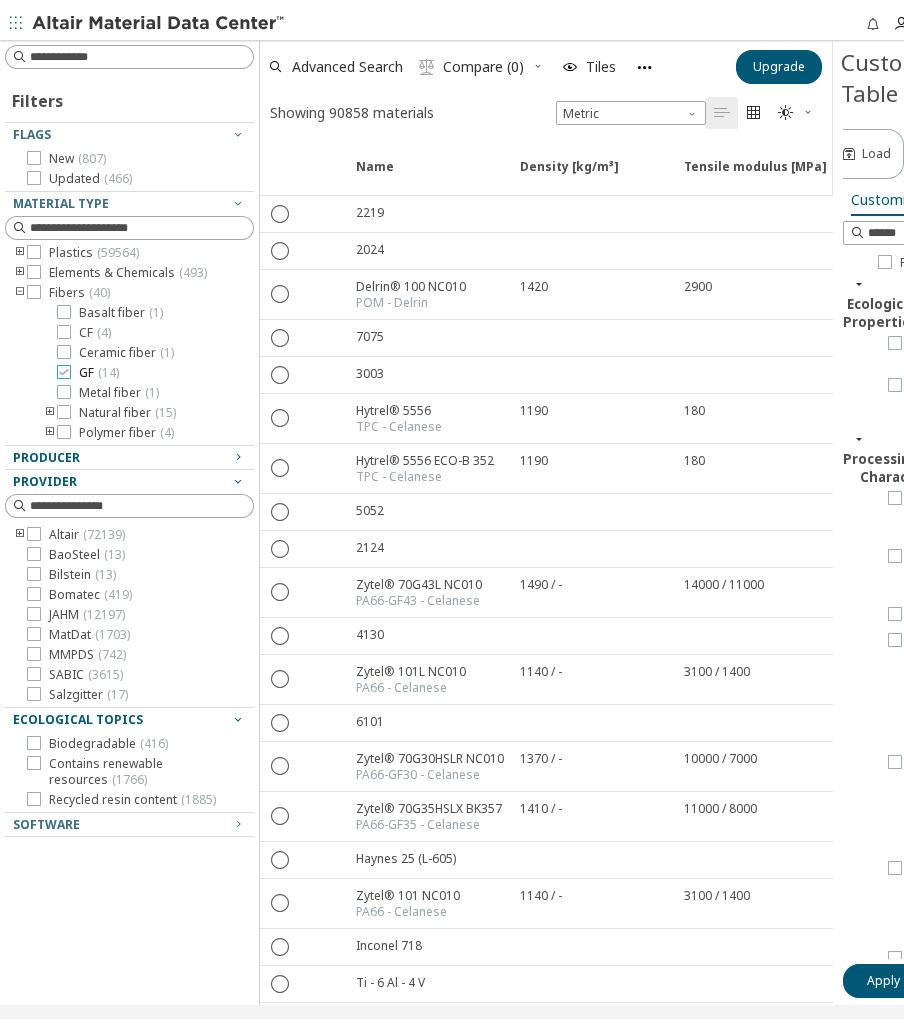 click at bounding box center (64, 364) 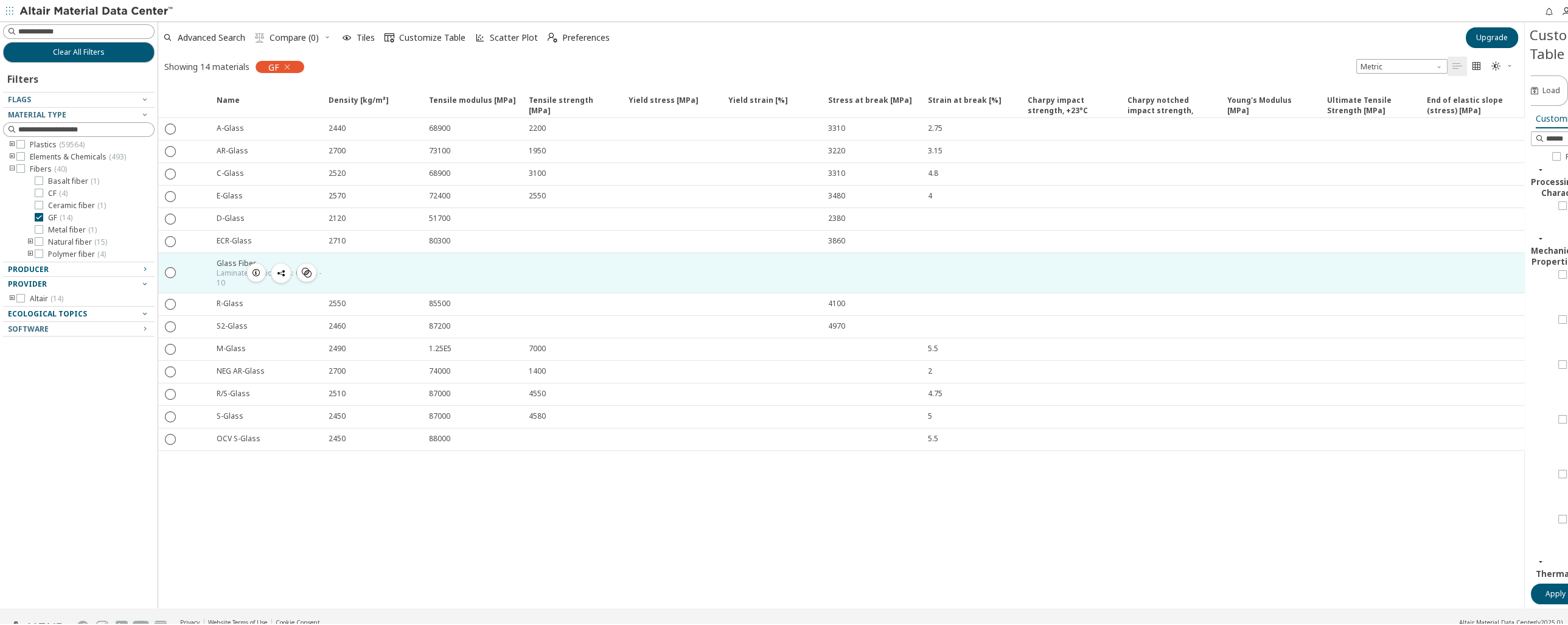 click on "Glass Fiber Laminated. Thickness: 0.01m - 10 " at bounding box center (265, 271) 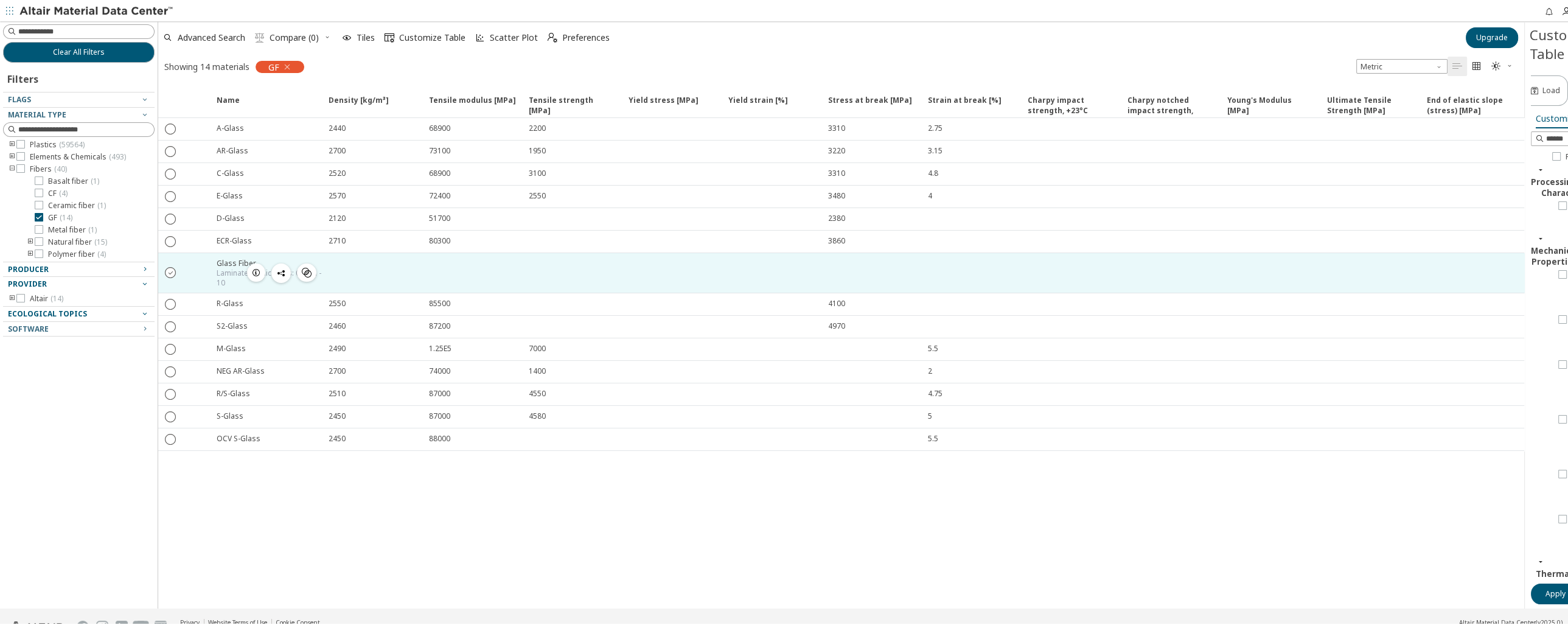 click on "" at bounding box center [171, 270] 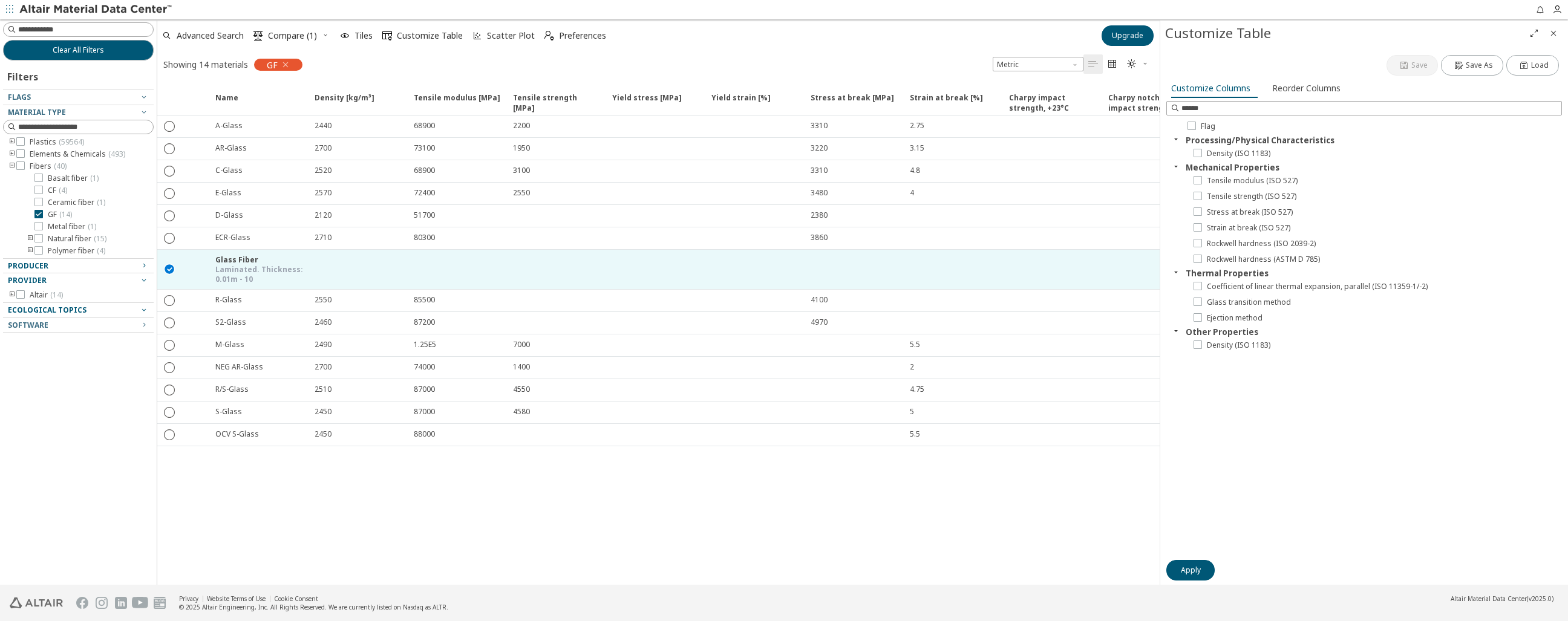drag, startPoint x: 1517, startPoint y: 270, endPoint x: 1161, endPoint y: 256, distance: 356.27517 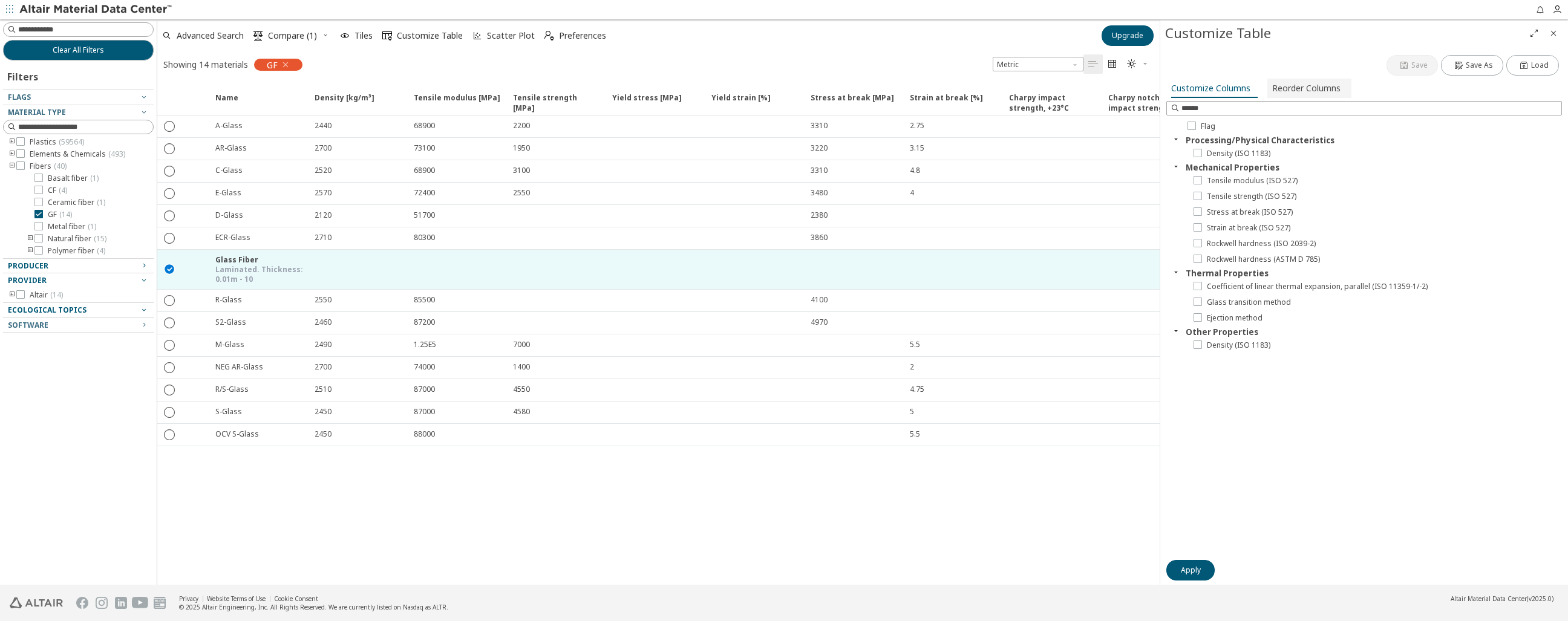 click on "Reorder Columns" at bounding box center (1306, 88) 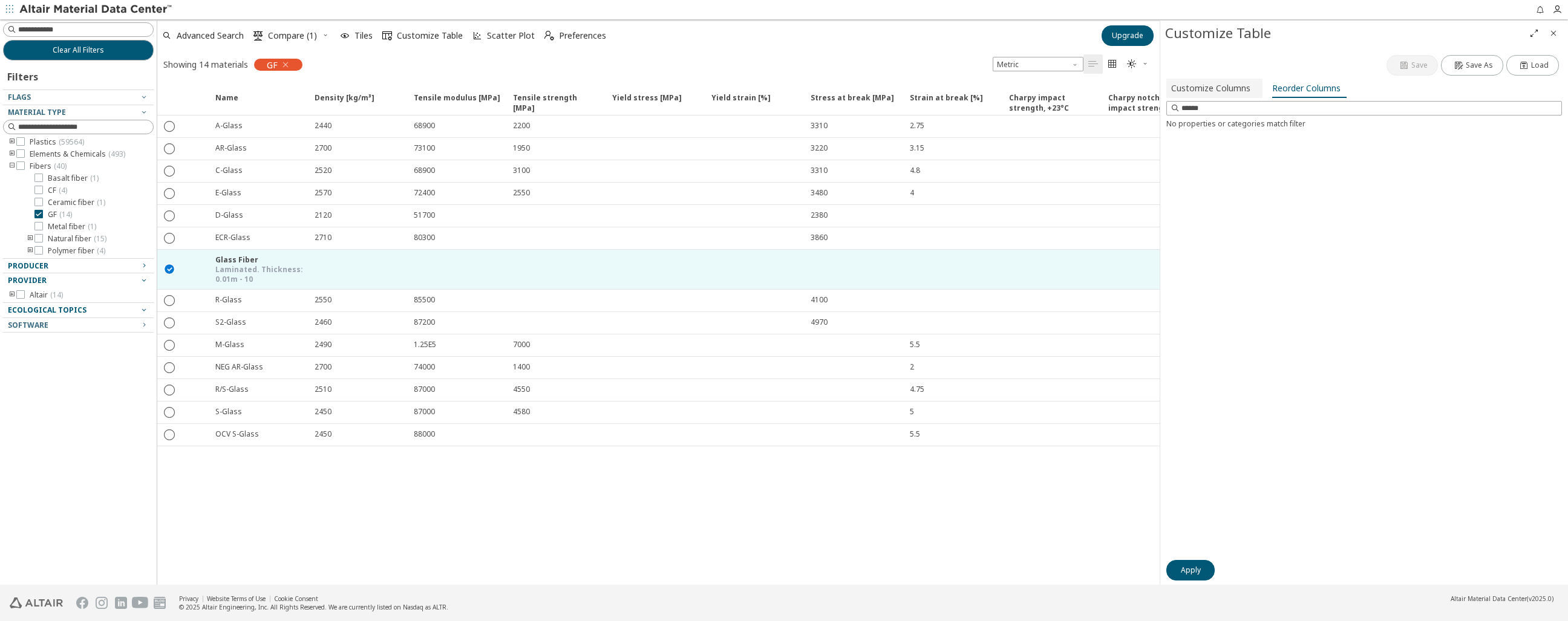 click on "Customize Columns" at bounding box center (1210, 88) 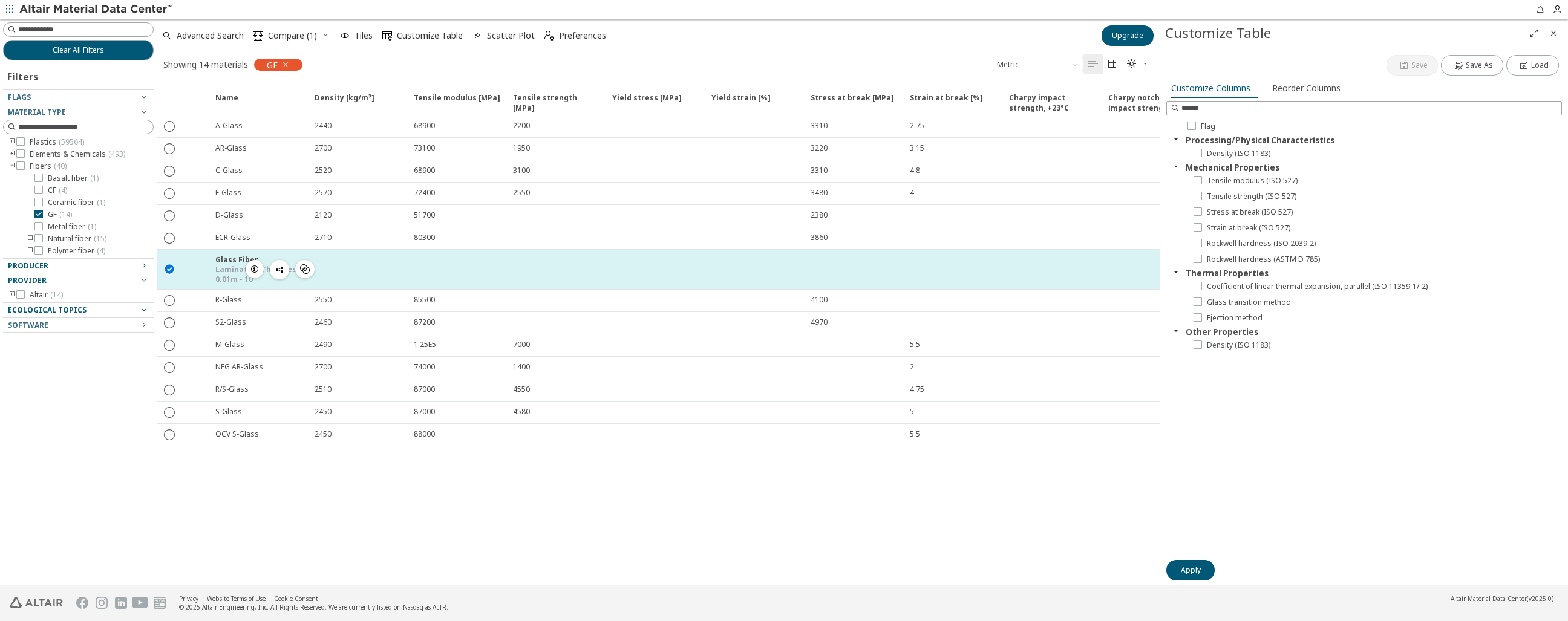 click at bounding box center [195, 269] 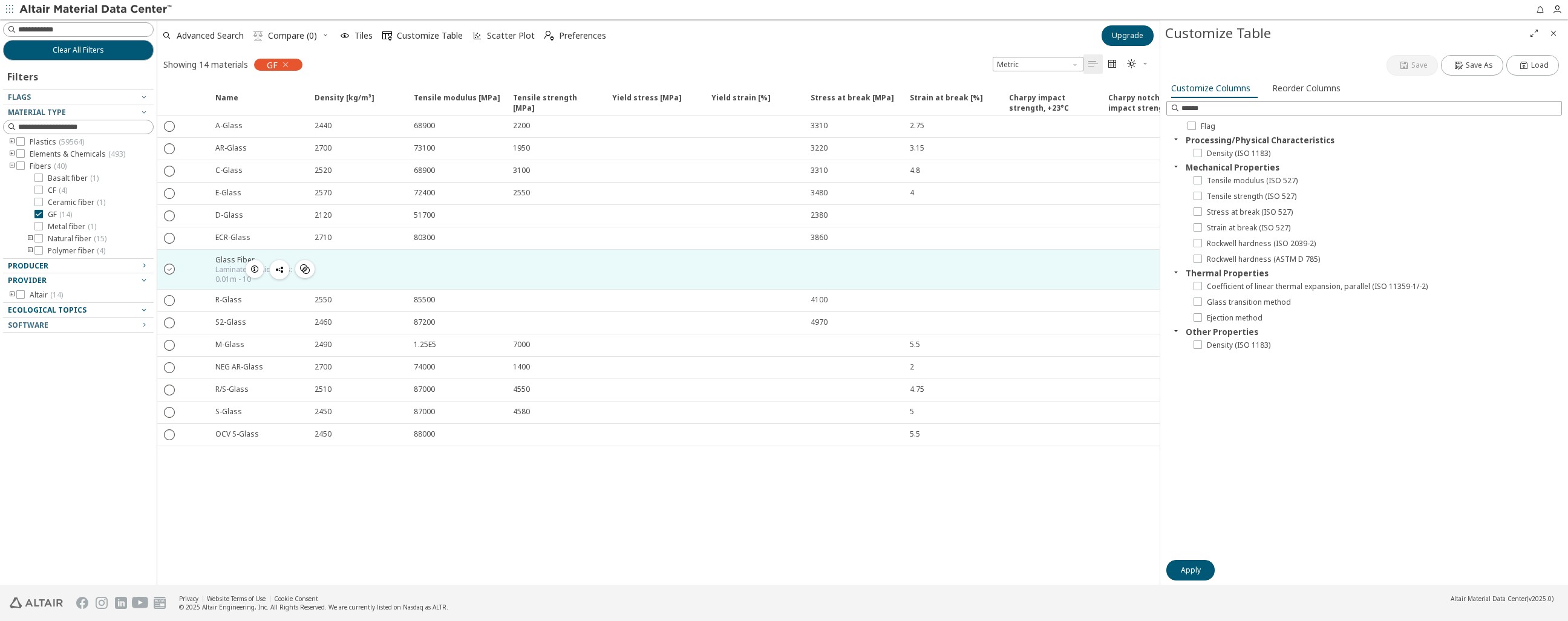 click on "" at bounding box center [170, 268] 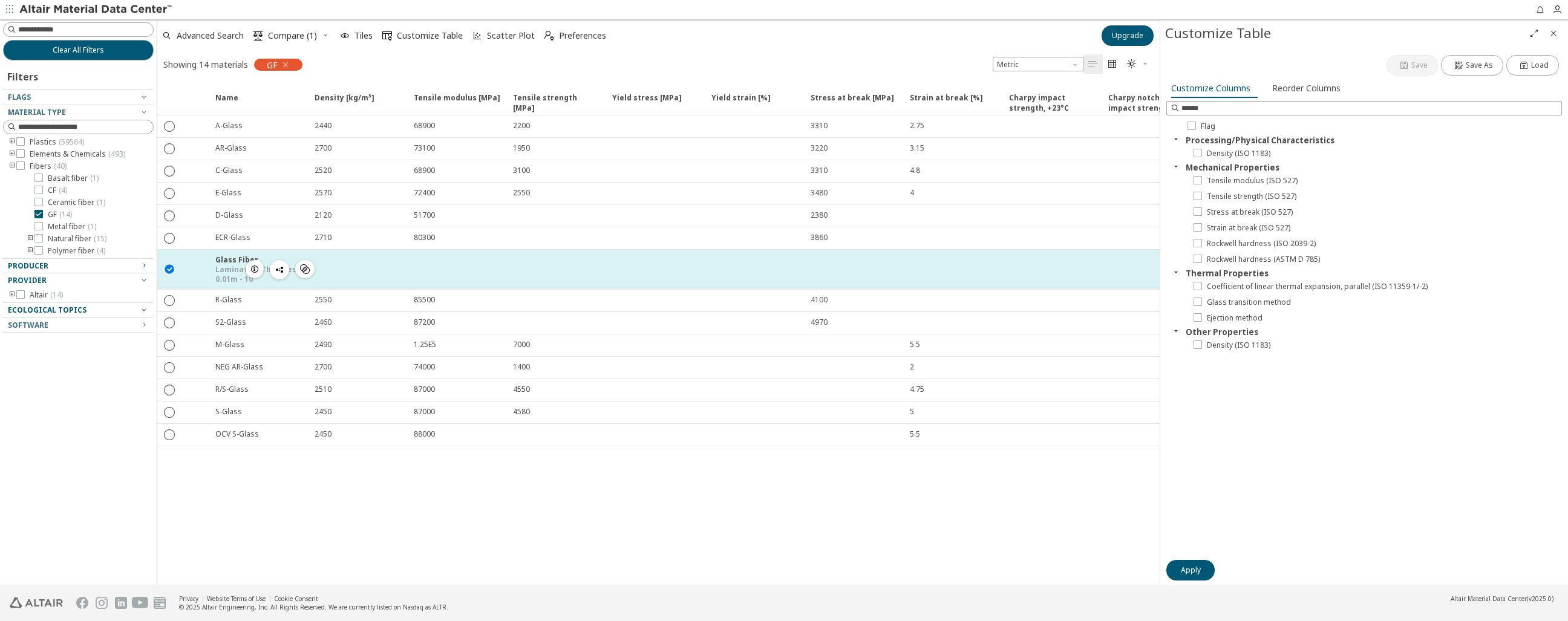 click on "" at bounding box center [170, 268] 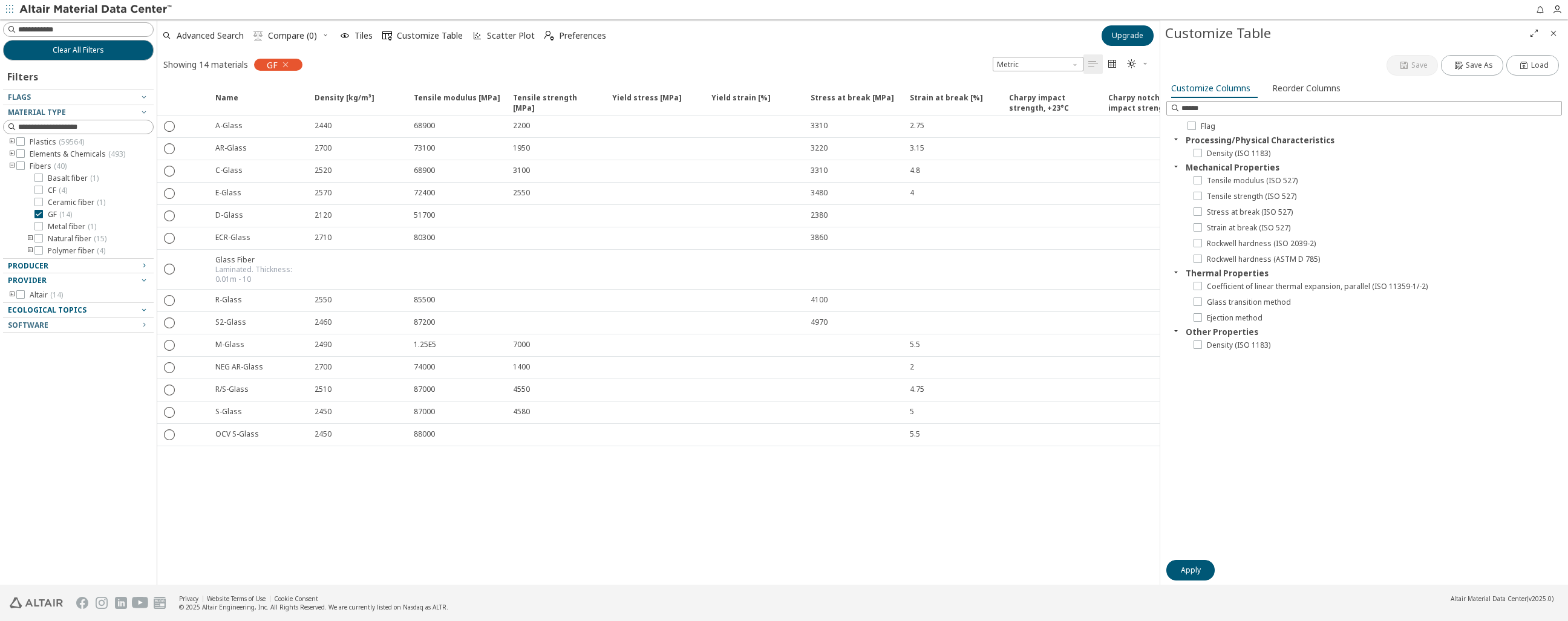 click on "Name Density [kg/m³] Density [kg/m³] ISO 1183 Tensile modulus [MPa] Tensile modulus [MPa] ISO 527 Tensile strength [MPa] Tensile strength [MPa] ISO 527 Yield stress [MPa] Yield stress [MPa] ISO 527 Yield strain [%] Yield strain [%] ISO 527 Stress at break [MPa] Stress at break [MPa] ISO 527 Strain at break [%] Strain at break [%] ISO 527 Charpy impact strength, +23°C [kJ/m²] Charpy impact strength, +23°C [kJ/m²] ISO 179/1eU Charpy notched impact strength, +23°C [kJ/m²] Charpy notched impact strength, +23°C [kJ/m²] ISO 179/1eA Young's Modulus [MPa] Young's Modulus [MPa]  Ultimate Tensile Strength [MPa] Ultimate Tensile Strength [MPa]  End of elastic slope (stress) [MPa] End of elastic slope (stress) [MPa]    A-Glass  2440 68900 2200 3310 2.75   AR-Glass  2700 73100 1950 3220 3.15   C-Glass  2520 68900 3100 3310 4.8   E-Glass  2570 72400 2550 3480 4   D-Glass  2120 51700 2380   ECR-Glass  2710 80300 3860   Glass Fiber    R-Glass 2" at bounding box center (658, 334) 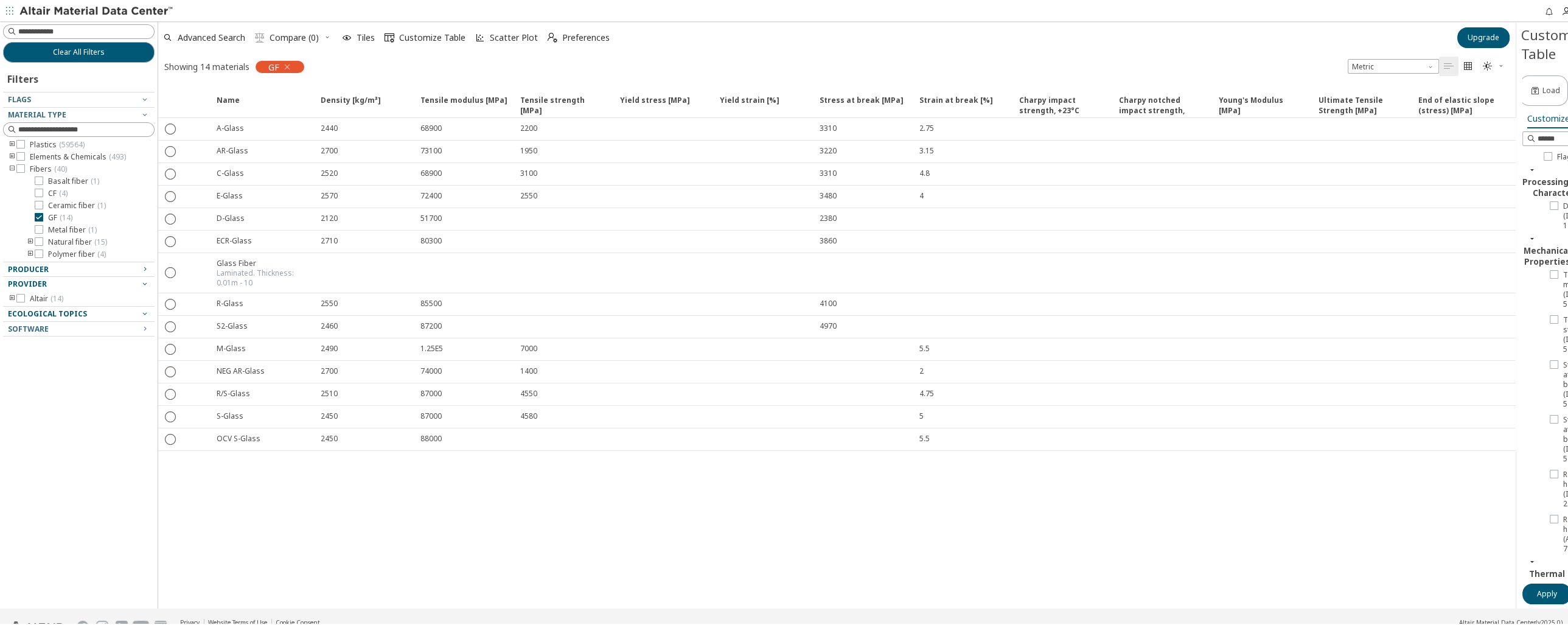 drag, startPoint x: 1169, startPoint y: 309, endPoint x: 1518, endPoint y: 309, distance: 349 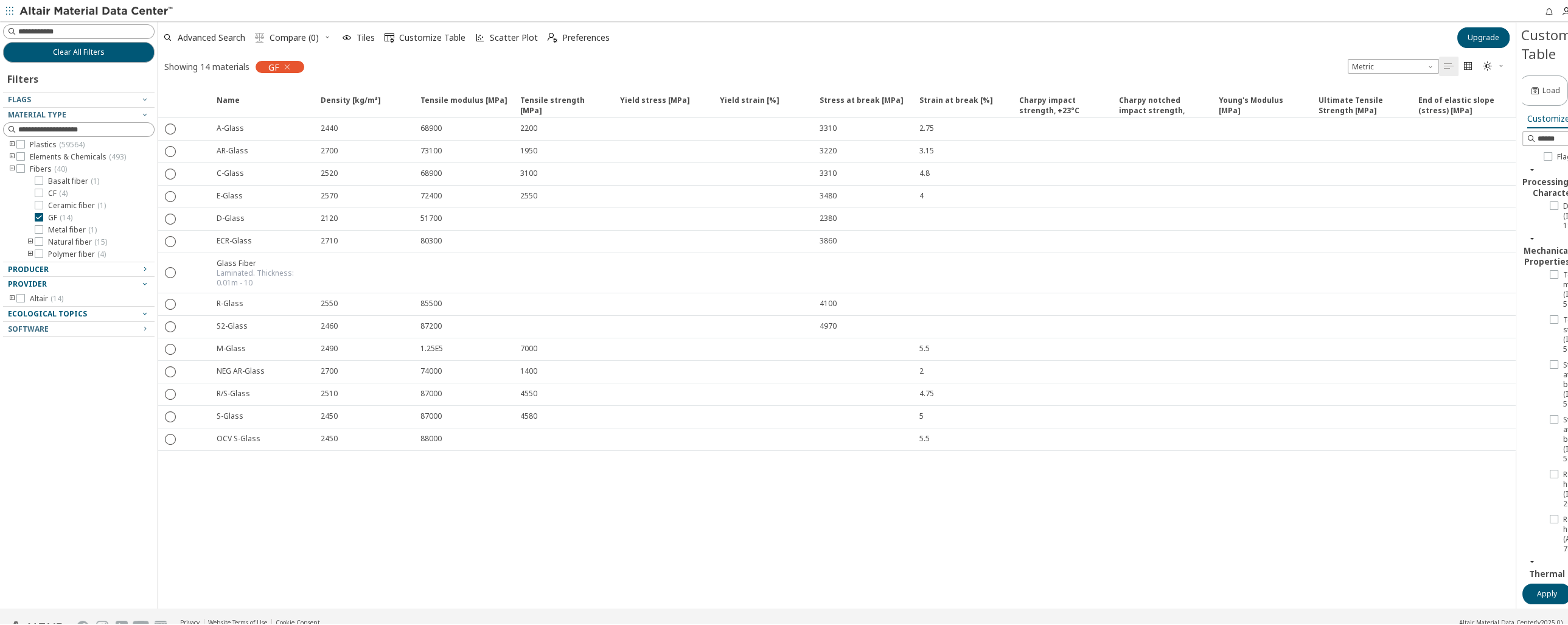 click on "Name Density [kg/m³] Density [kg/m³] ISO 1183 Tensile modulus [MPa] Tensile modulus [MPa] ISO 527 Tensile strength [MPa] Tensile strength [MPa] ISO 527 Yield stress [MPa] Yield stress [MPa] ISO 527 Yield strain [%] Yield strain [%] ISO 527 Stress at break [MPa] Stress at break [MPa] ISO 527 Strain at break [%] Strain at break [%] ISO 527 Charpy impact strength, +23°C [kJ/m²] Charpy impact strength, +23°C [kJ/m²] ISO 179/1eU Charpy notched impact strength, +23°C [kJ/m²] Charpy notched impact strength, +23°C [kJ/m²] ISO 179/1eA Young's Modulus [MPa] Young's Modulus [MPa]  Ultimate Tensile Strength [MPa] Ultimate Tensile Strength [MPa]  End of elastic slope (stress) [MPa] End of elastic slope (stress) [MPa]    A-Glass  2440 68900 2200 3310 2.75   AR-Glass  2700 73100 1950 3220 3.15   C-Glass  2520 68900 3100 3310 4.8   E-Glass  2570 72400 2550 3480 4   D-Glass  2120 51700 2380   ECR-Glass  2710 80300 3860   Glass Fiber    R-Glass 2" at bounding box center [837, 345] 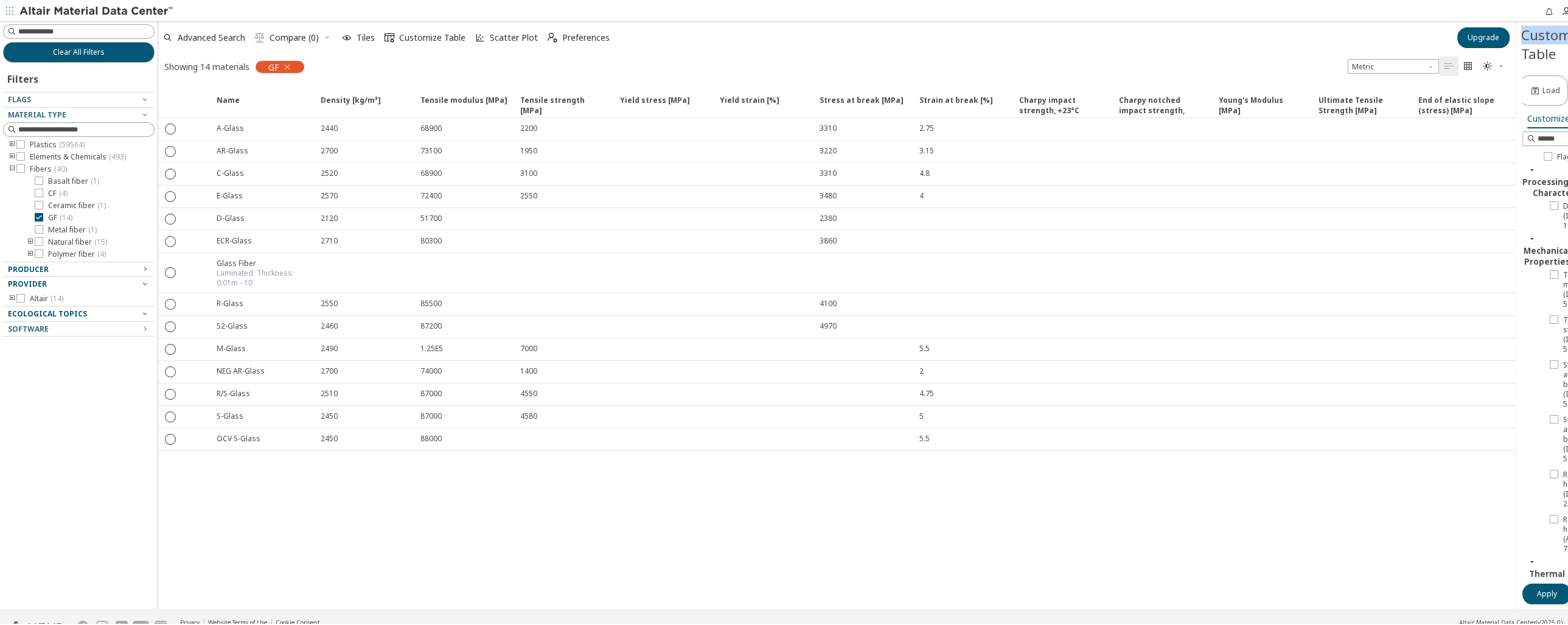 click on "Name Density [kg/m³] Density [kg/m³] ISO 1183 Tensile modulus [MPa] Tensile modulus [MPa] ISO 527 Tensile strength [MPa] Tensile strength [MPa] ISO 527 Yield stress [MPa] Yield stress [MPa] ISO 527 Yield strain [%] Yield strain [%] ISO 527 Stress at break [MPa] Stress at break [MPa] ISO 527 Strain at break [%] Strain at break [%] ISO 527 Charpy impact strength, +23°C [kJ/m²] Charpy impact strength, +23°C [kJ/m²] ISO 179/1eU Charpy notched impact strength, +23°C [kJ/m²] Charpy notched impact strength, +23°C [kJ/m²] ISO 179/1eA Young's Modulus [MPa] Young's Modulus [MPa]  Ultimate Tensile Strength [MPa] Ultimate Tensile Strength [MPa]  End of elastic slope (stress) [MPa] End of elastic slope (stress) [MPa]    A-Glass  2440 68900 2200 3310 2.75   AR-Glass  2700 73100 1950 3220 3.15   C-Glass  2520 68900 3100 3310 4.8   E-Glass  2570 72400 2550 3480 4   D-Glass  2120 51700 2380   ECR-Glass  2710 80300 3860   Glass Fiber    R-Glass 2" at bounding box center (837, 345) 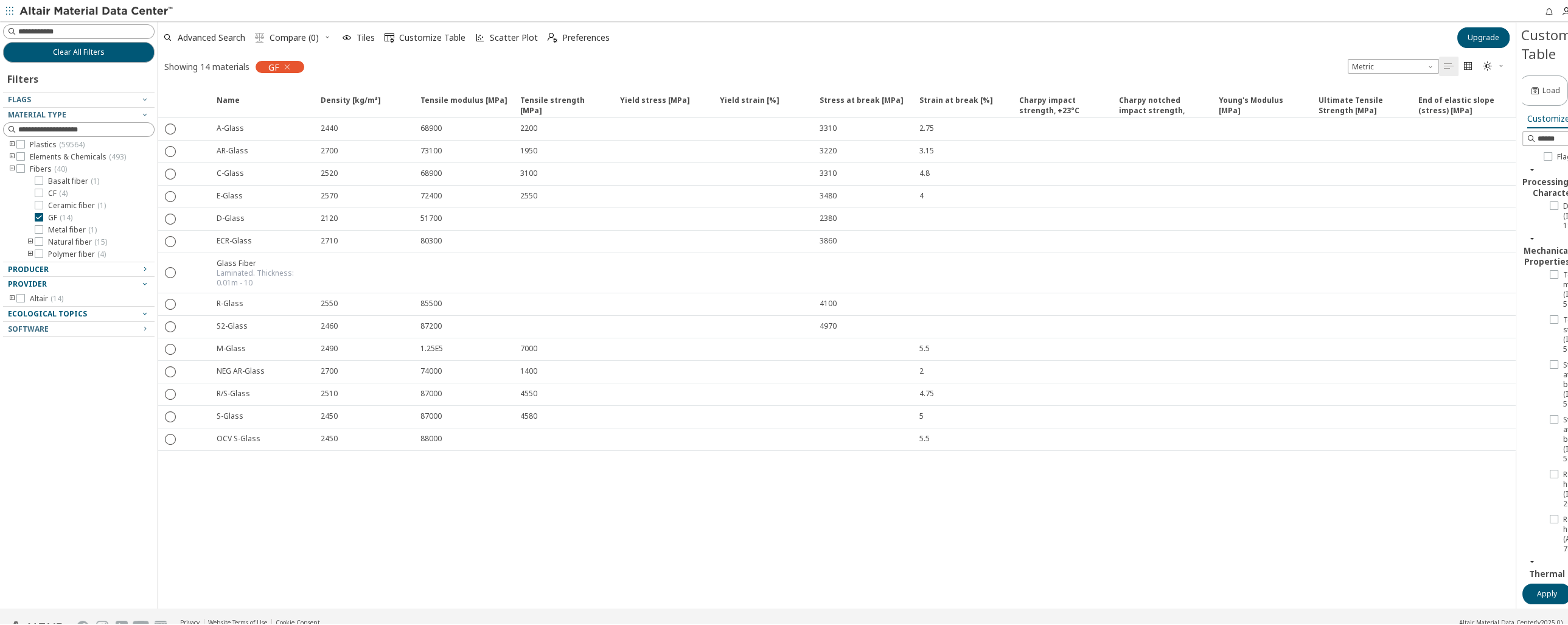 drag, startPoint x: 461, startPoint y: 544, endPoint x: 387, endPoint y: 547, distance: 74.06079 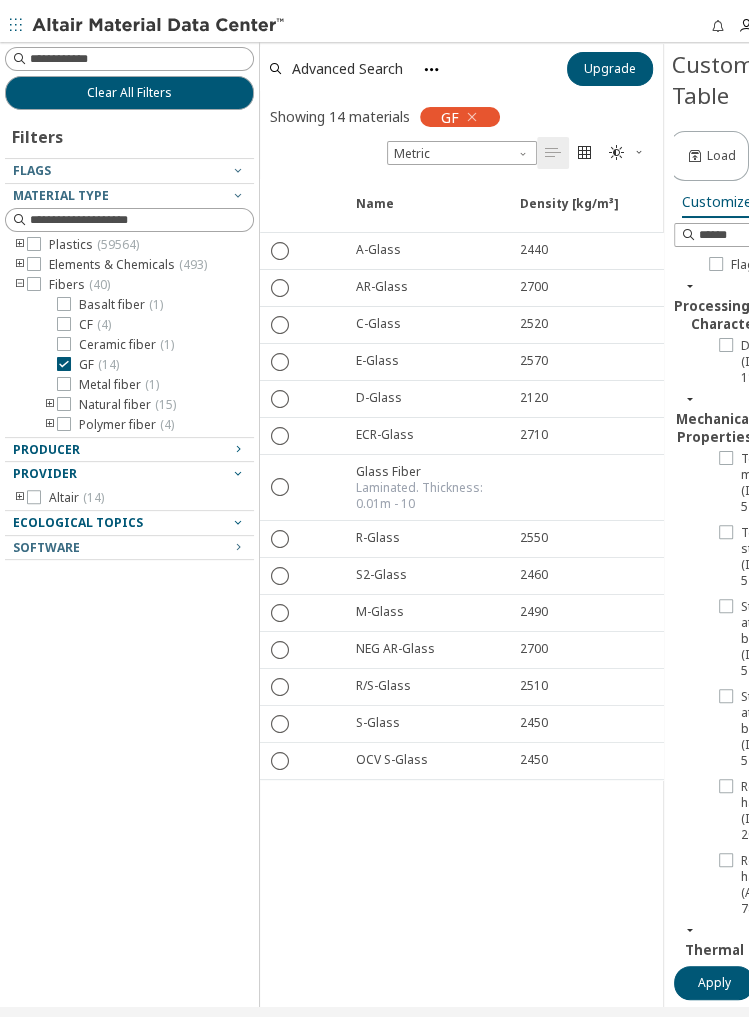 click on "Software" at bounding box center (46, 537) 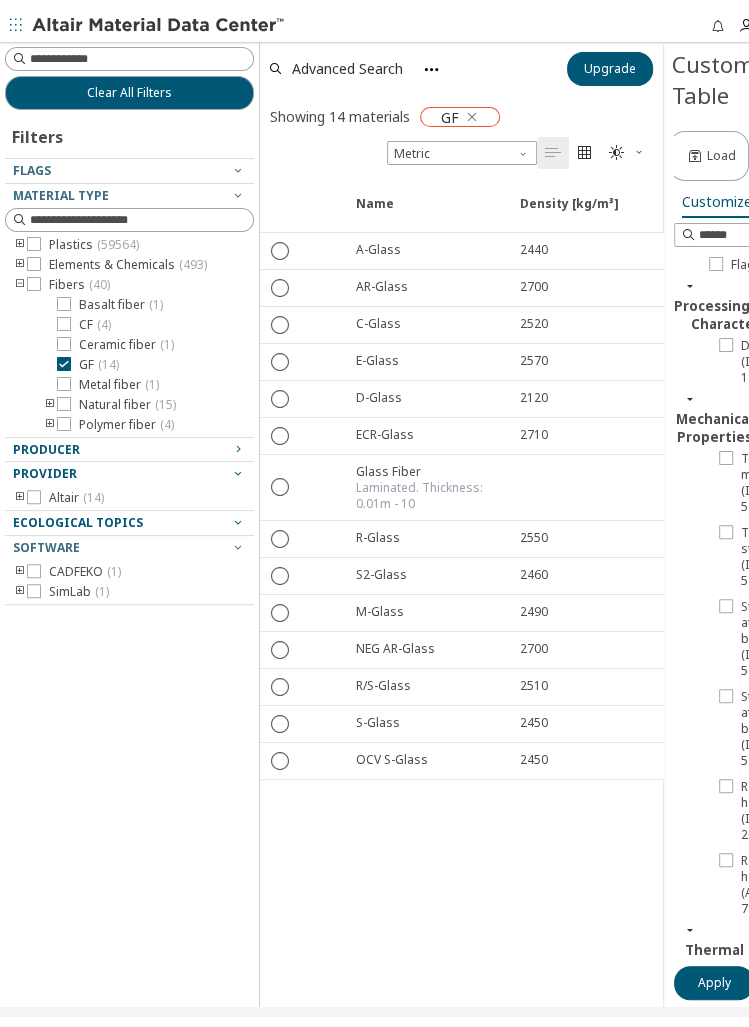 click at bounding box center [472, 107] 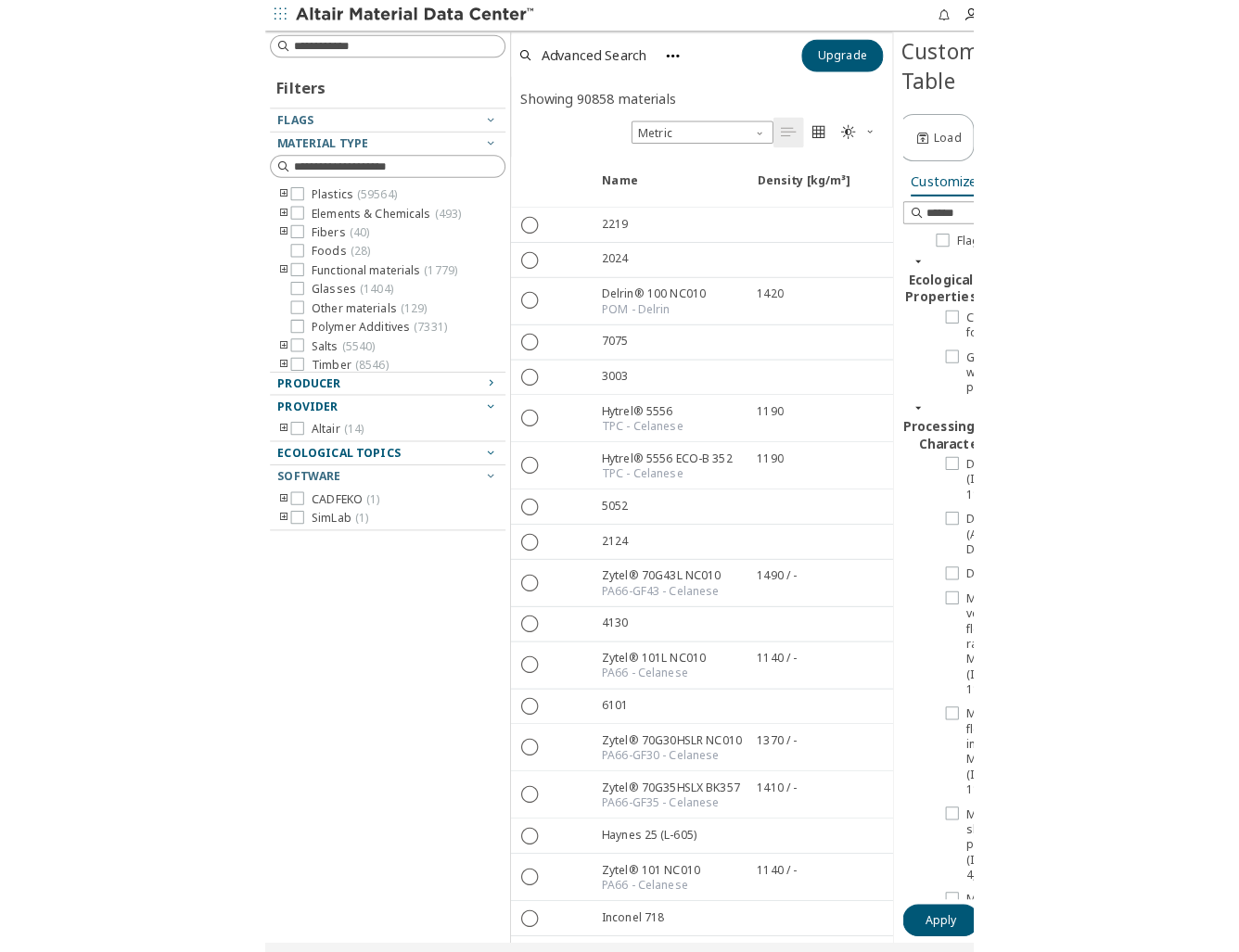 scroll, scrollTop: 22, scrollLeft: 0, axis: vertical 